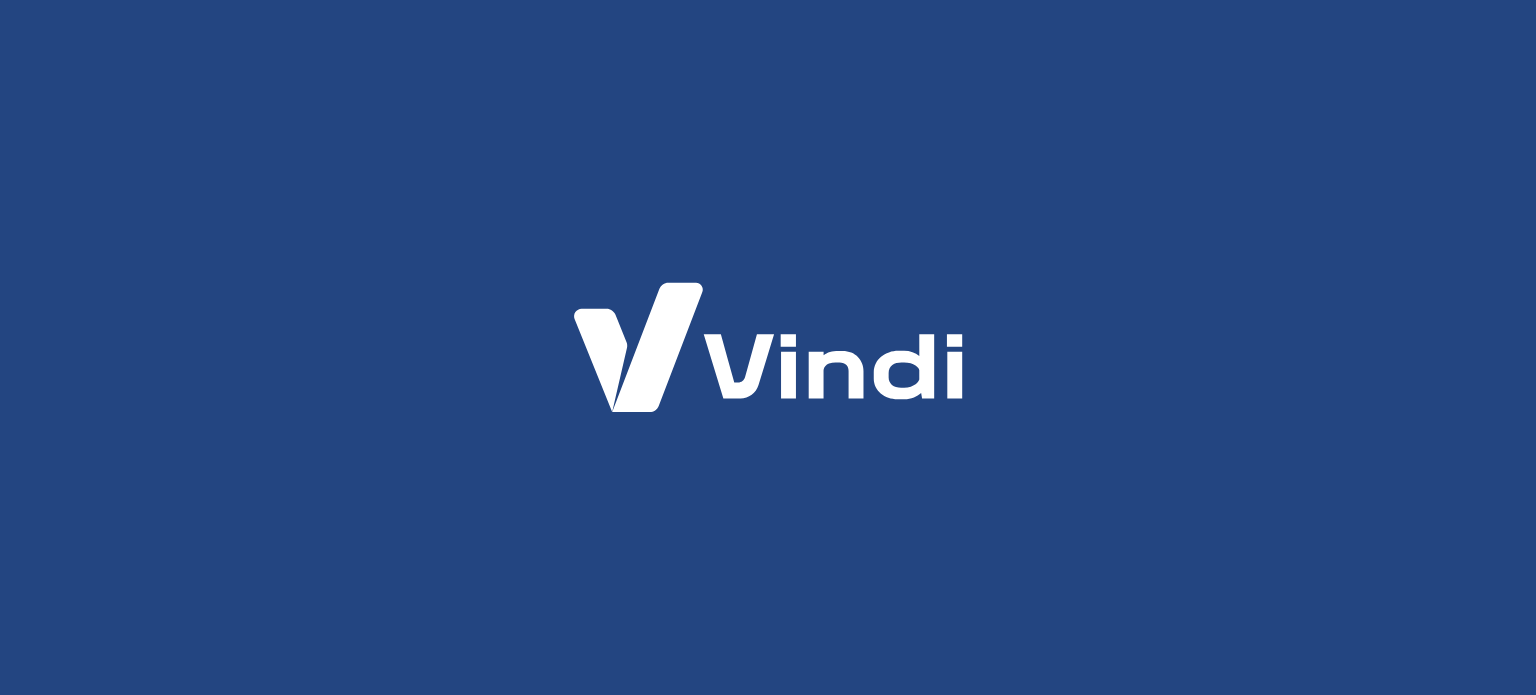 scroll, scrollTop: 0, scrollLeft: 0, axis: both 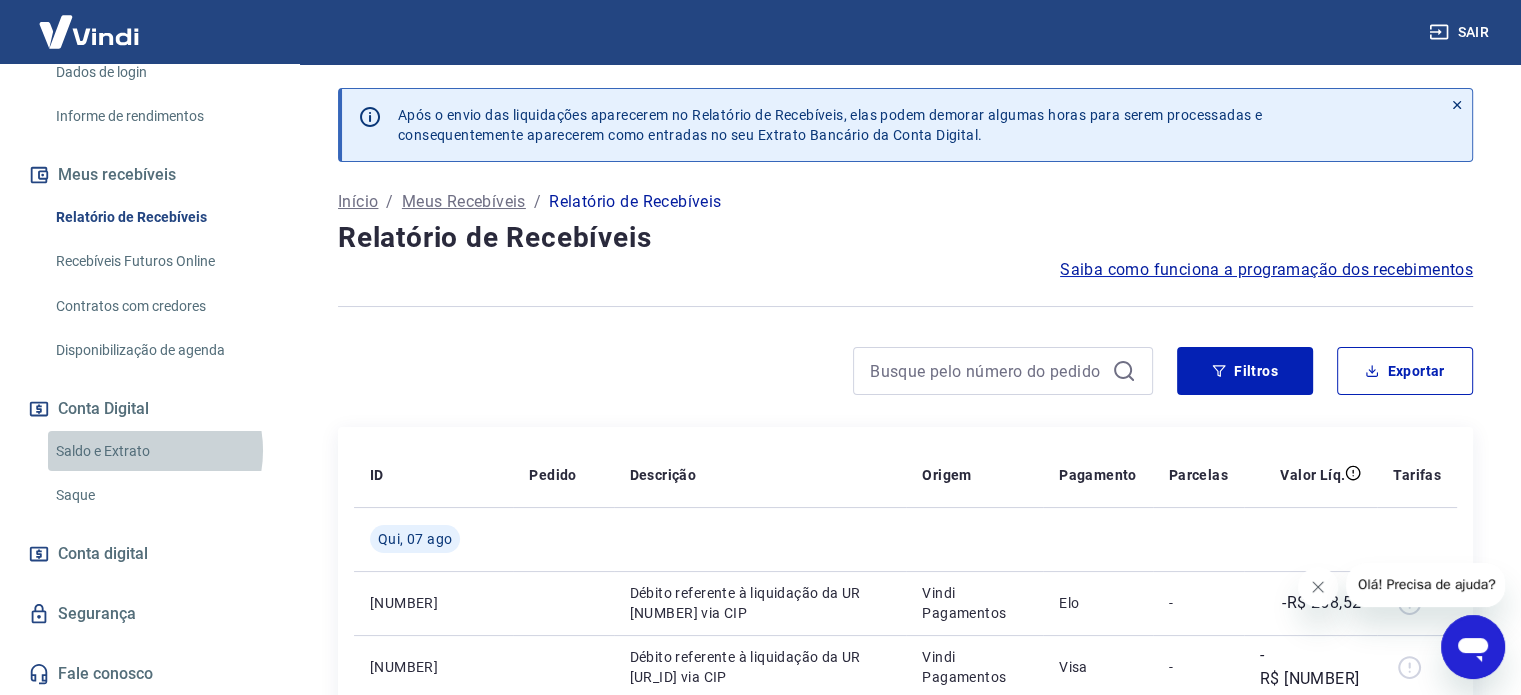 click on "Saldo e Extrato" at bounding box center (161, 451) 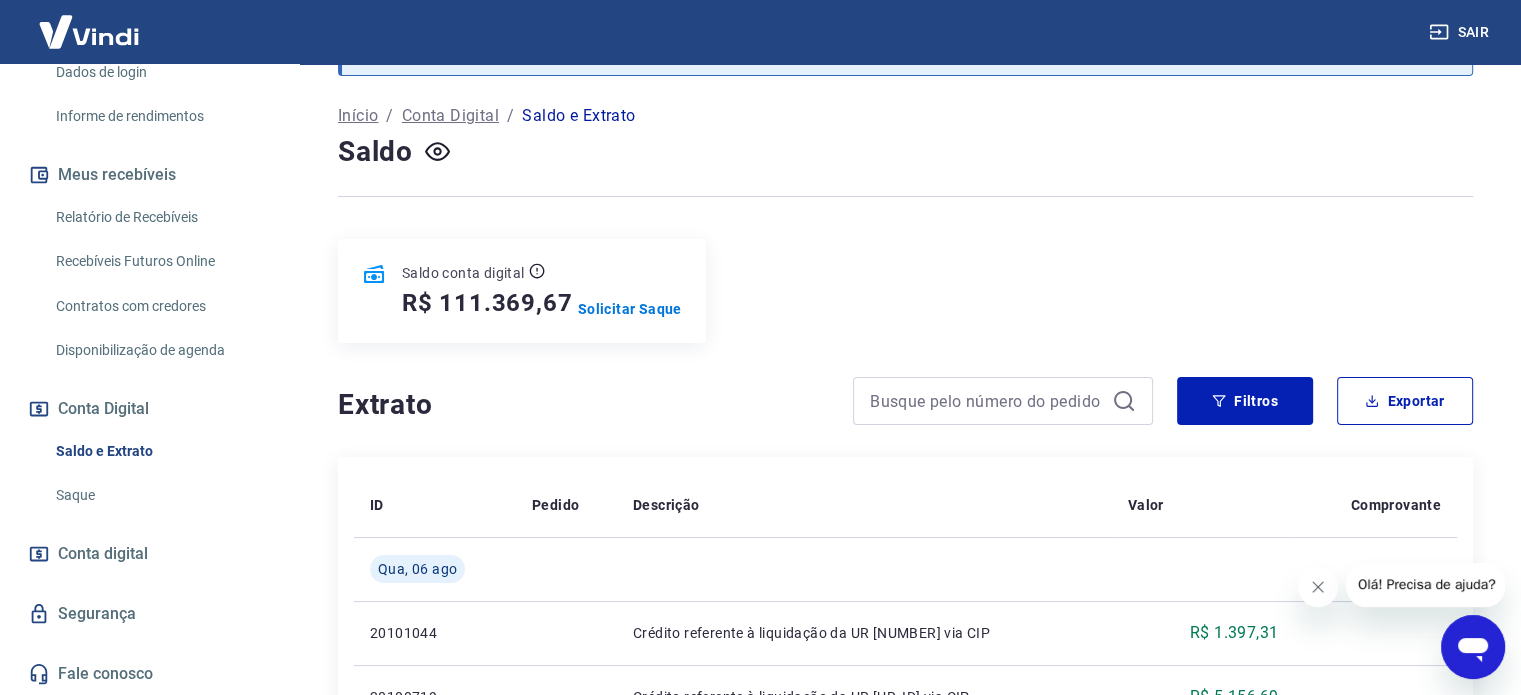 scroll, scrollTop: 0, scrollLeft: 0, axis: both 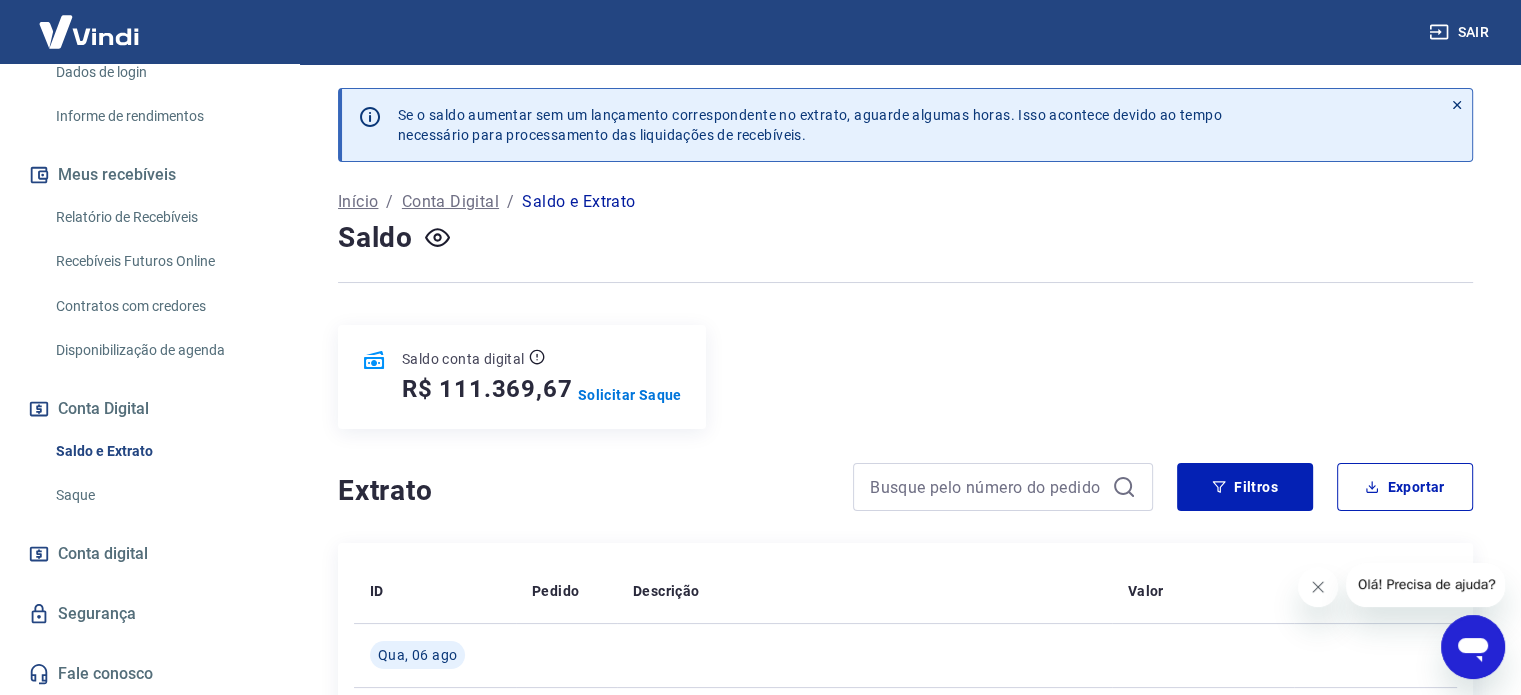 click 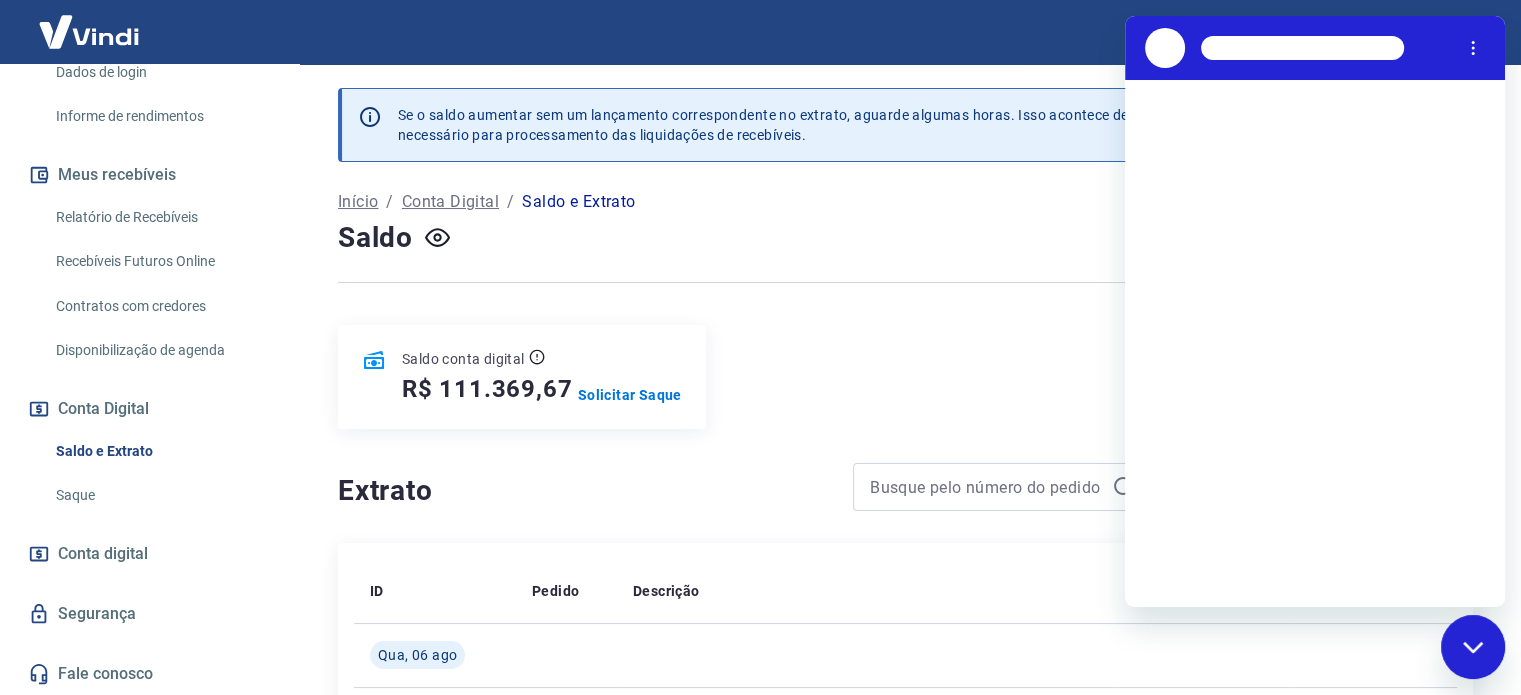 scroll, scrollTop: 0, scrollLeft: 0, axis: both 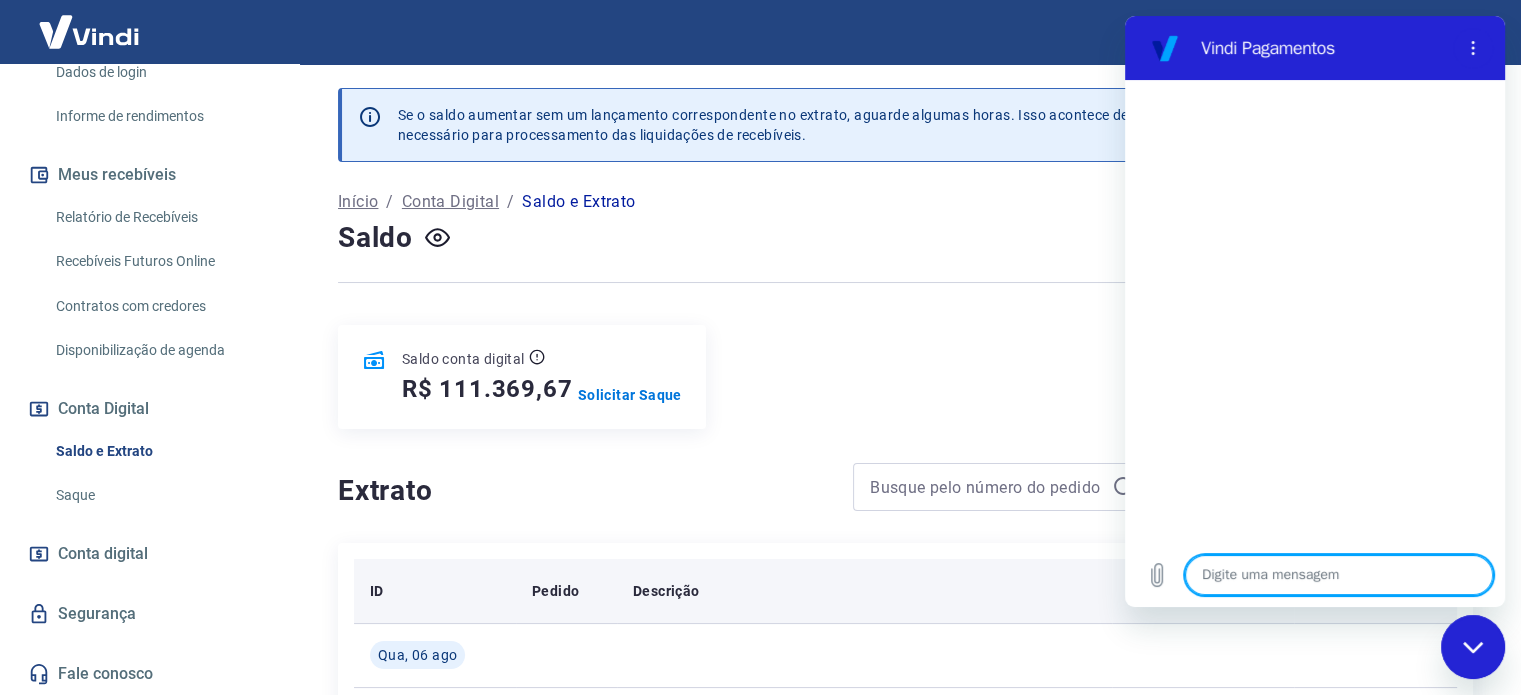 type on "B" 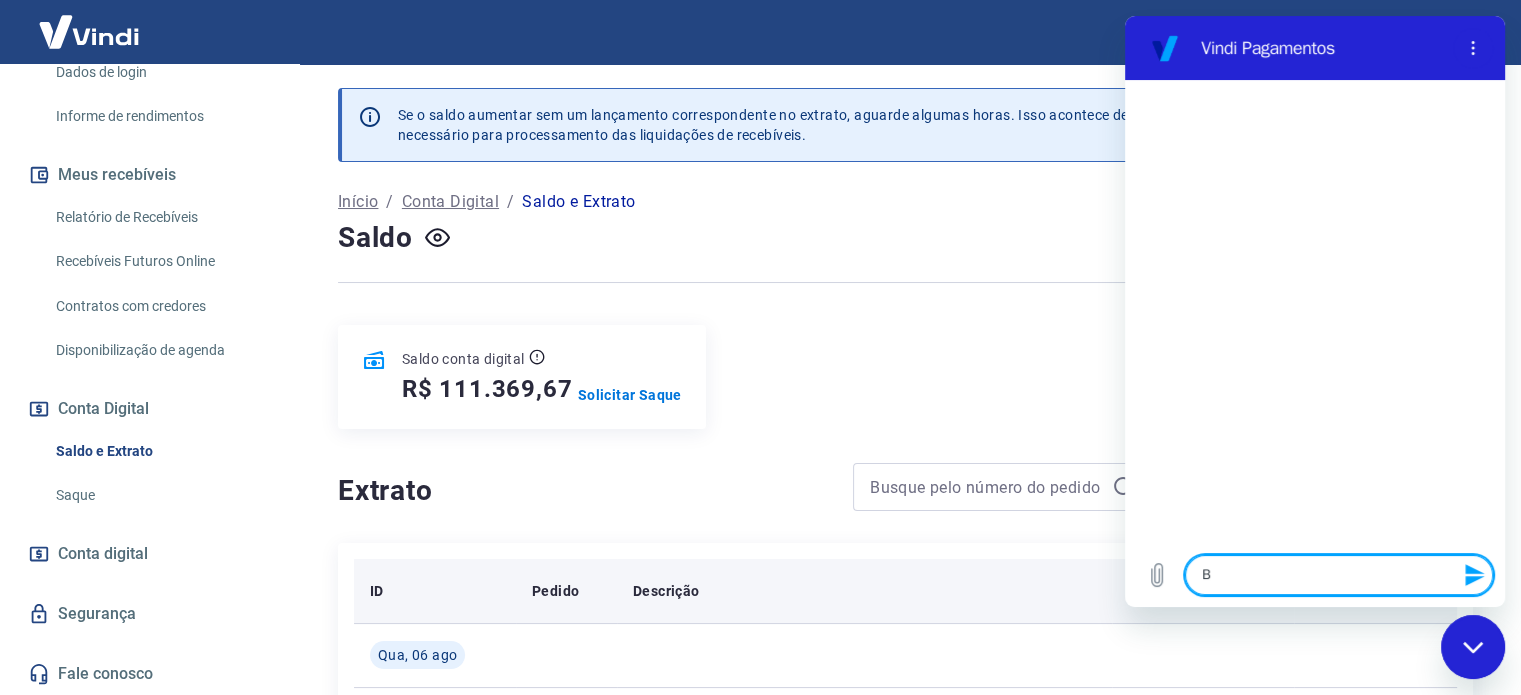 type on "Bo" 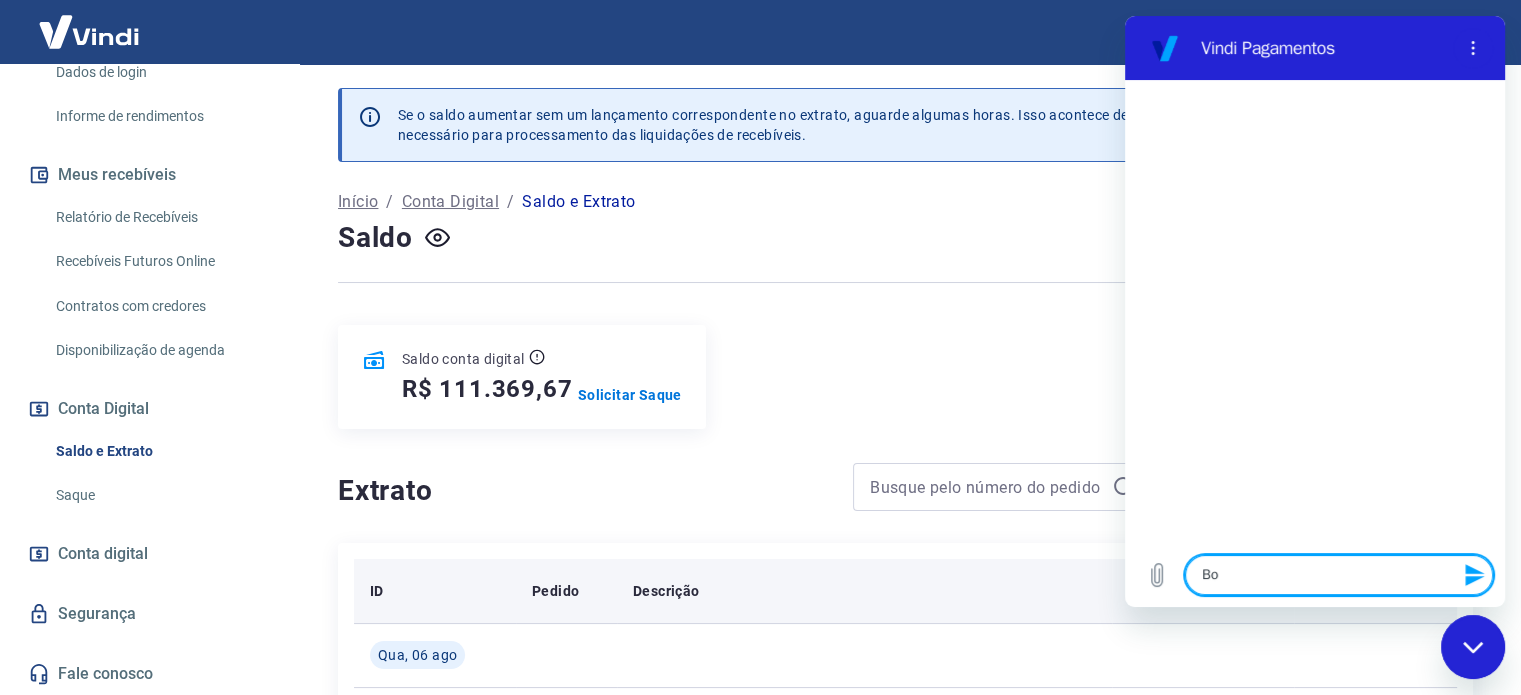 type on "Bom" 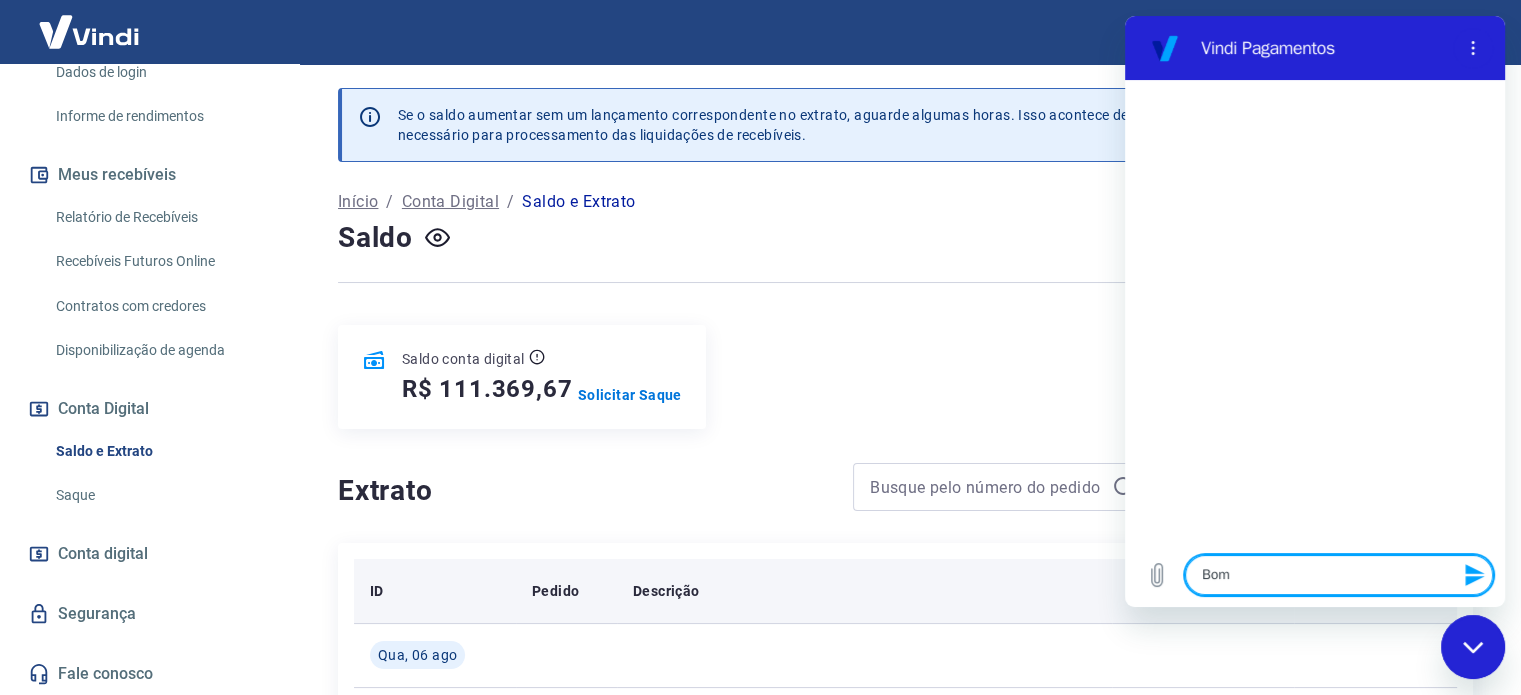 type on "Bom" 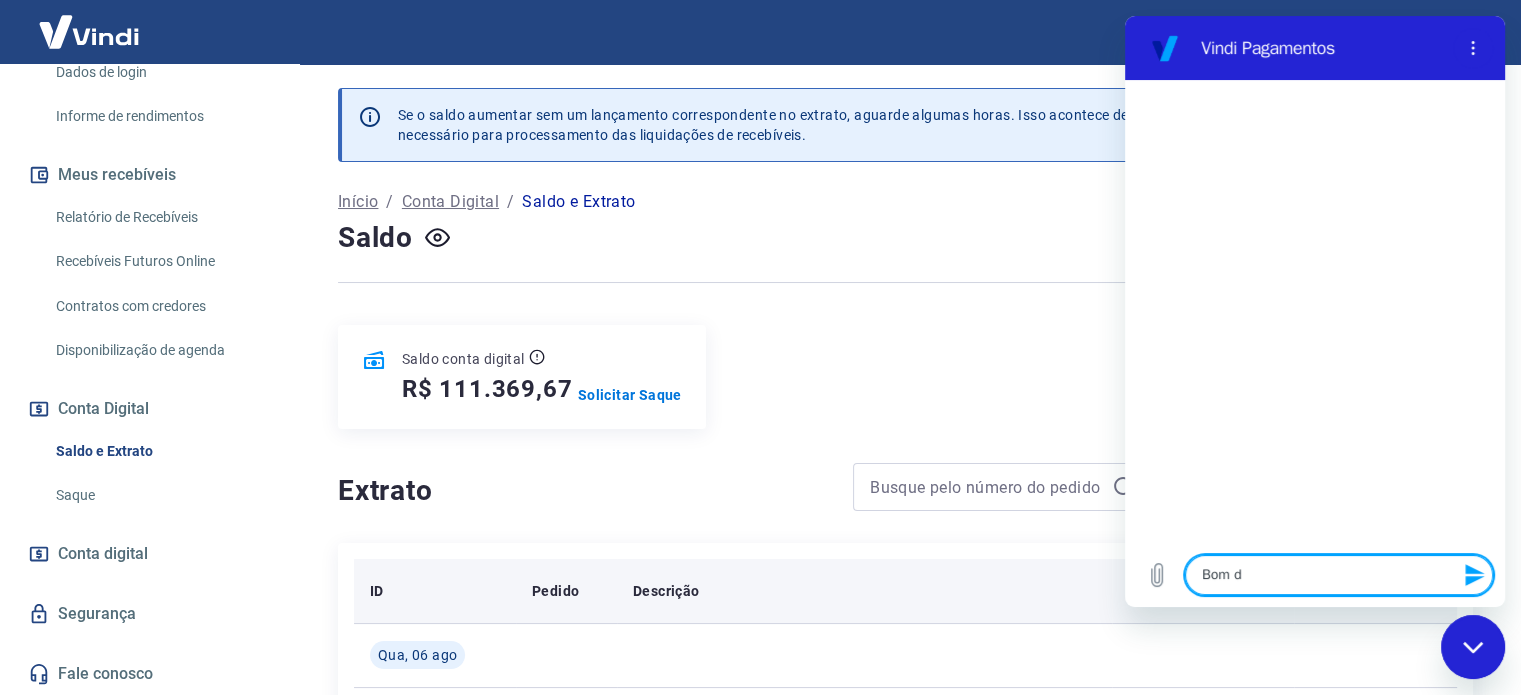 type on "Bom di" 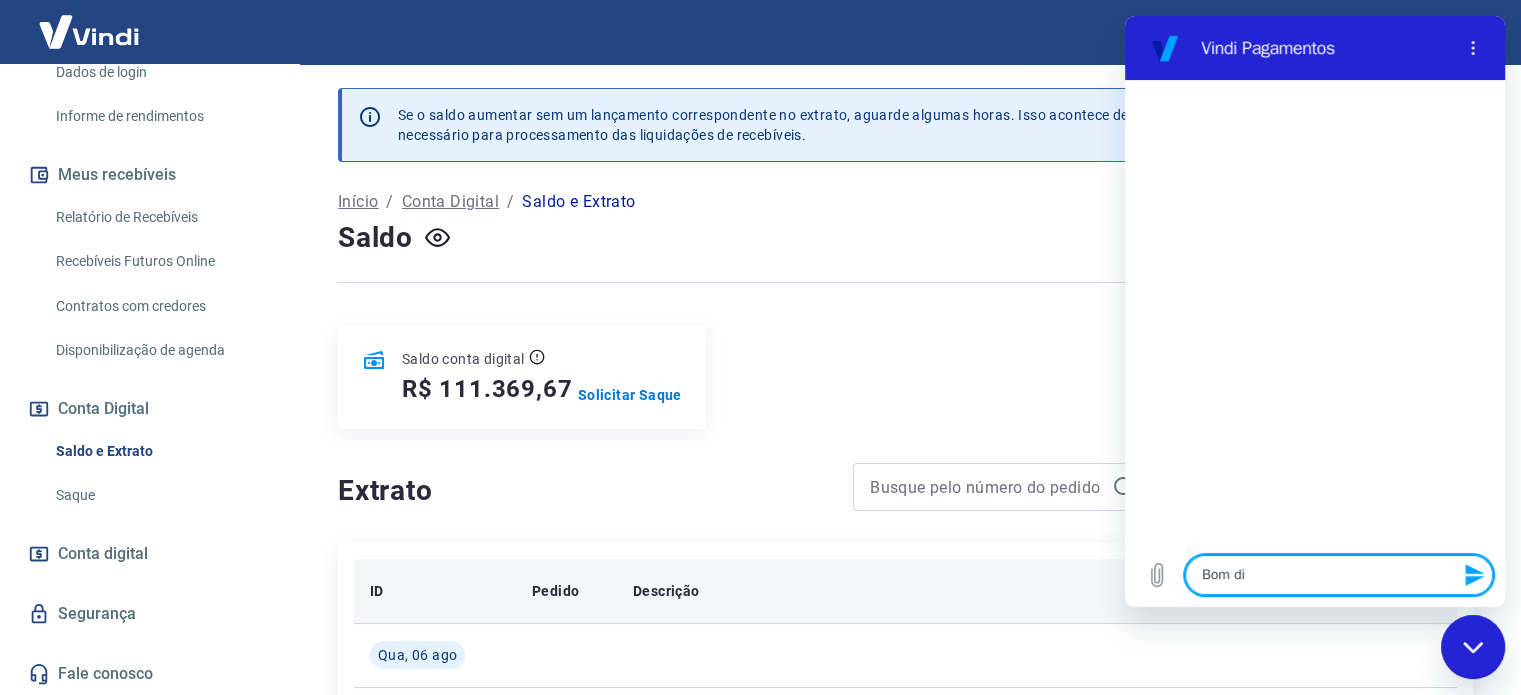 type on "Bom dia" 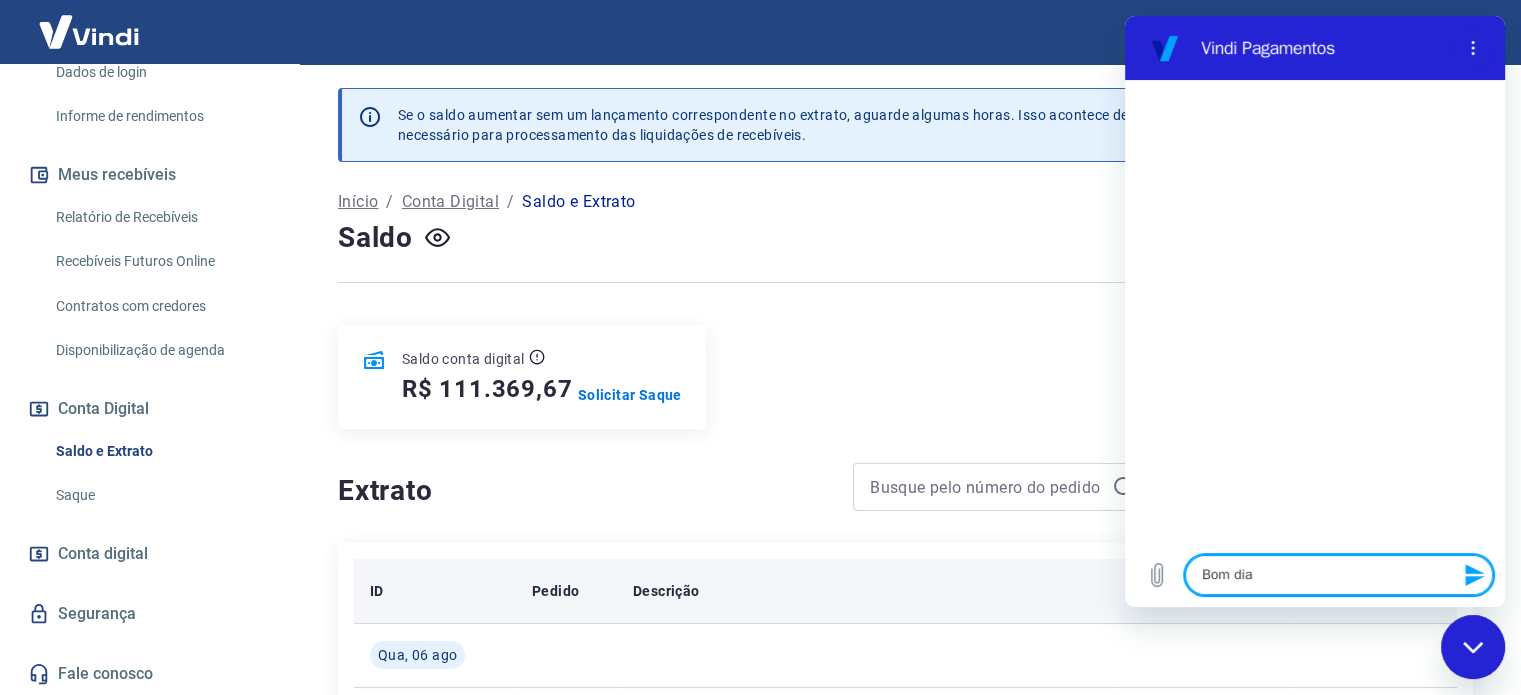 type on "Bom dia!" 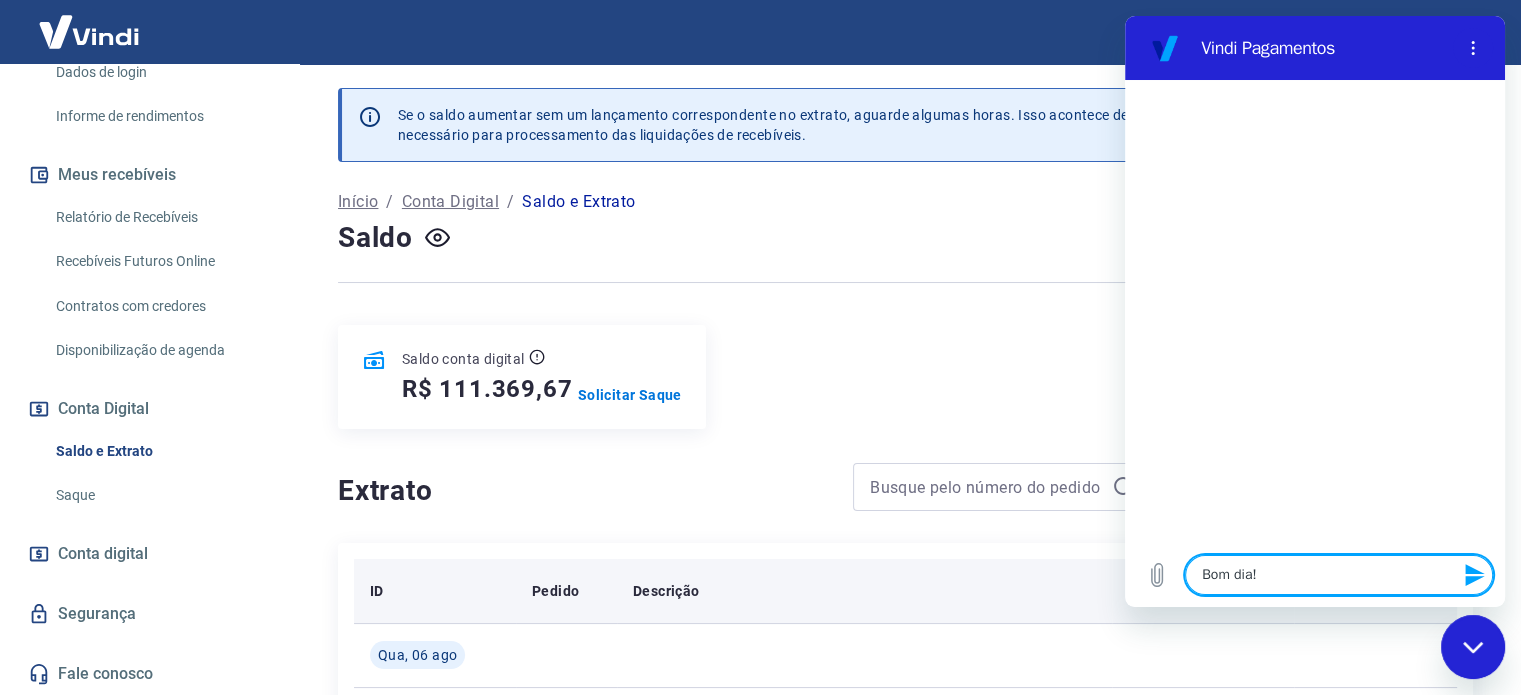 type 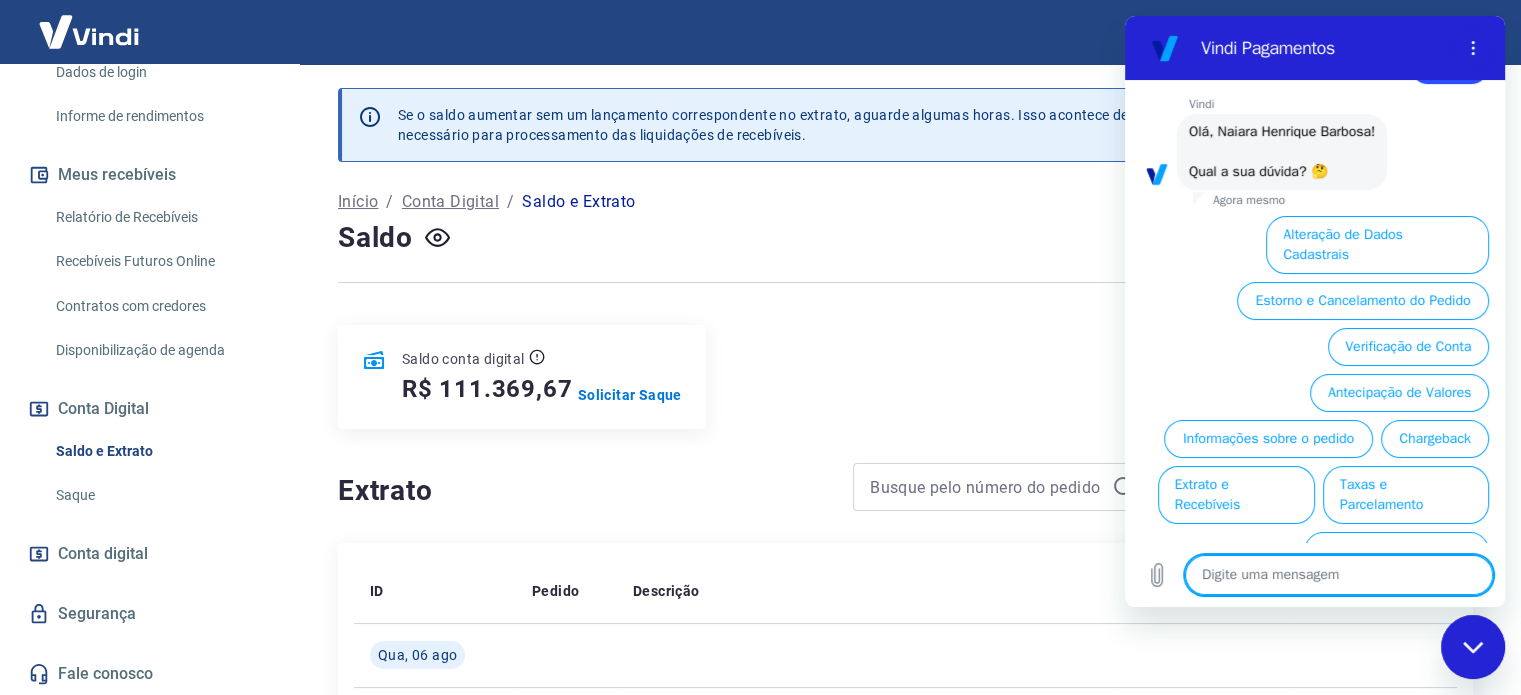 scroll, scrollTop: 106, scrollLeft: 0, axis: vertical 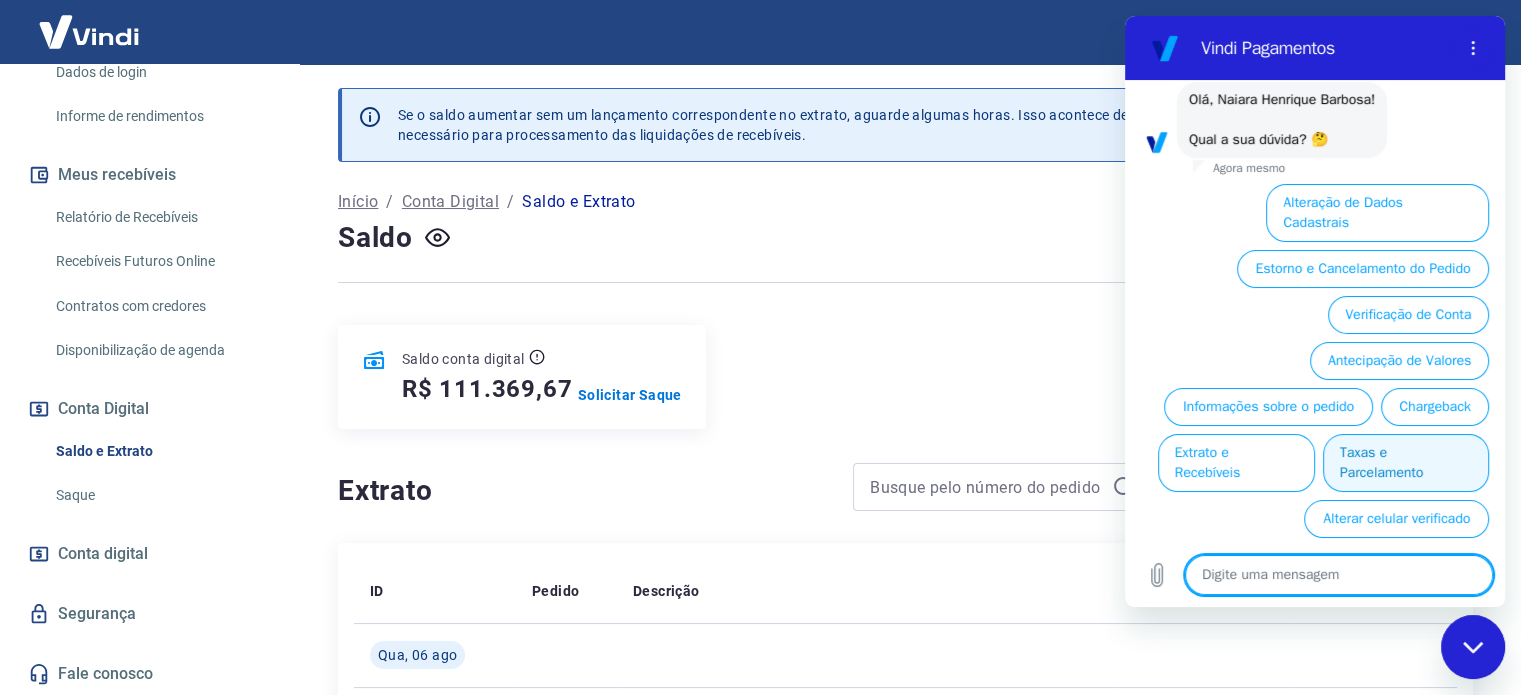 click on "Taxas e Parcelamento" at bounding box center (1406, 463) 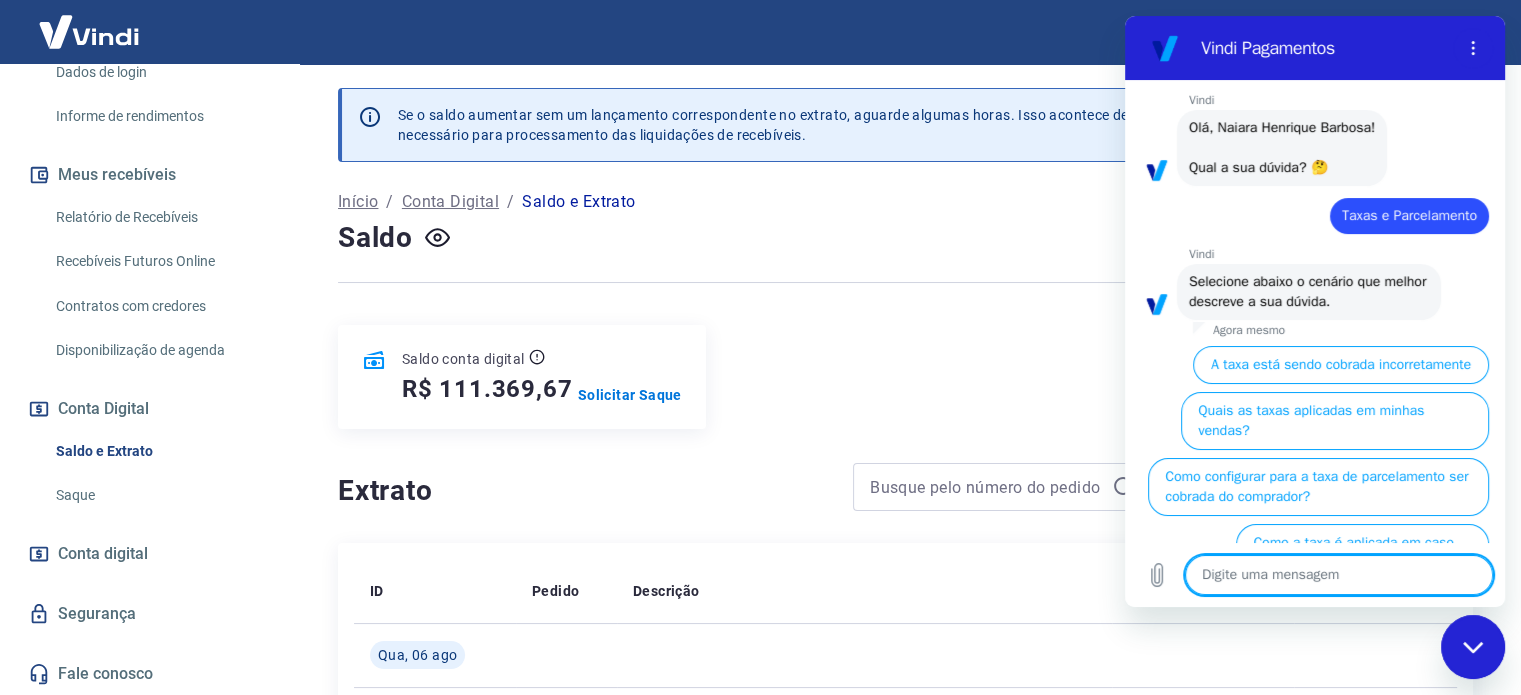 scroll, scrollTop: 144, scrollLeft: 0, axis: vertical 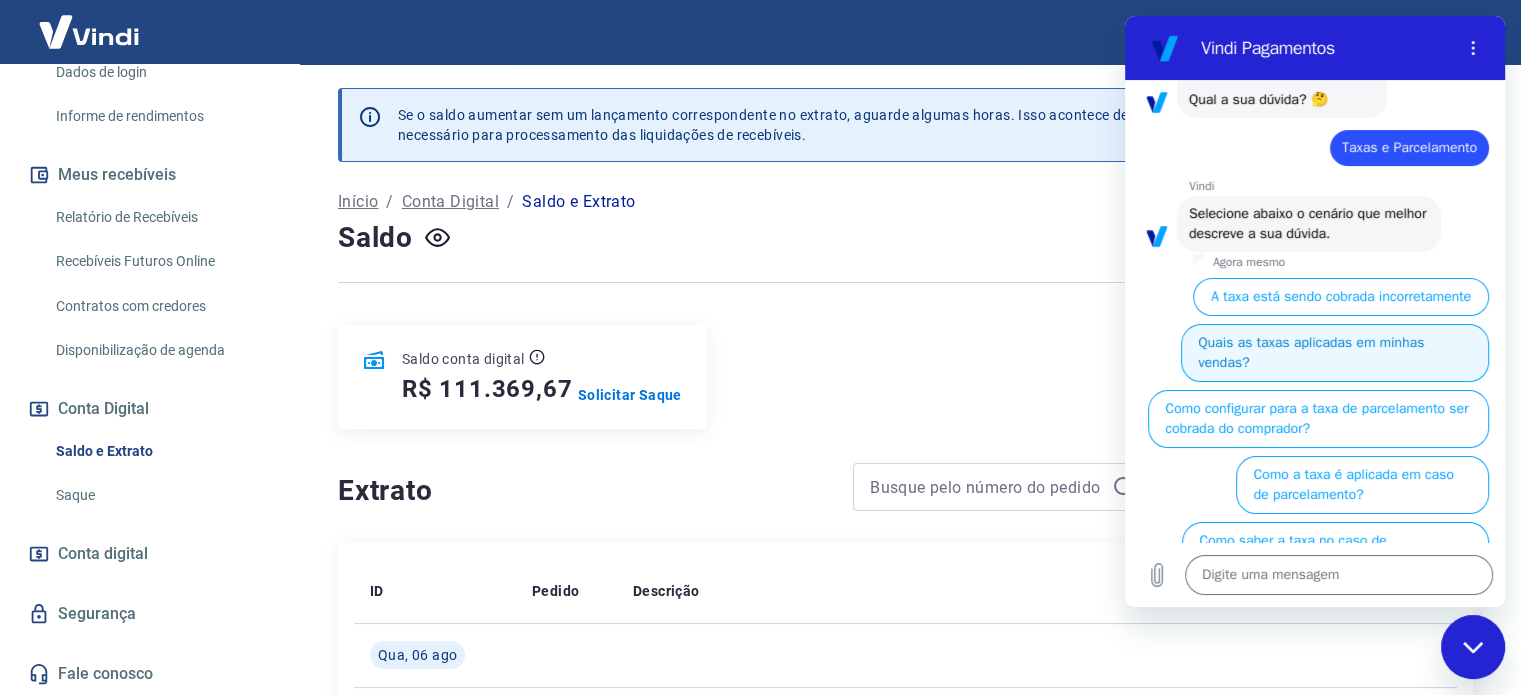 click on "Quais as taxas aplicadas em minhas vendas?" at bounding box center [1335, 353] 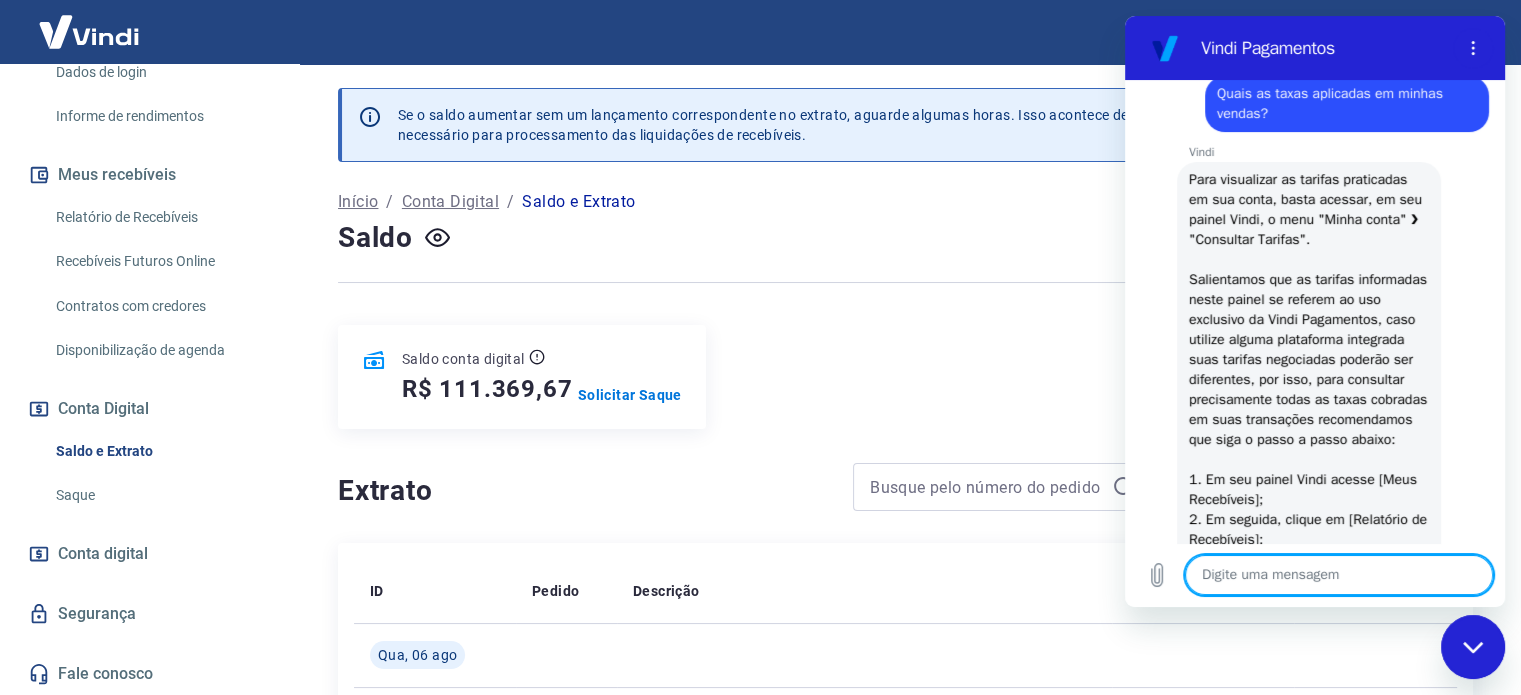 scroll, scrollTop: 298, scrollLeft: 0, axis: vertical 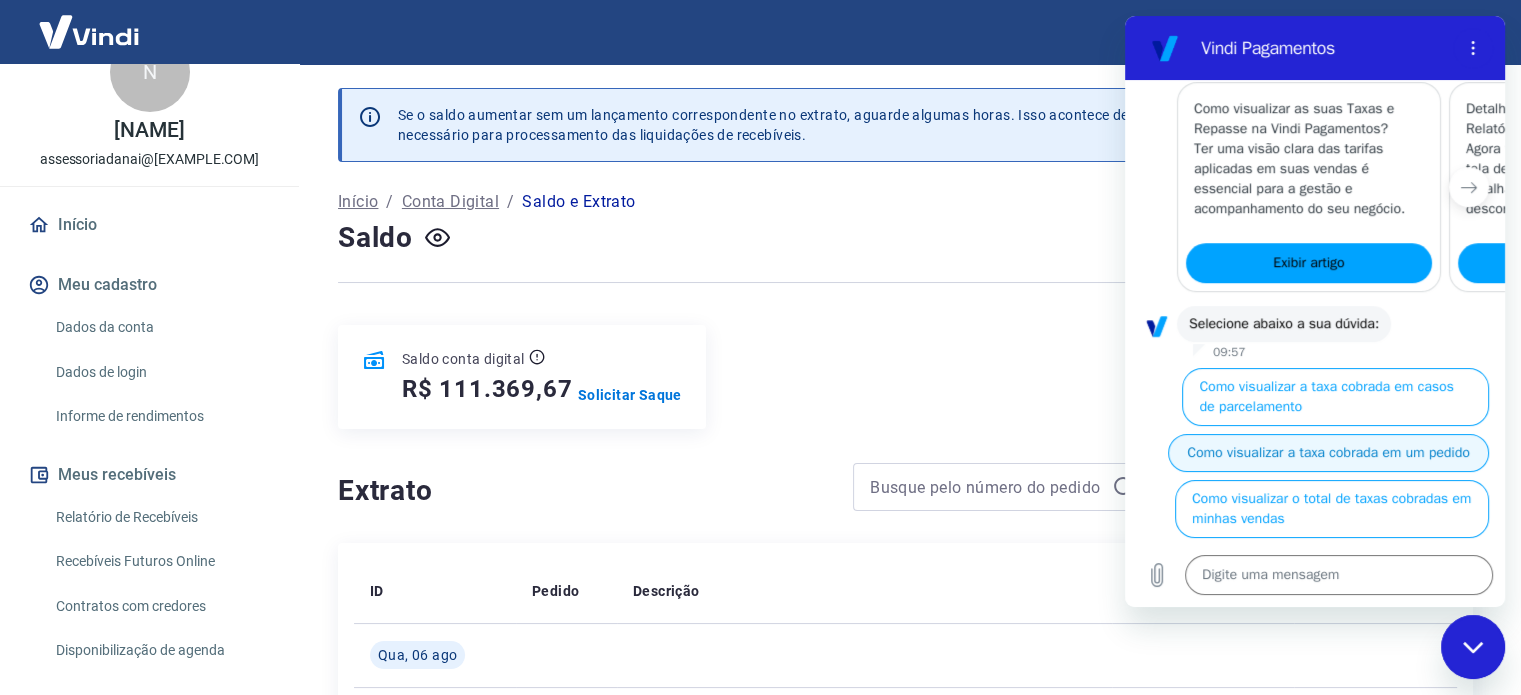 click on "Como visualizar a taxa cobrada em um pedido" at bounding box center [1328, 453] 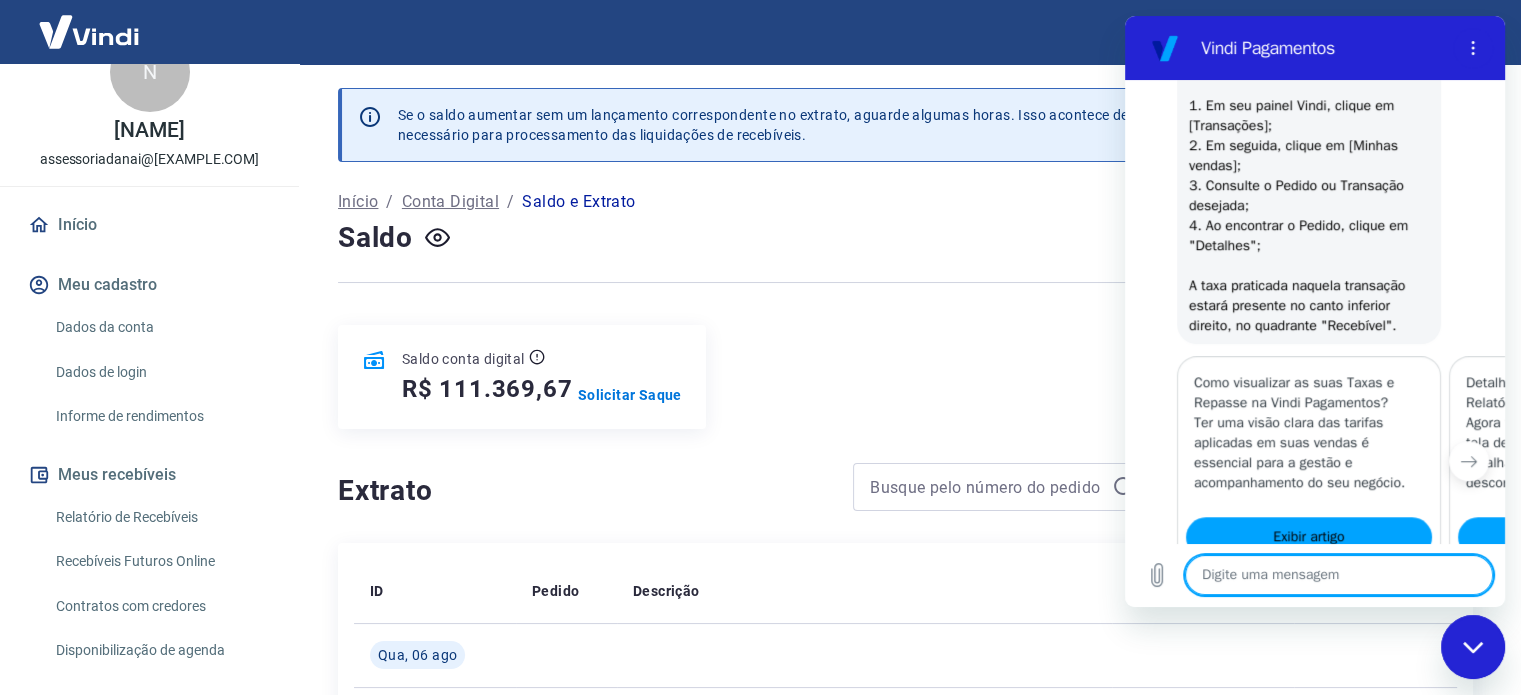 scroll, scrollTop: 1692, scrollLeft: 0, axis: vertical 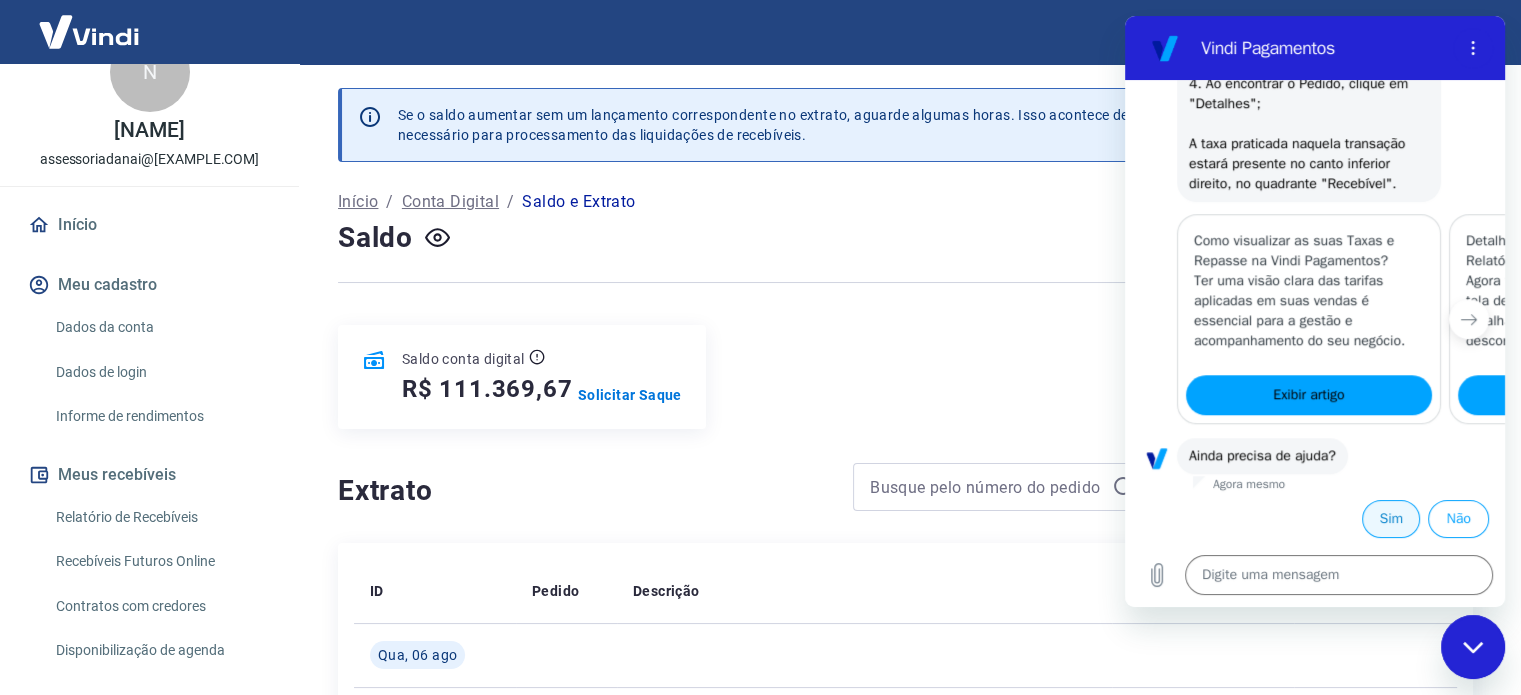 click on "Sim" at bounding box center (1391, 519) 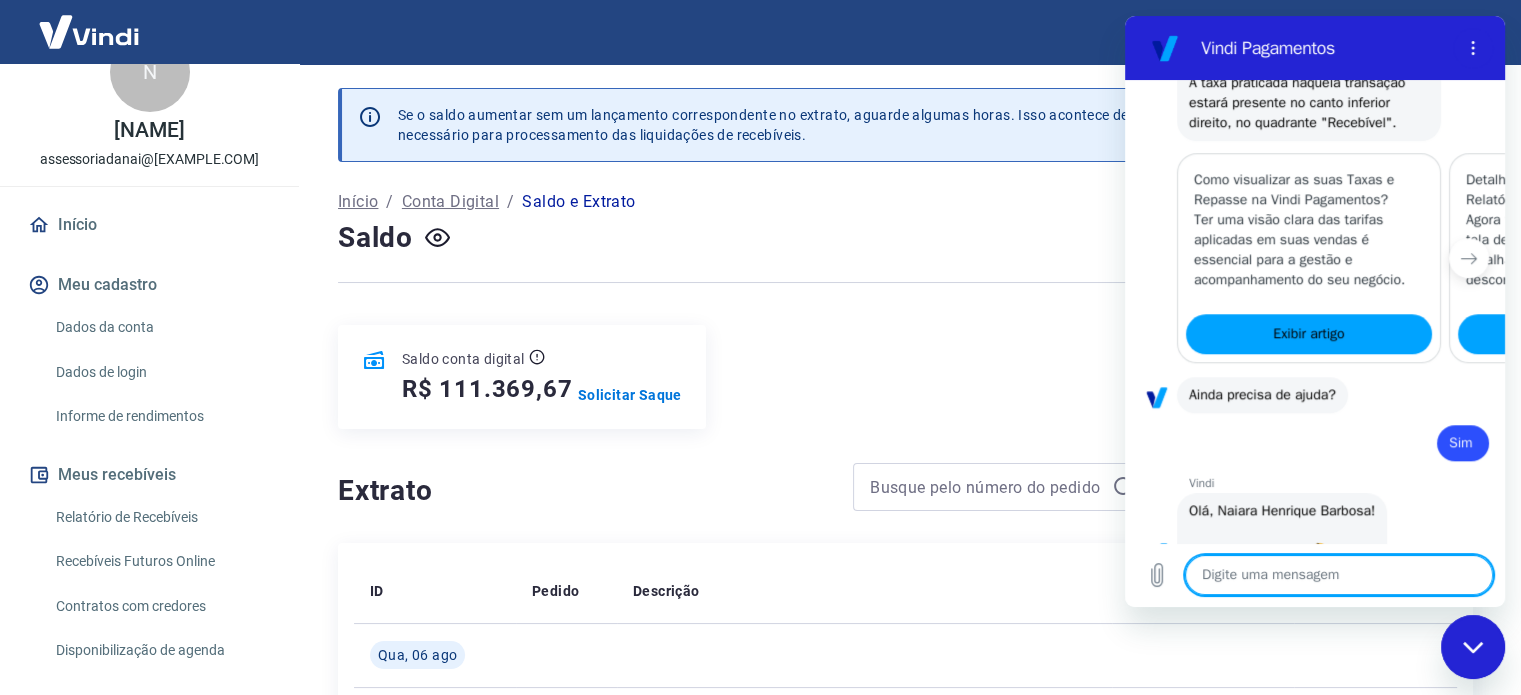 type on "x" 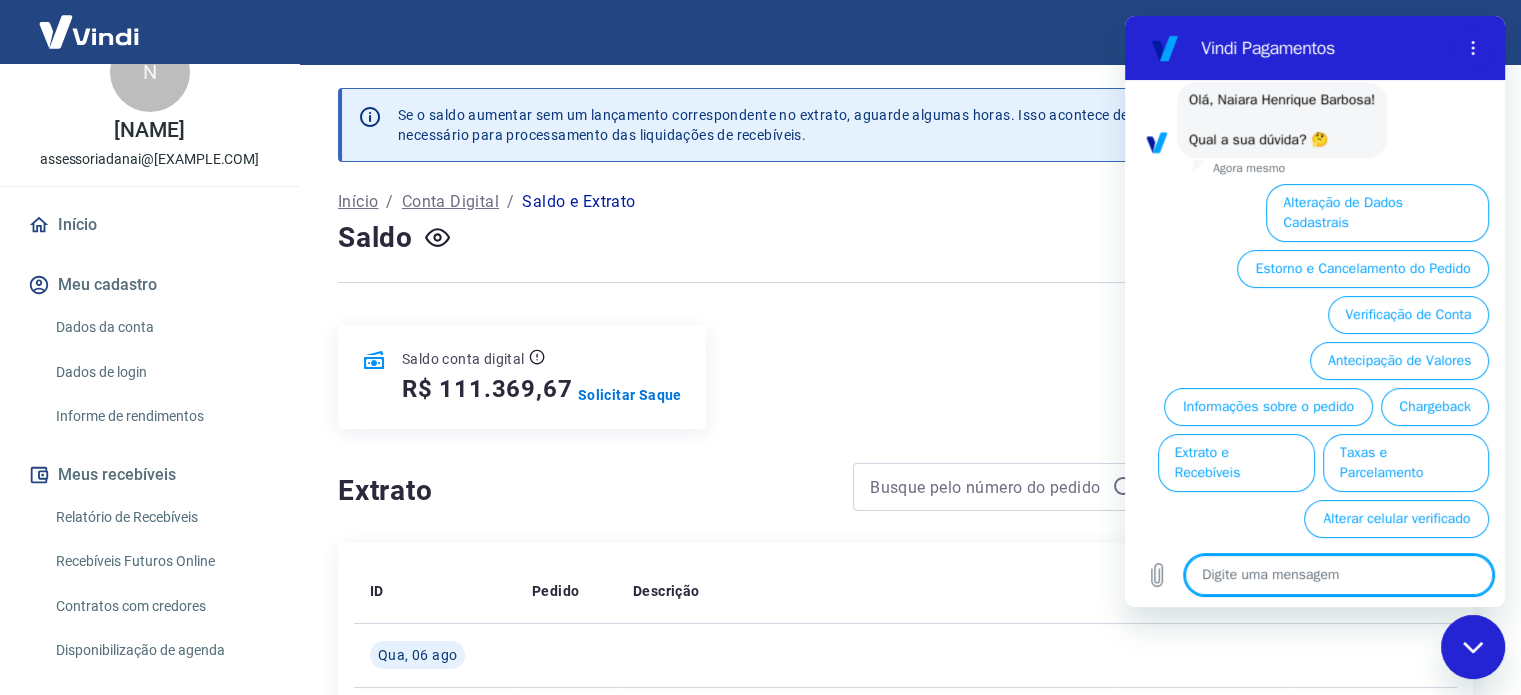 scroll, scrollTop: 2165, scrollLeft: 0, axis: vertical 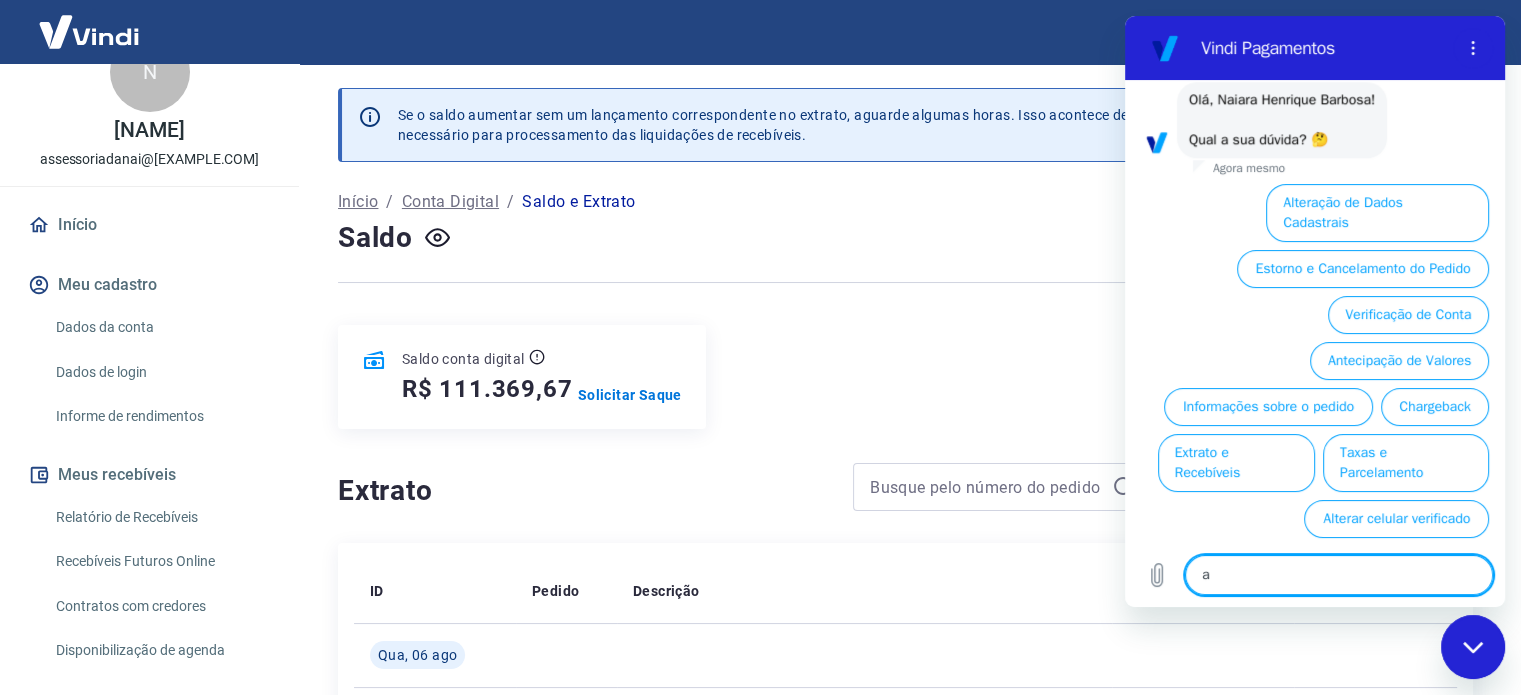 type on "at" 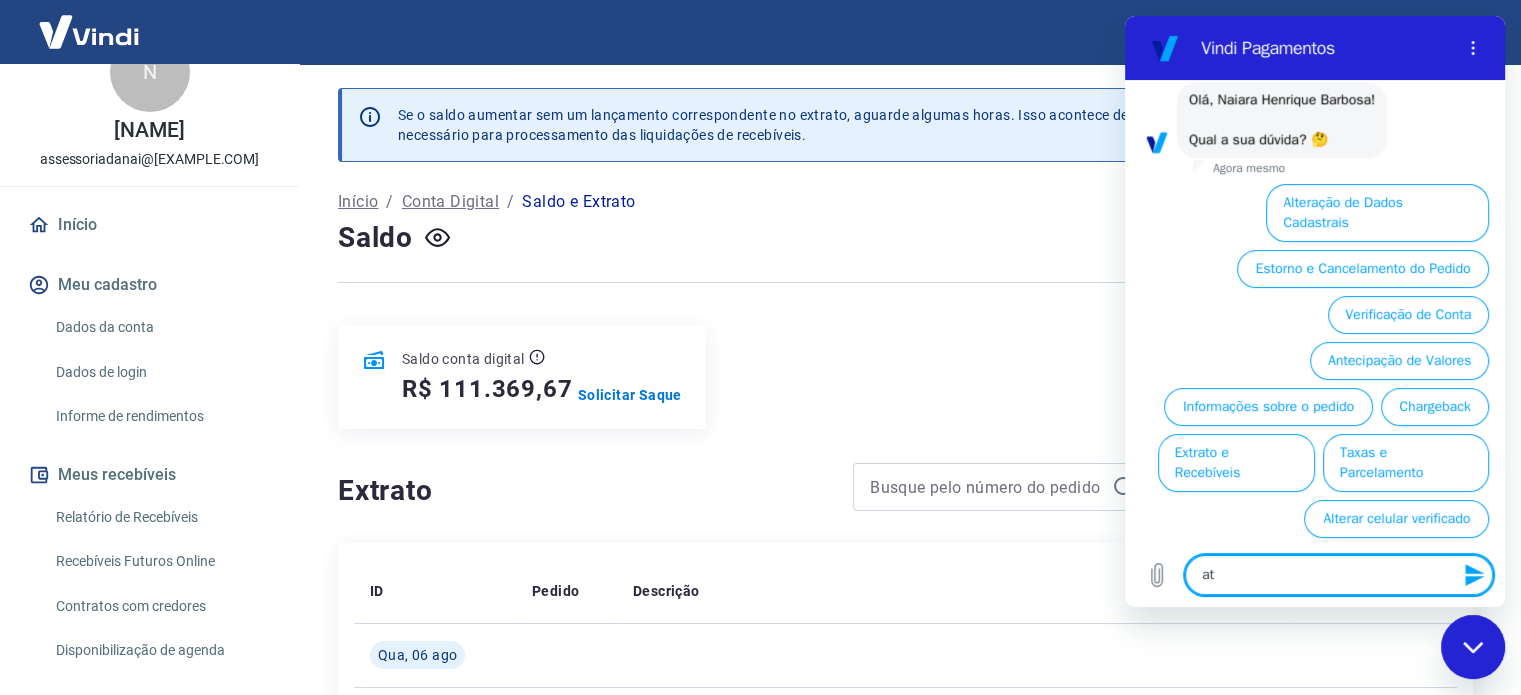 type on "ate" 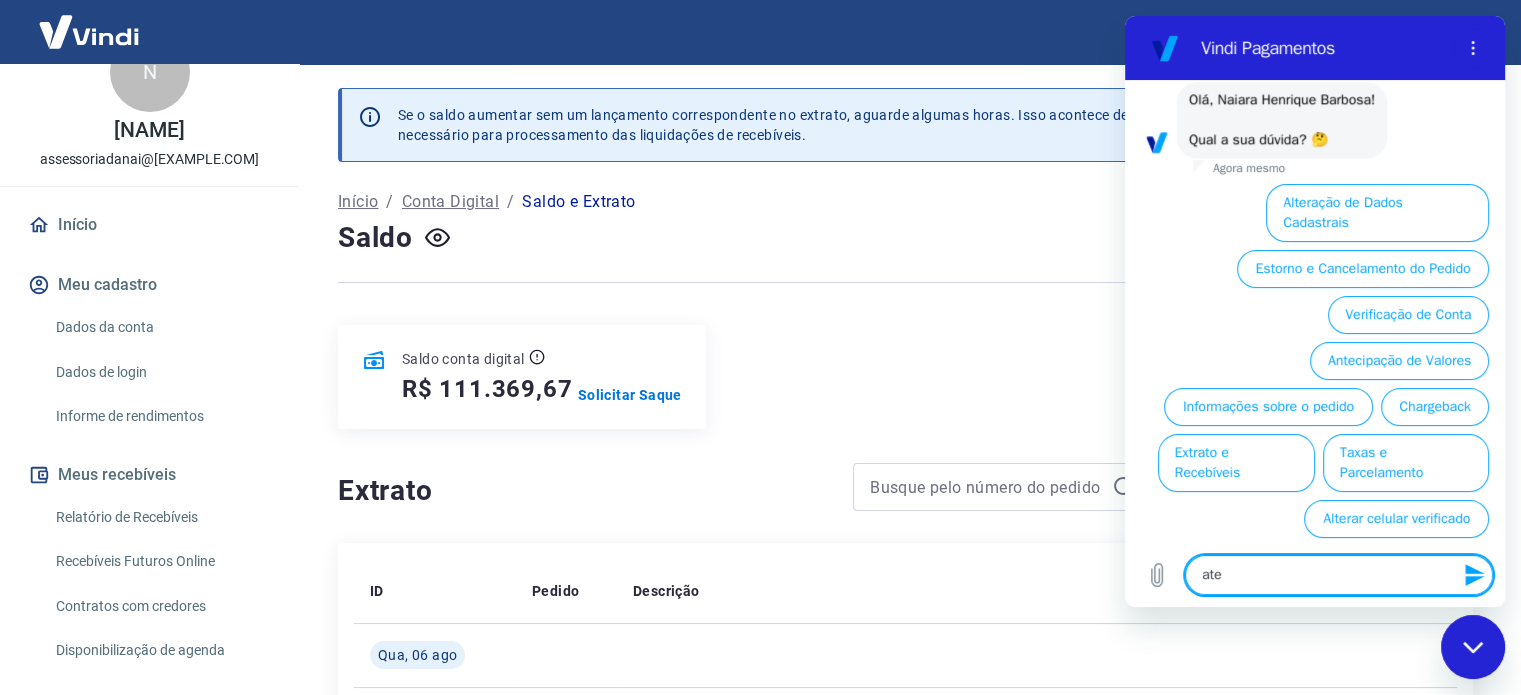 type on "aten" 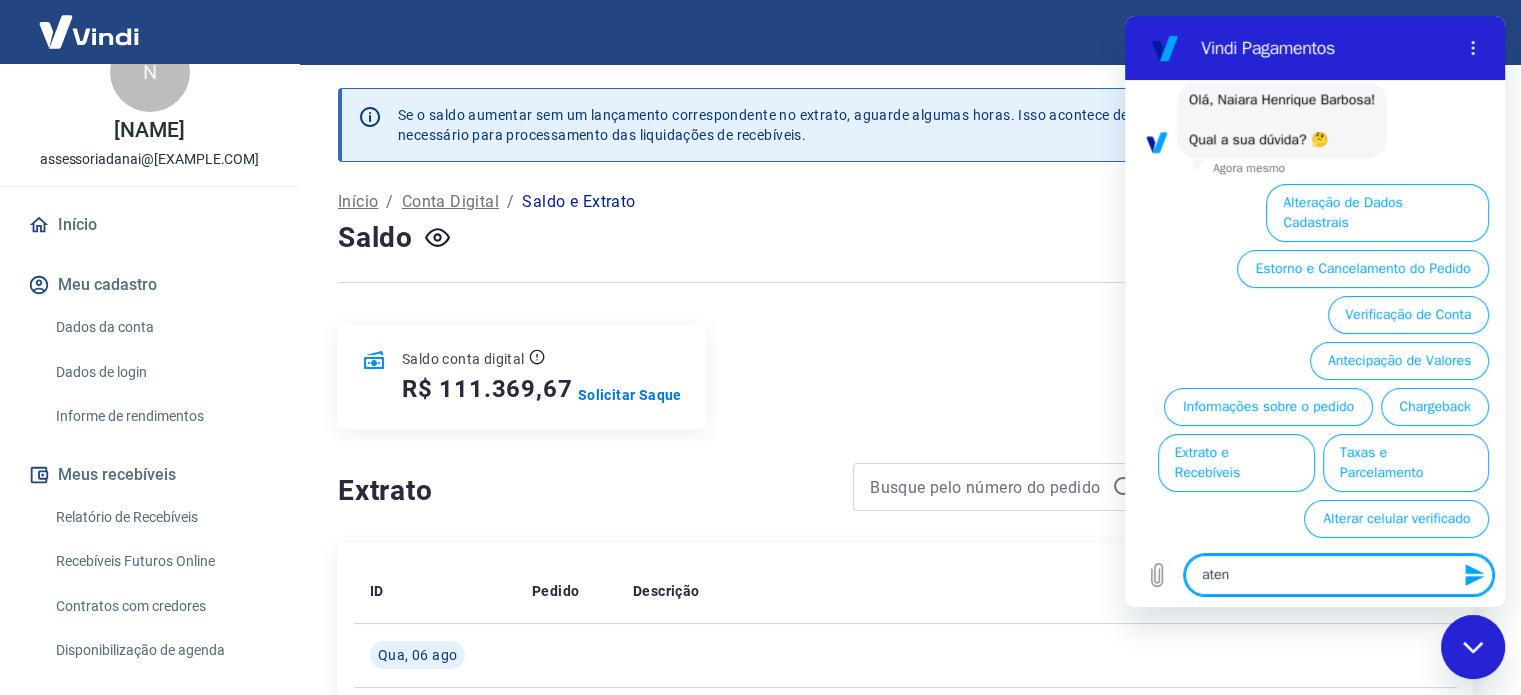 type on "atend" 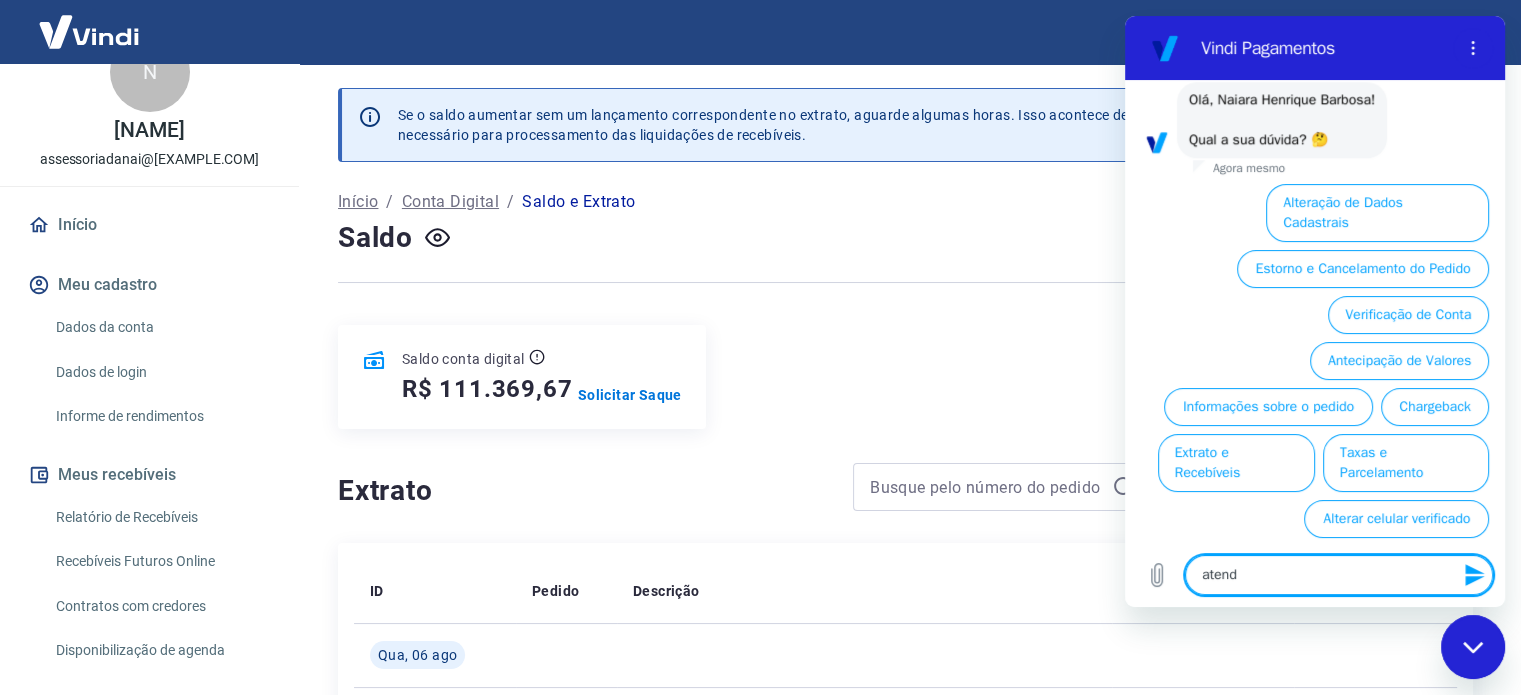 type on "atendi" 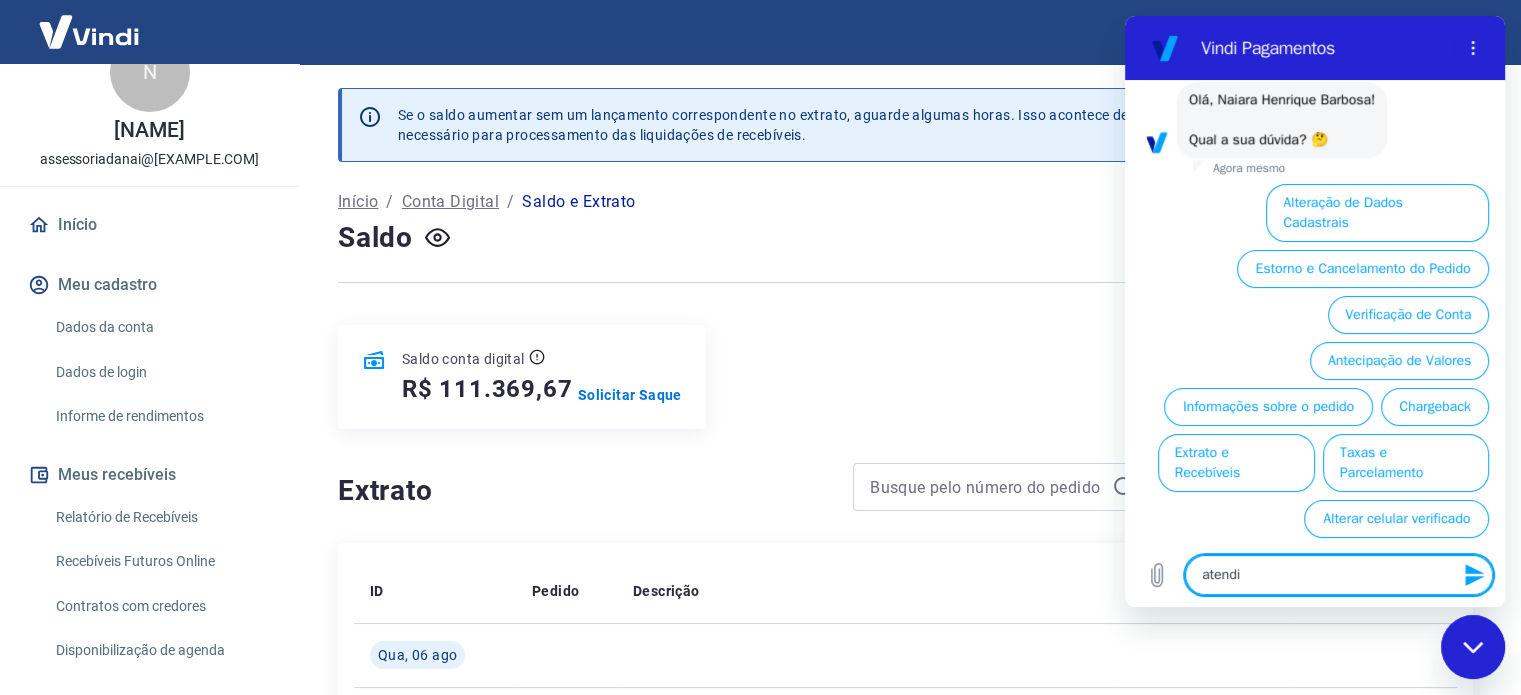 type on "atendim" 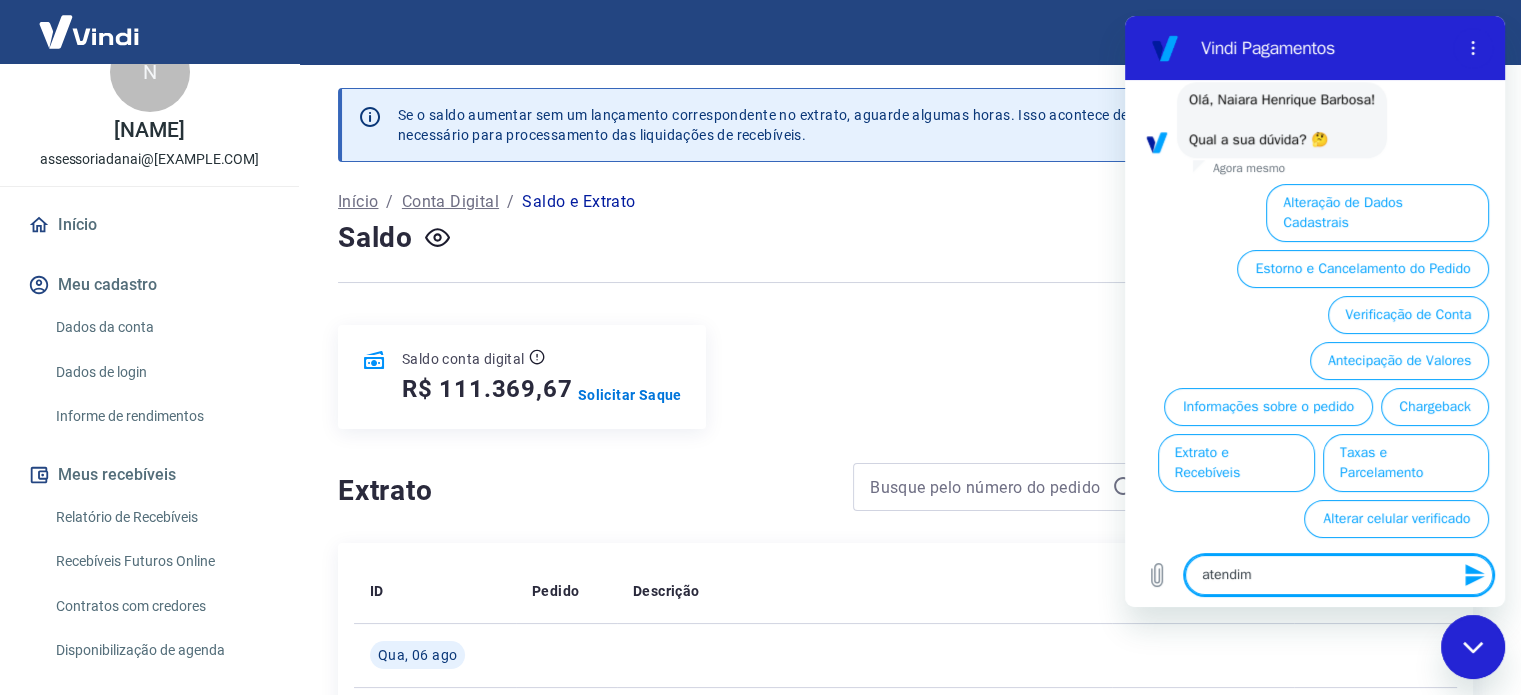 type on "atendime" 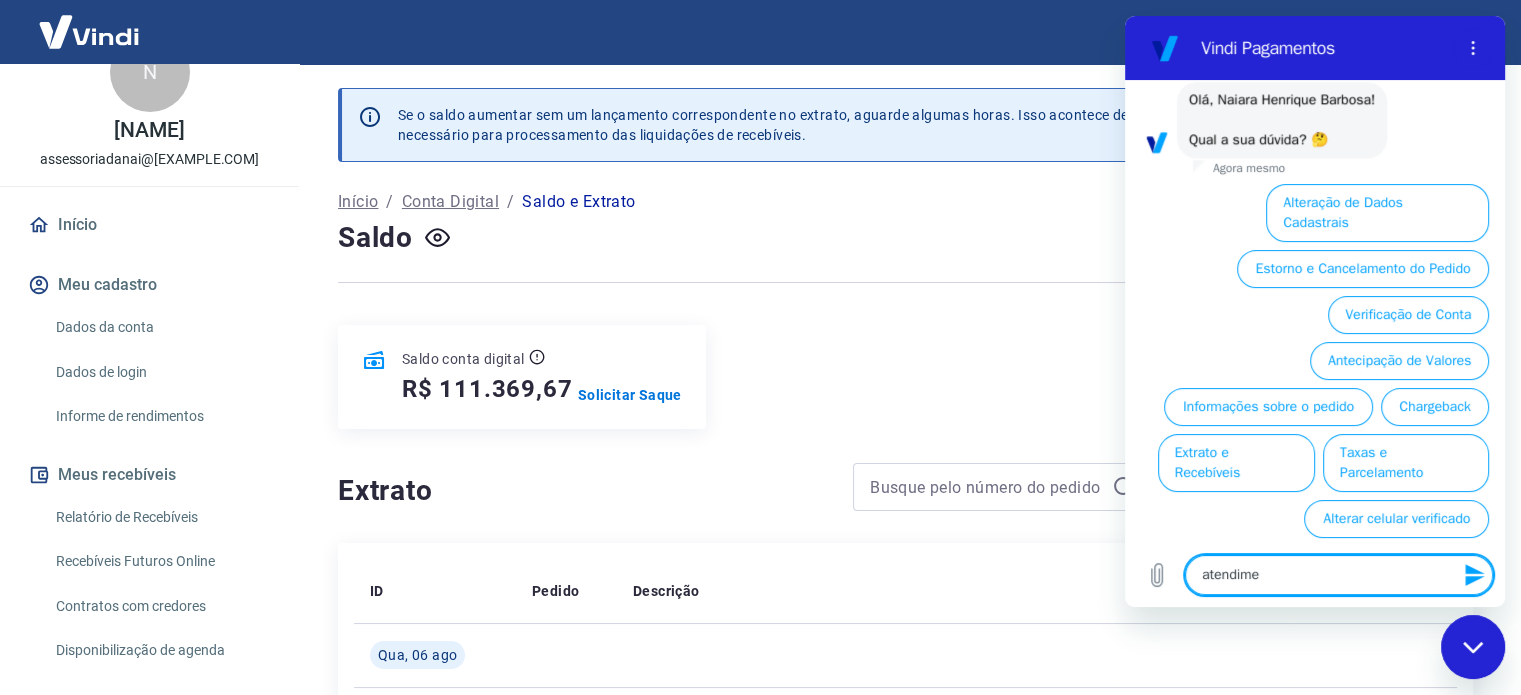 type on "atendimen" 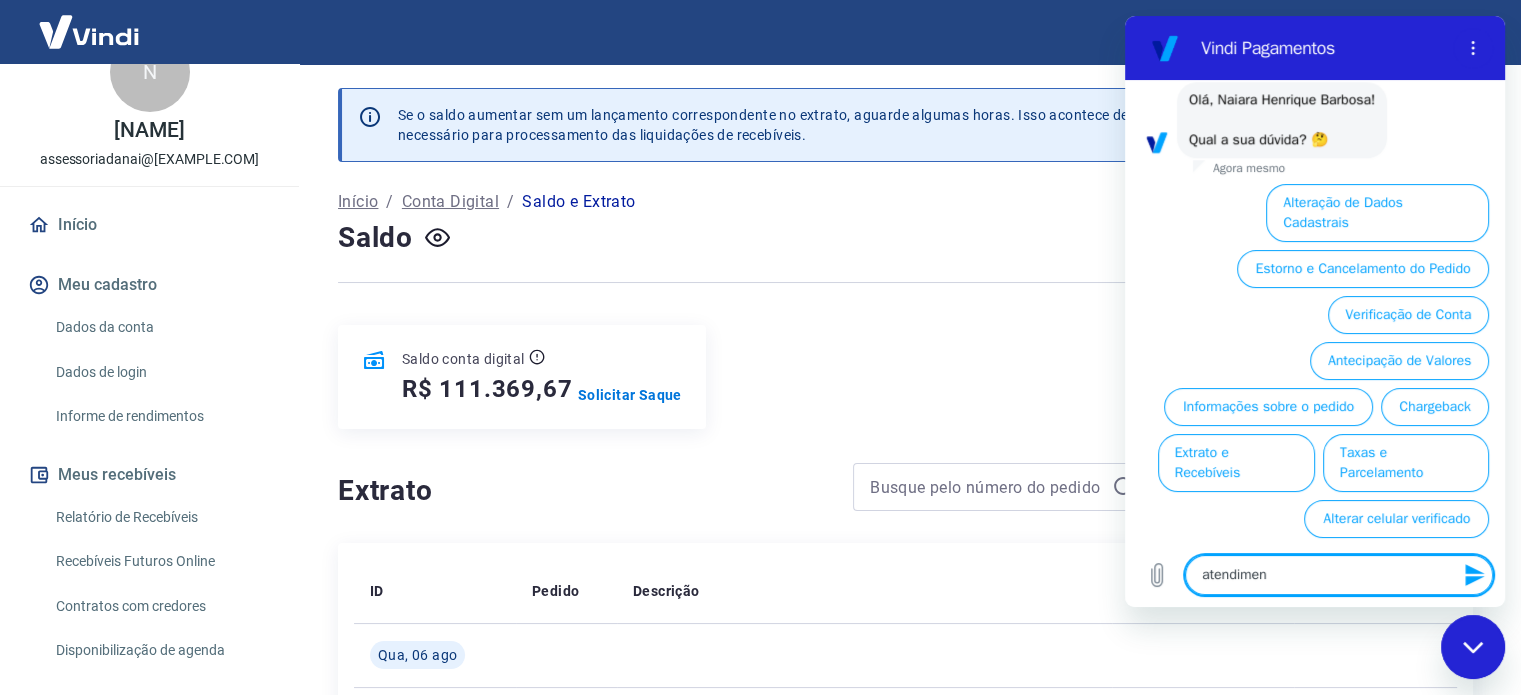 type on "atendiment" 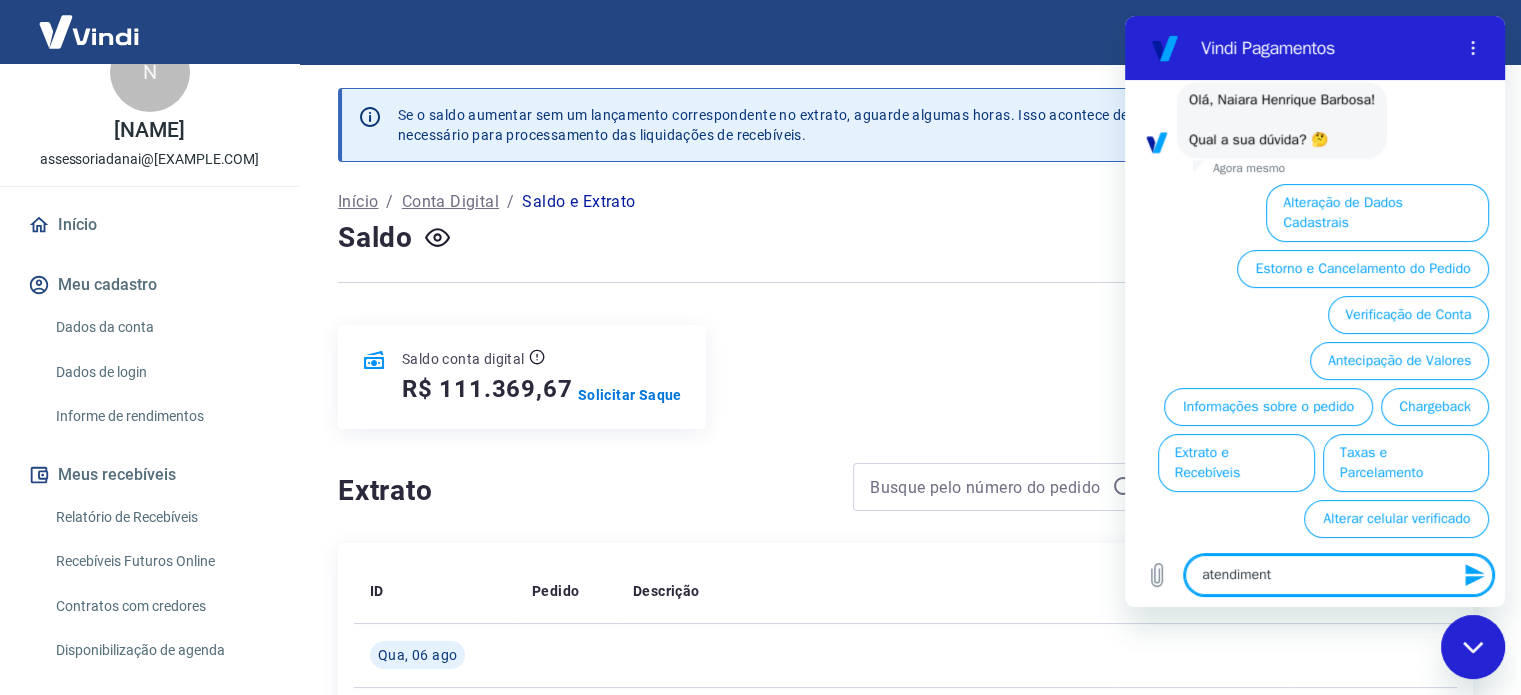 type on "atendimento" 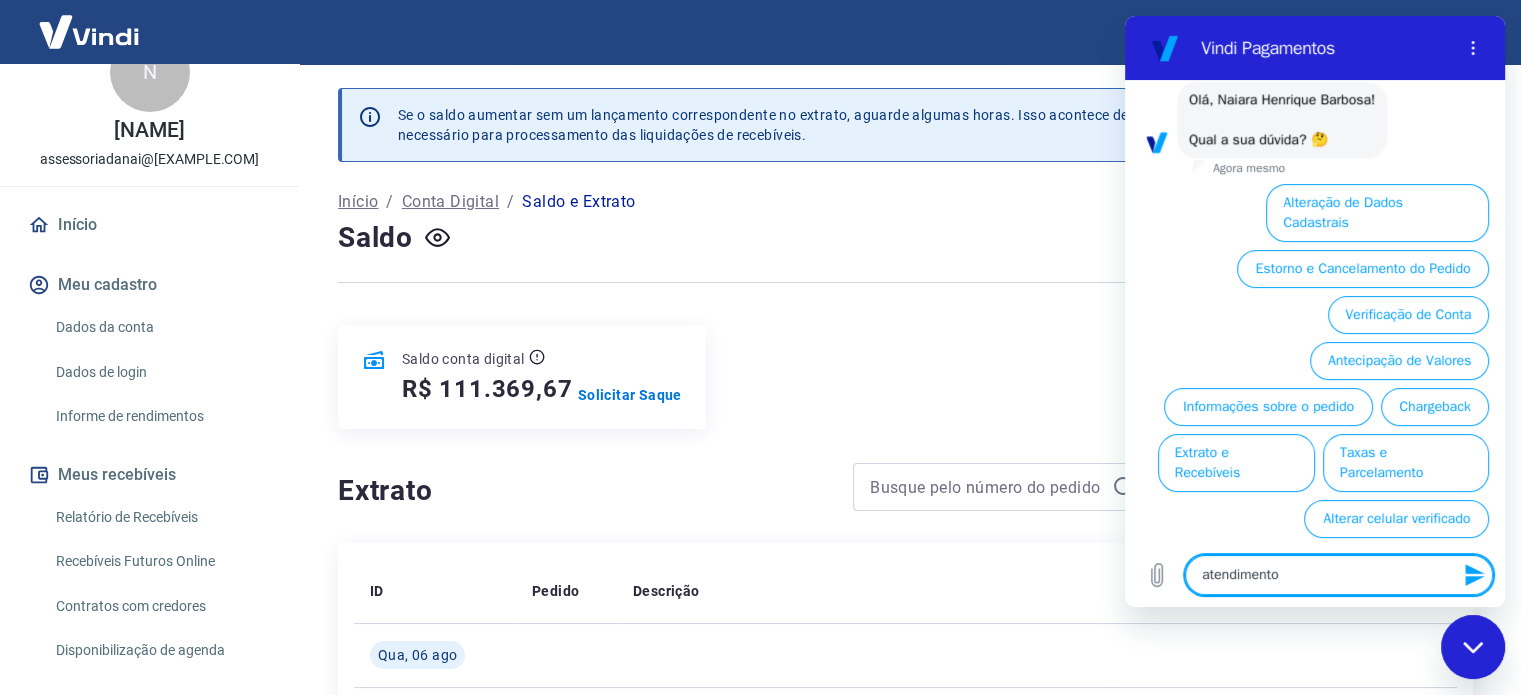 type on "atendimento" 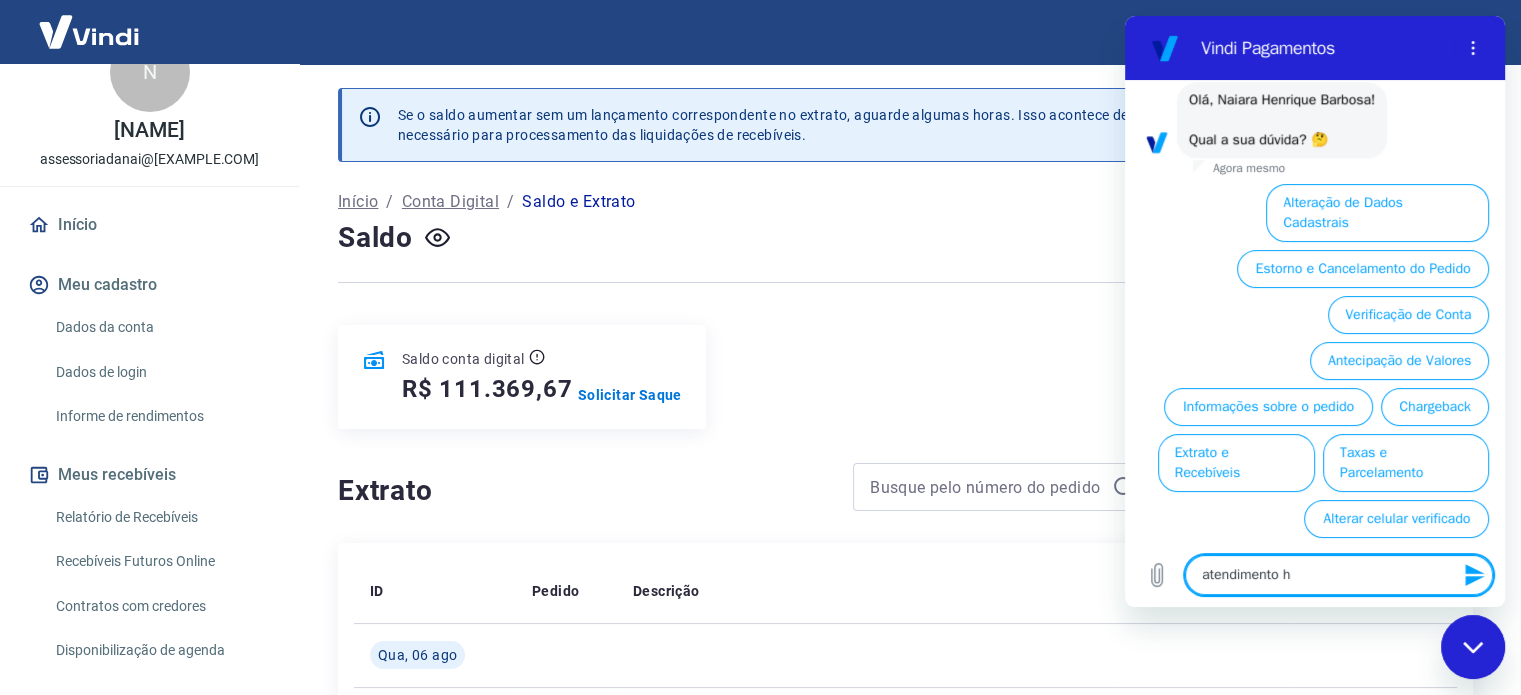 type on "atendimento hu" 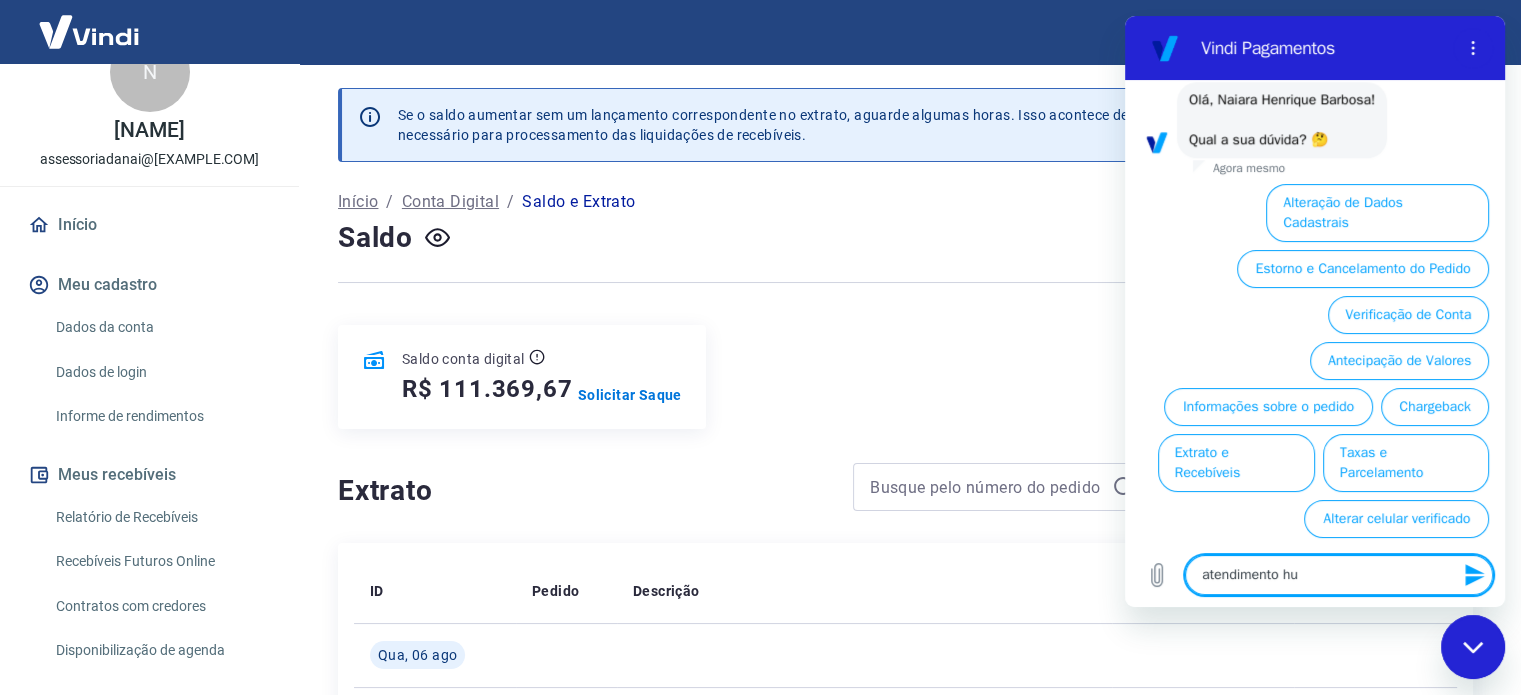 type on "atendimento hum" 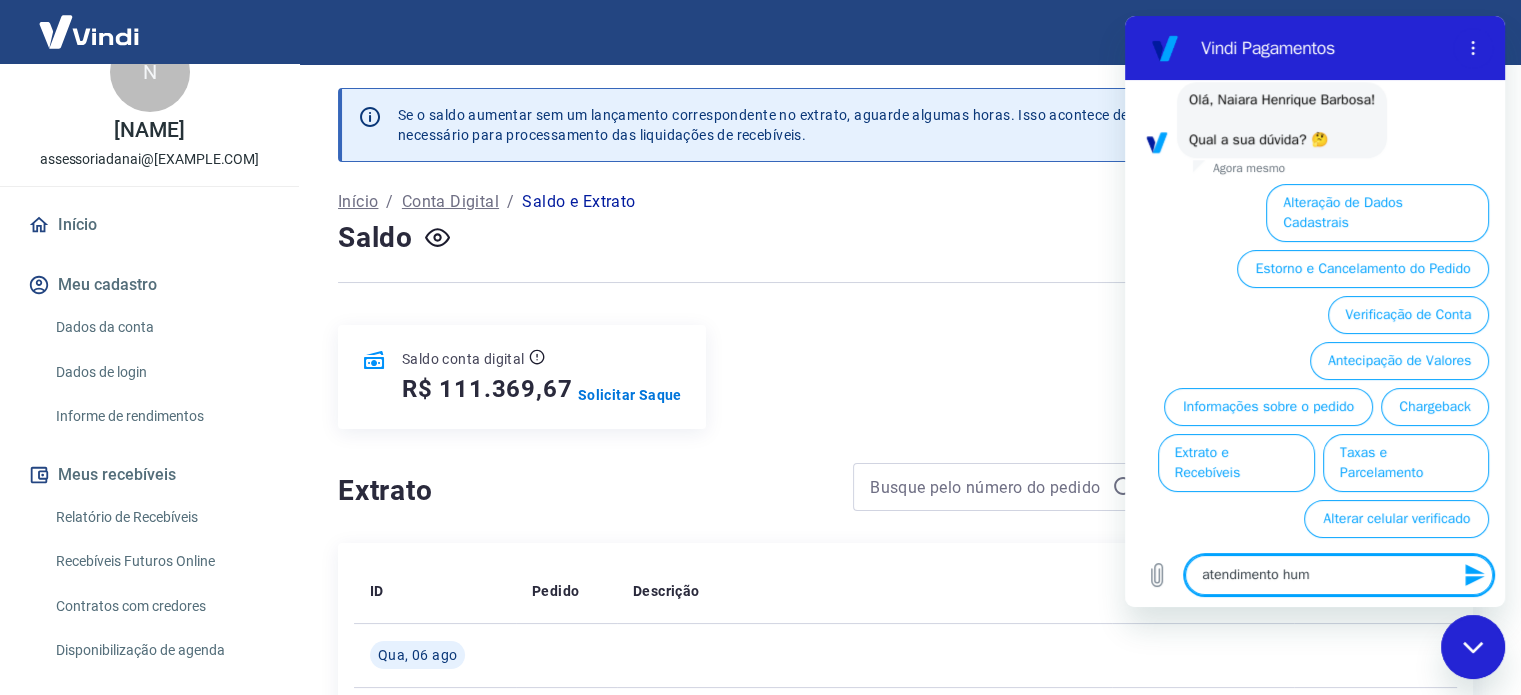 type on "atendimento huma" 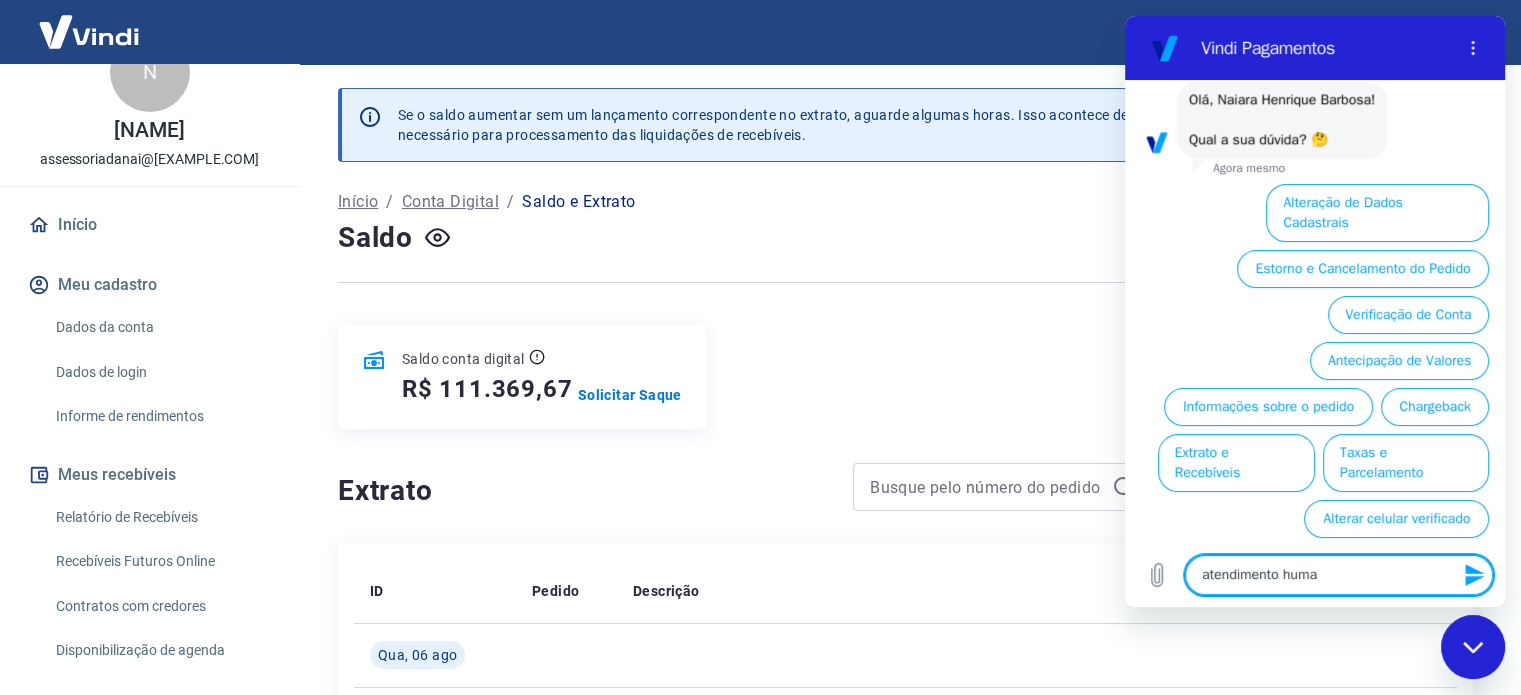 type on "atendimento human" 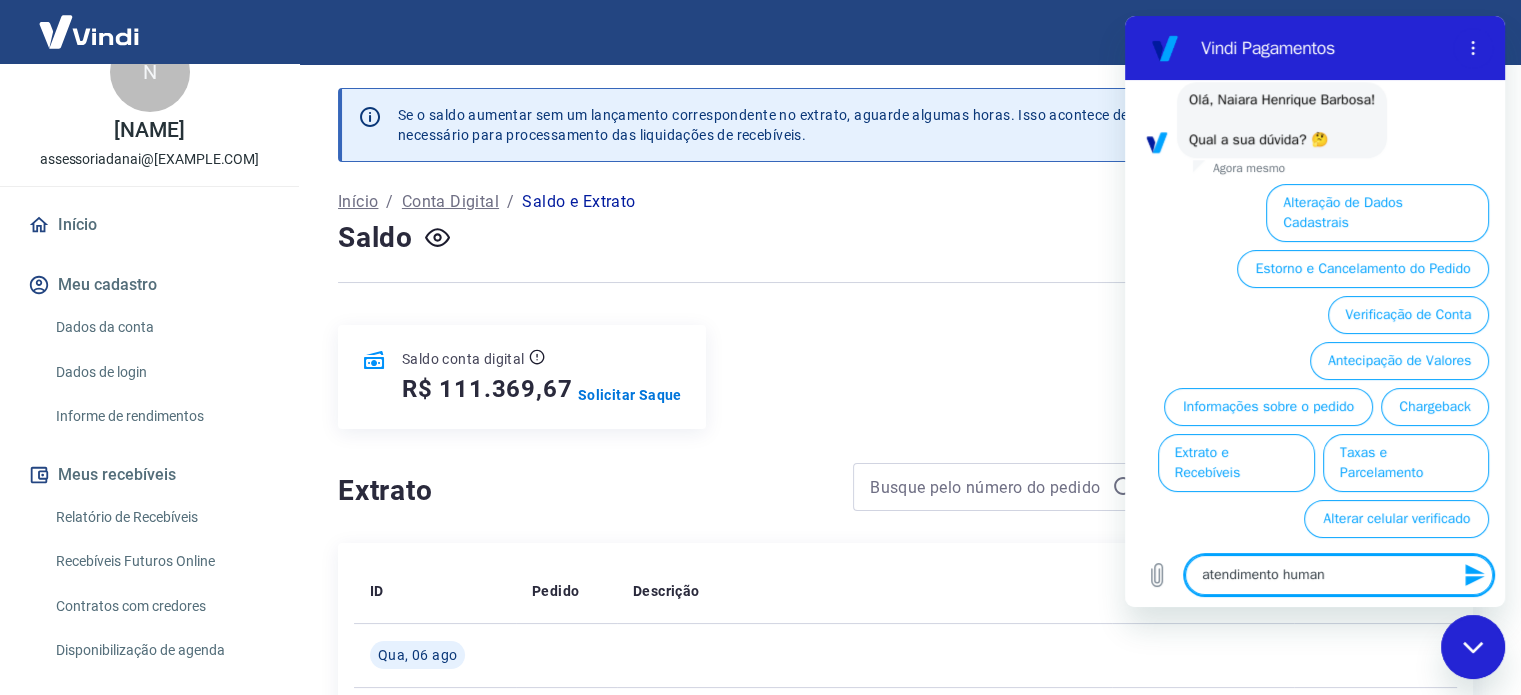 type on "atendimento humano" 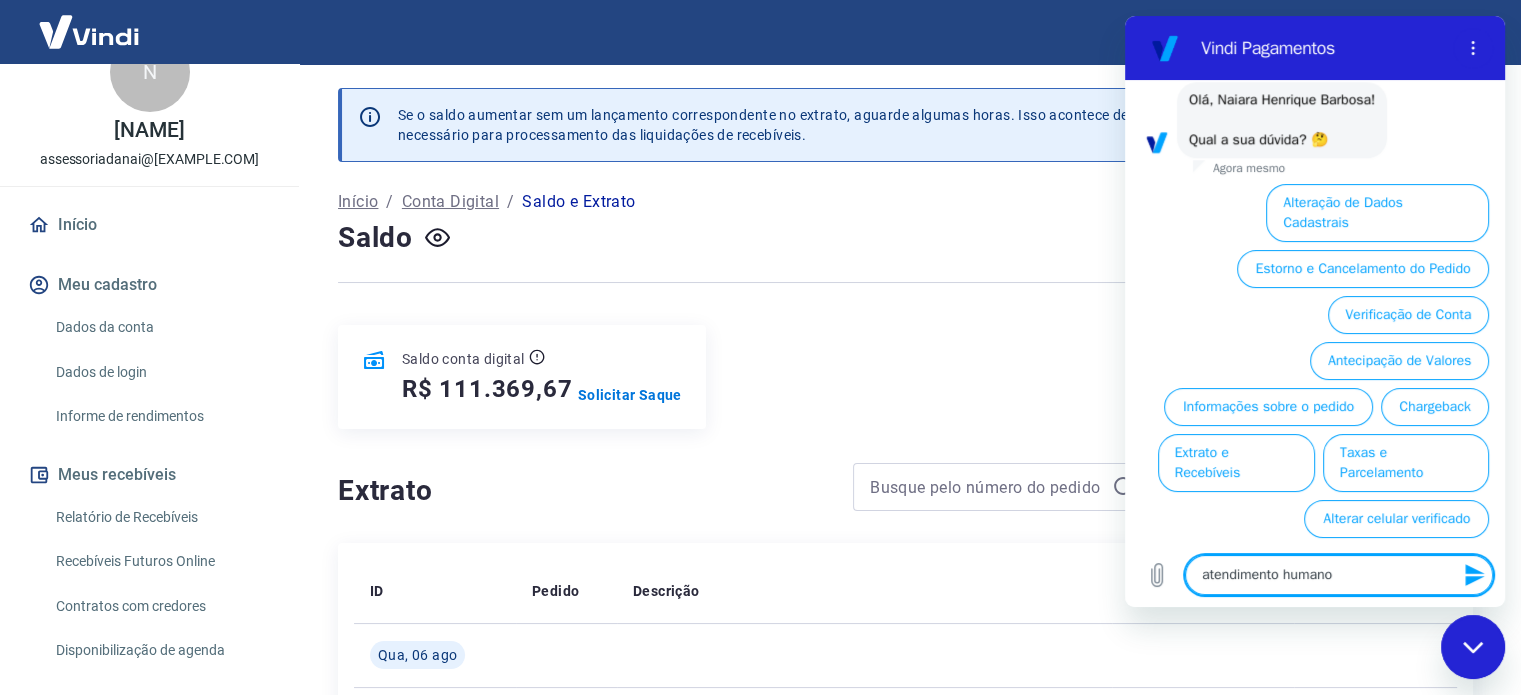 type 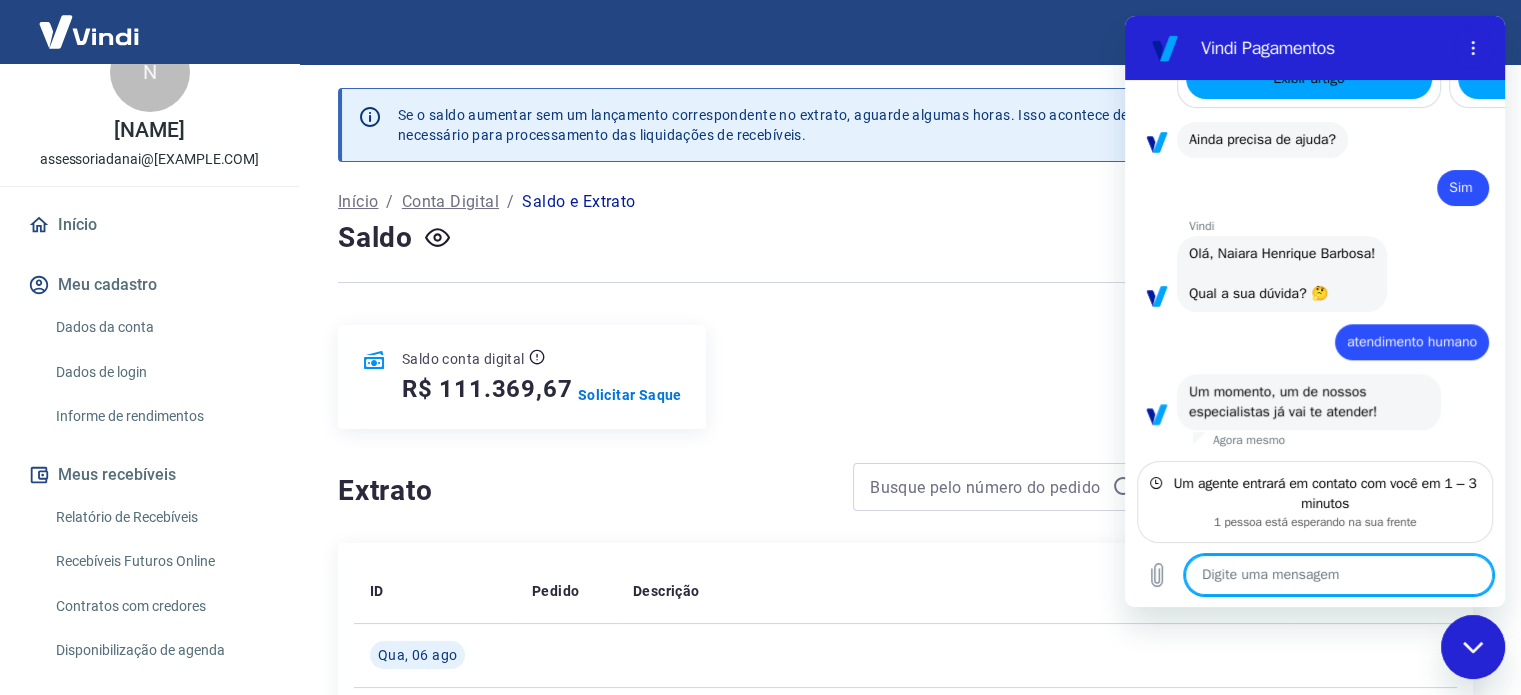 scroll, scrollTop: 1988, scrollLeft: 0, axis: vertical 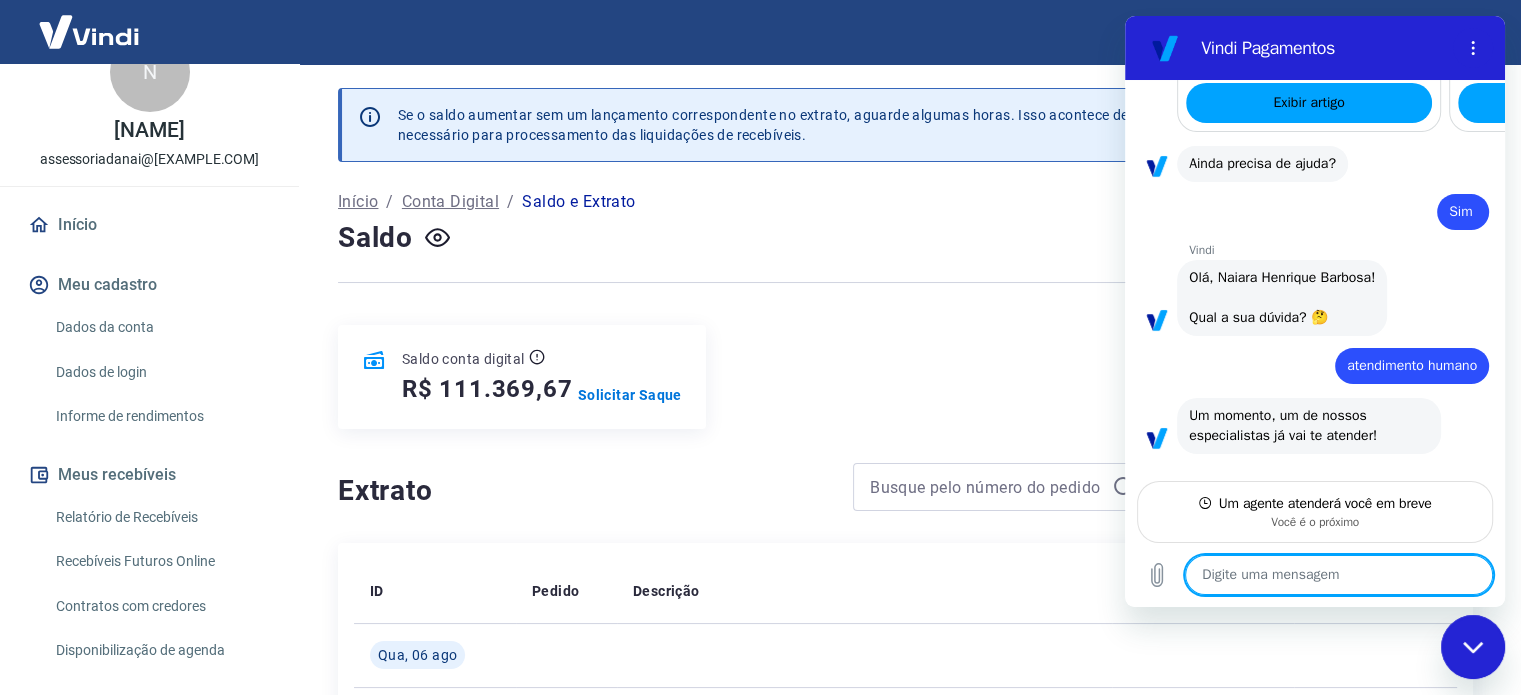 type on "x" 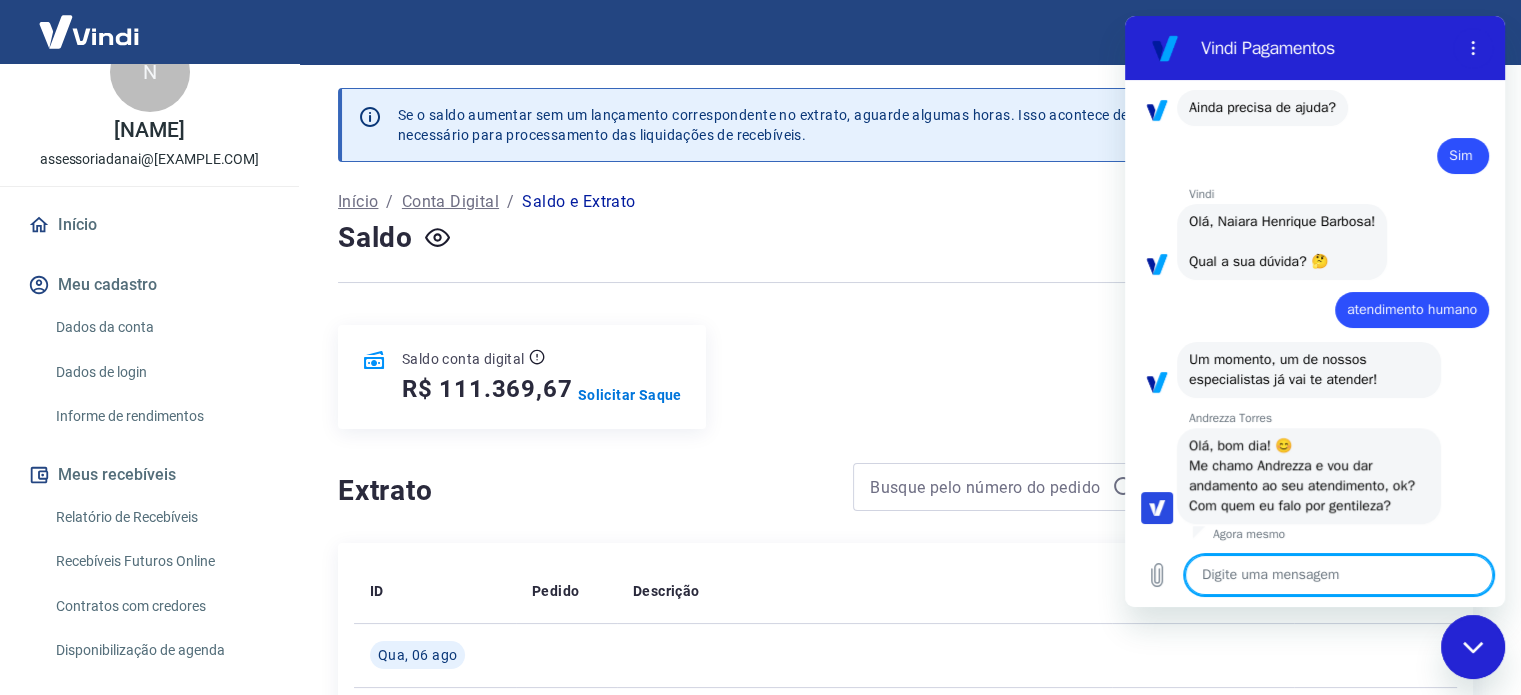 scroll, scrollTop: 2064, scrollLeft: 0, axis: vertical 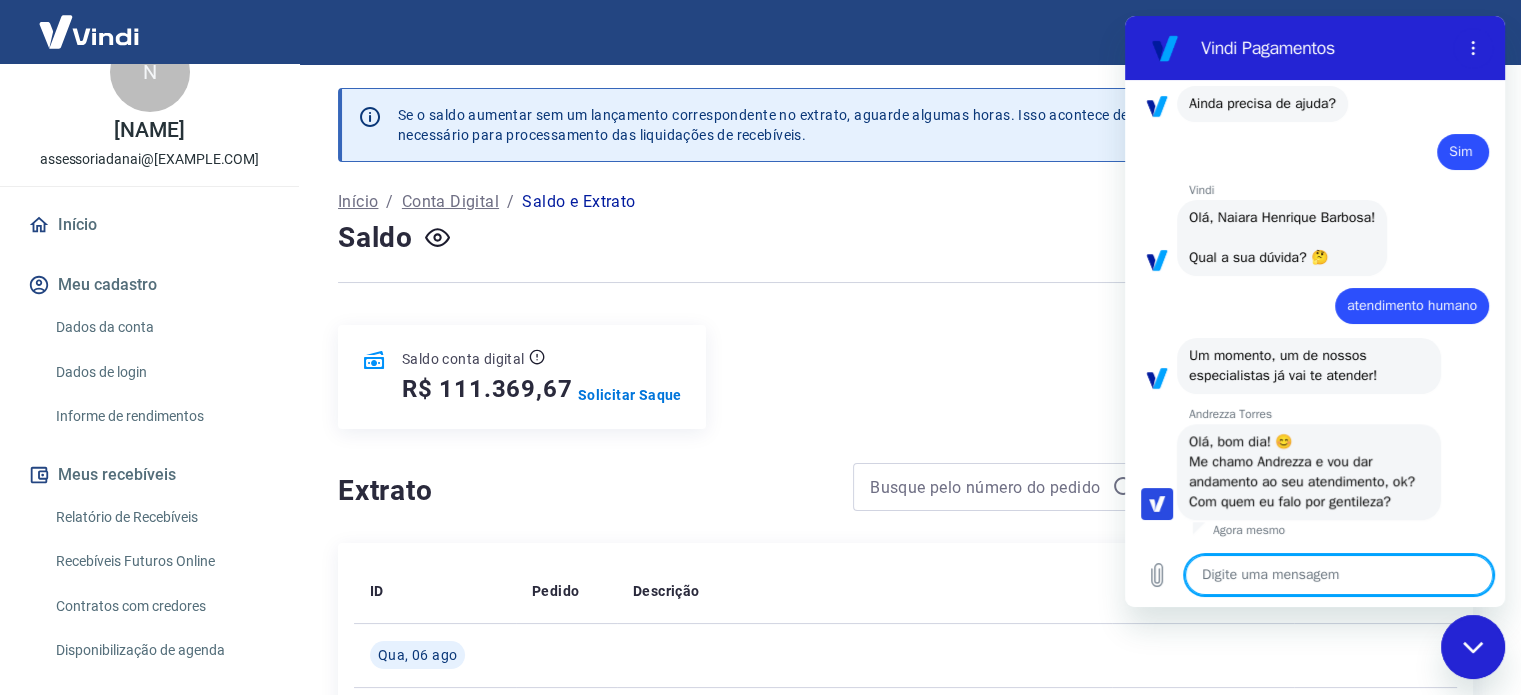 type on "B" 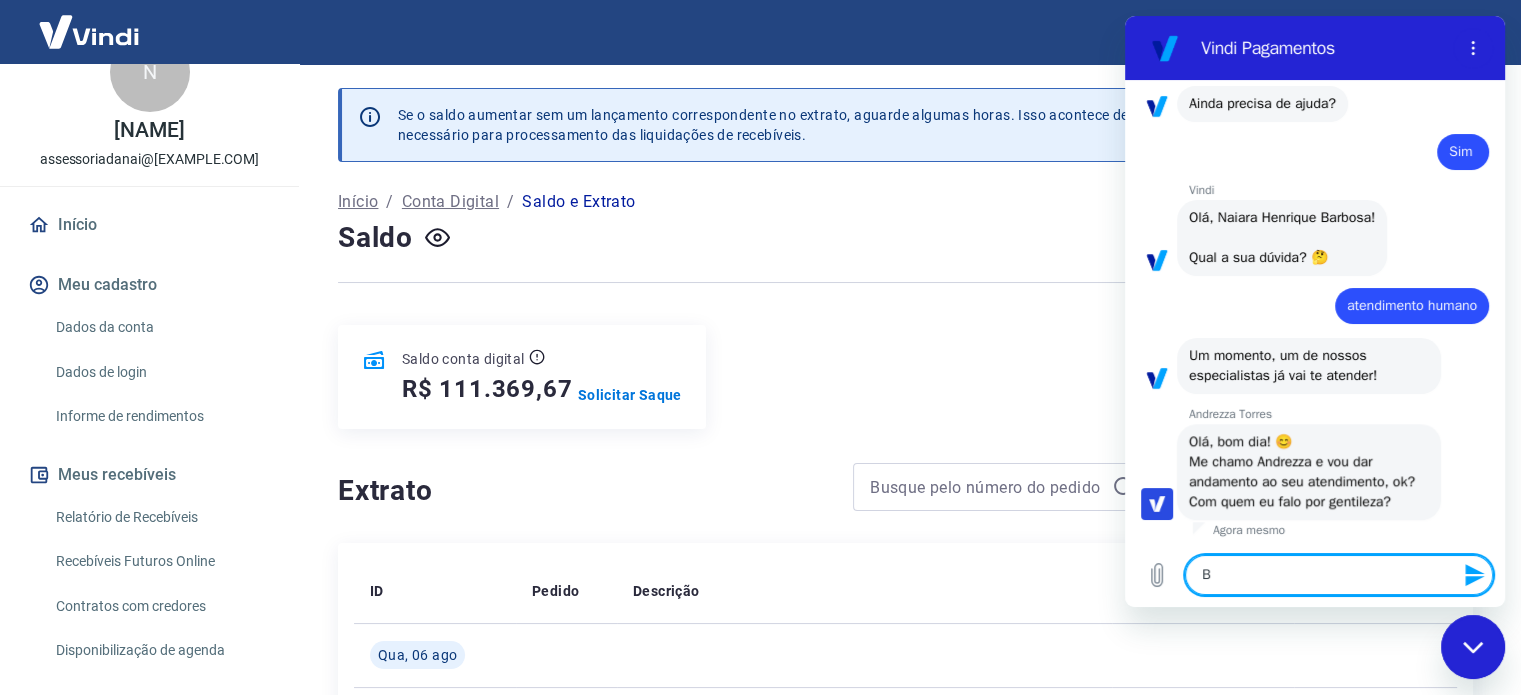 type on "Bo" 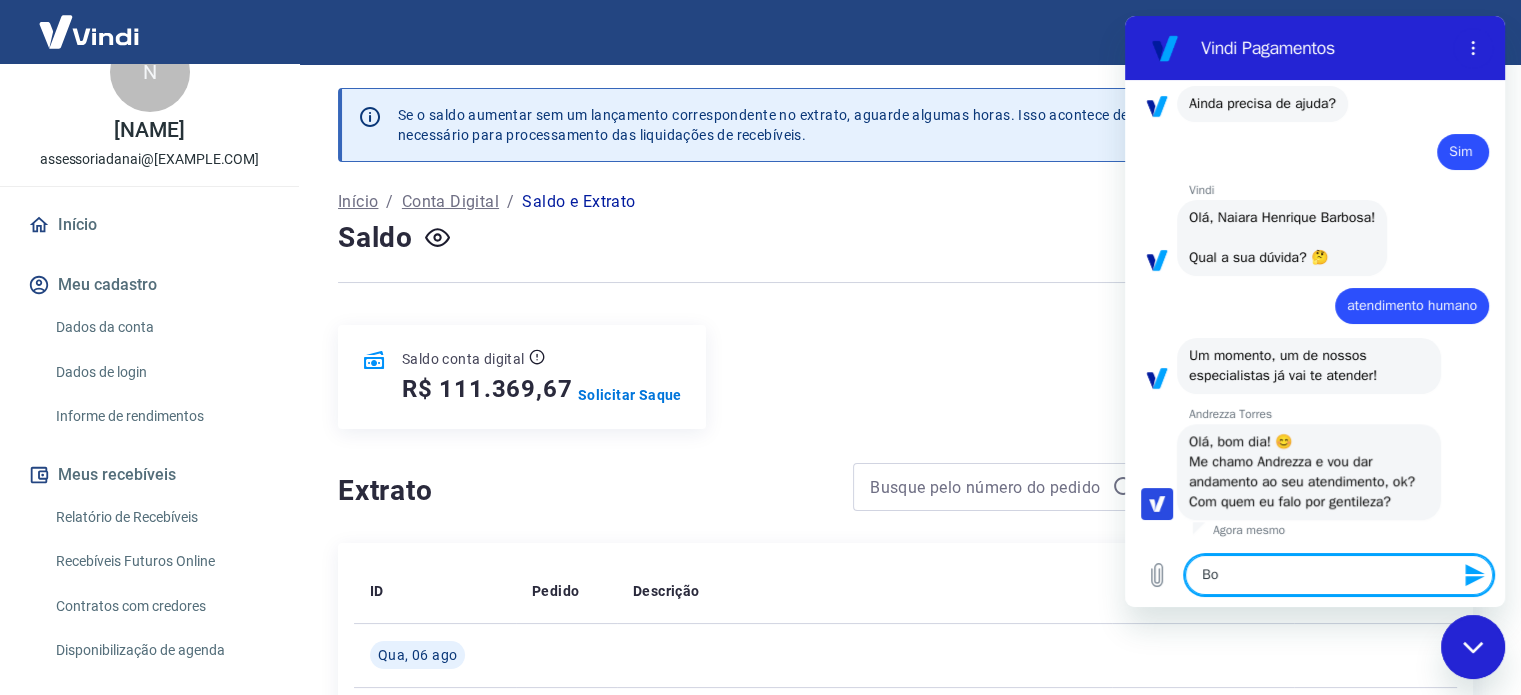 type on "Bom" 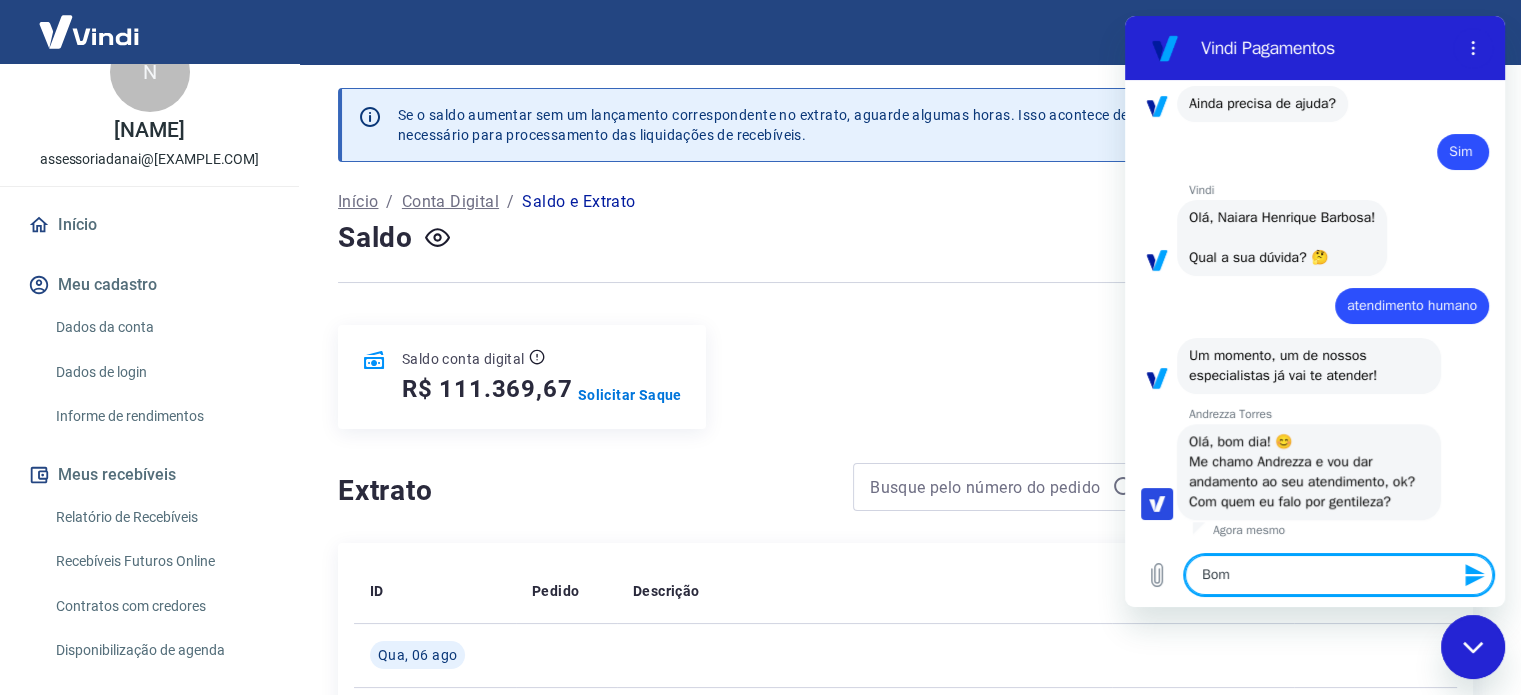 type on "Bom" 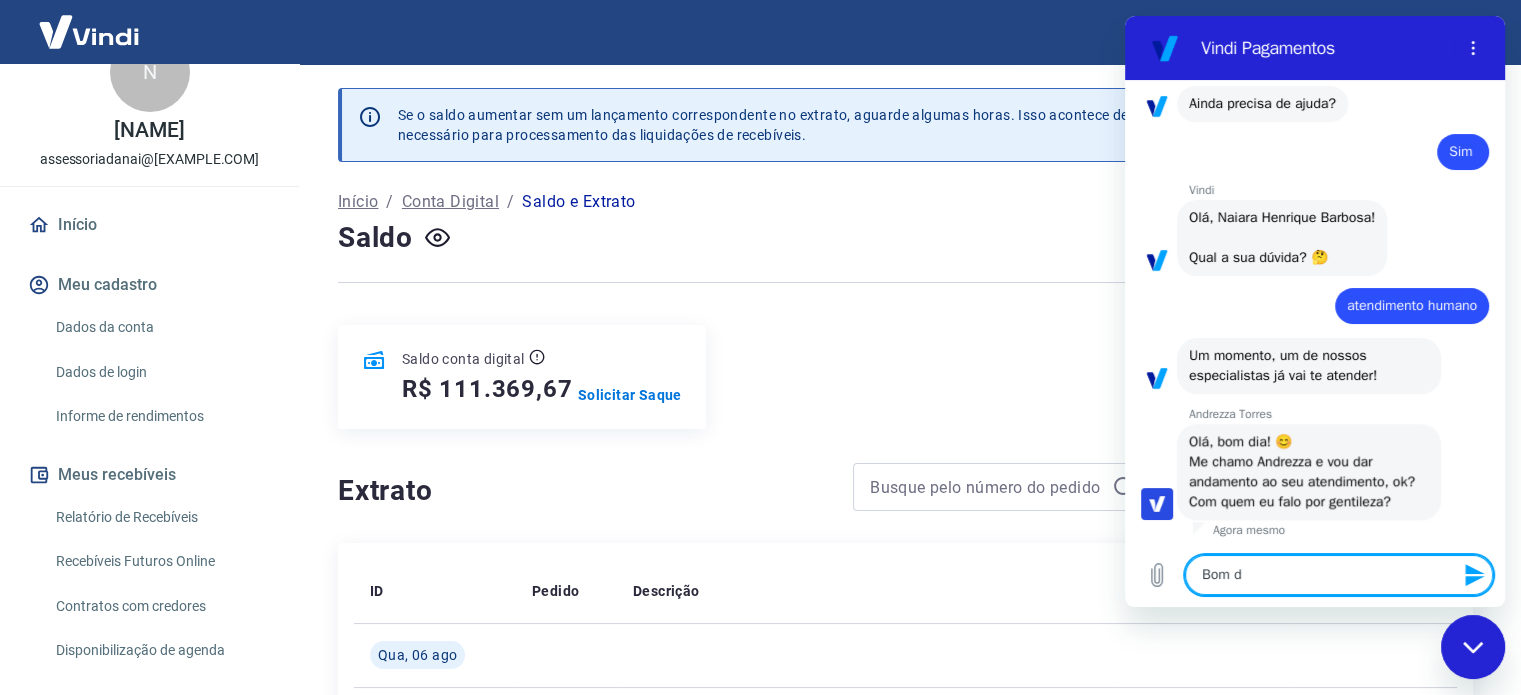 type on "Bom di" 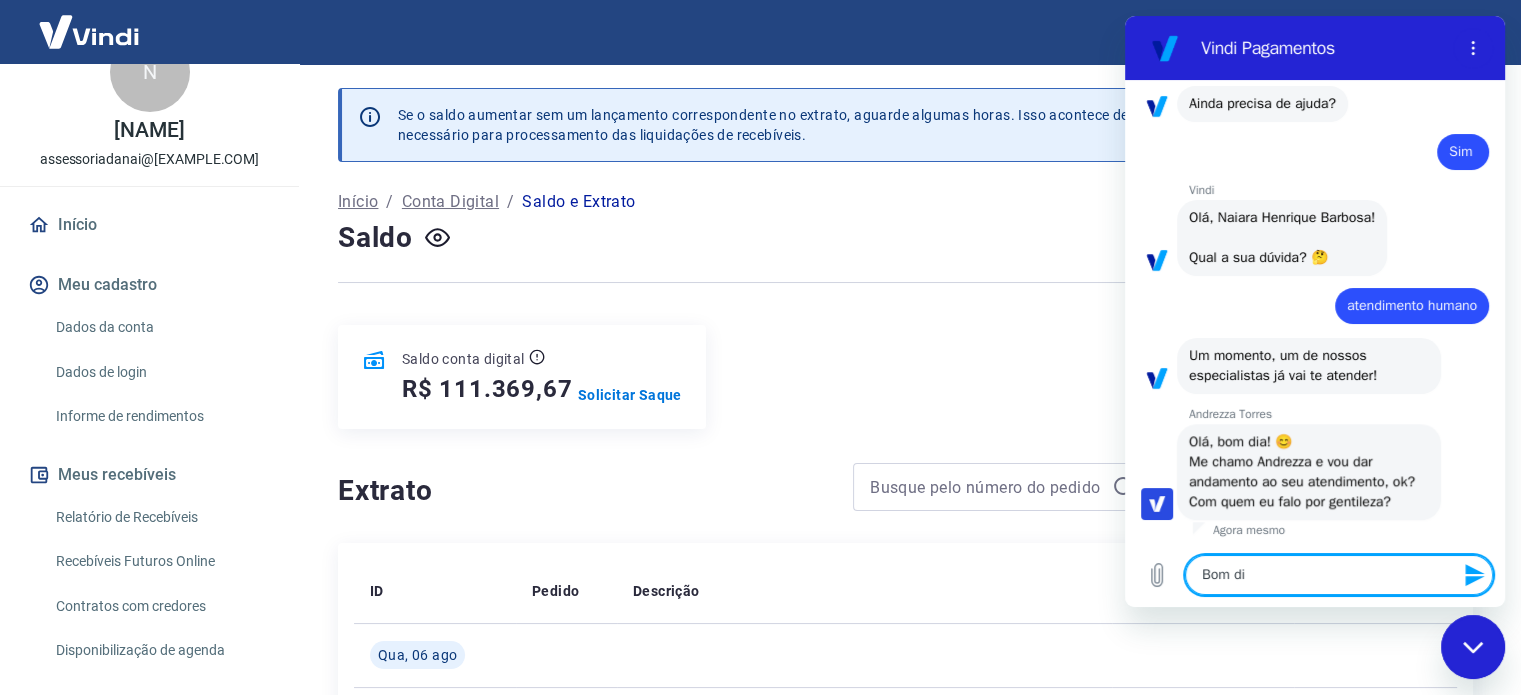 type on "Bom dia" 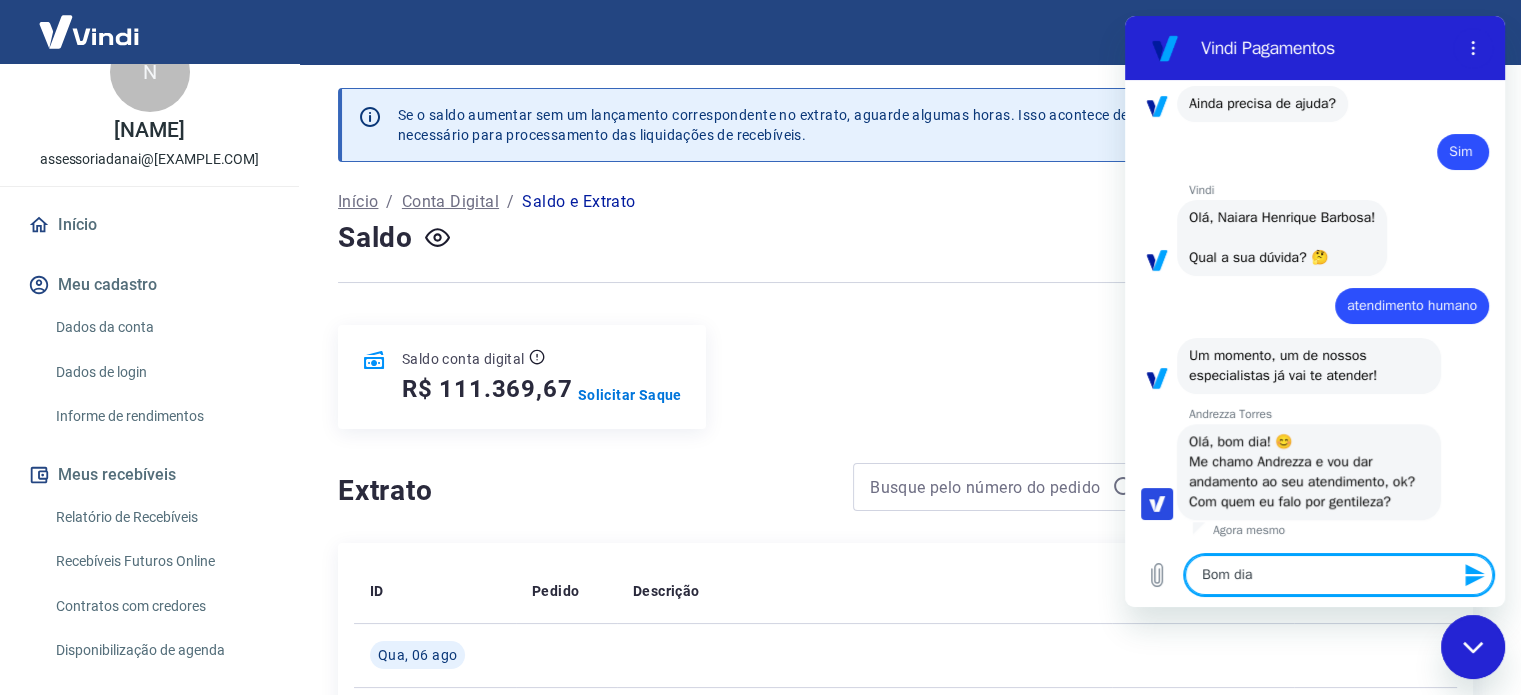 type on "Bom dia" 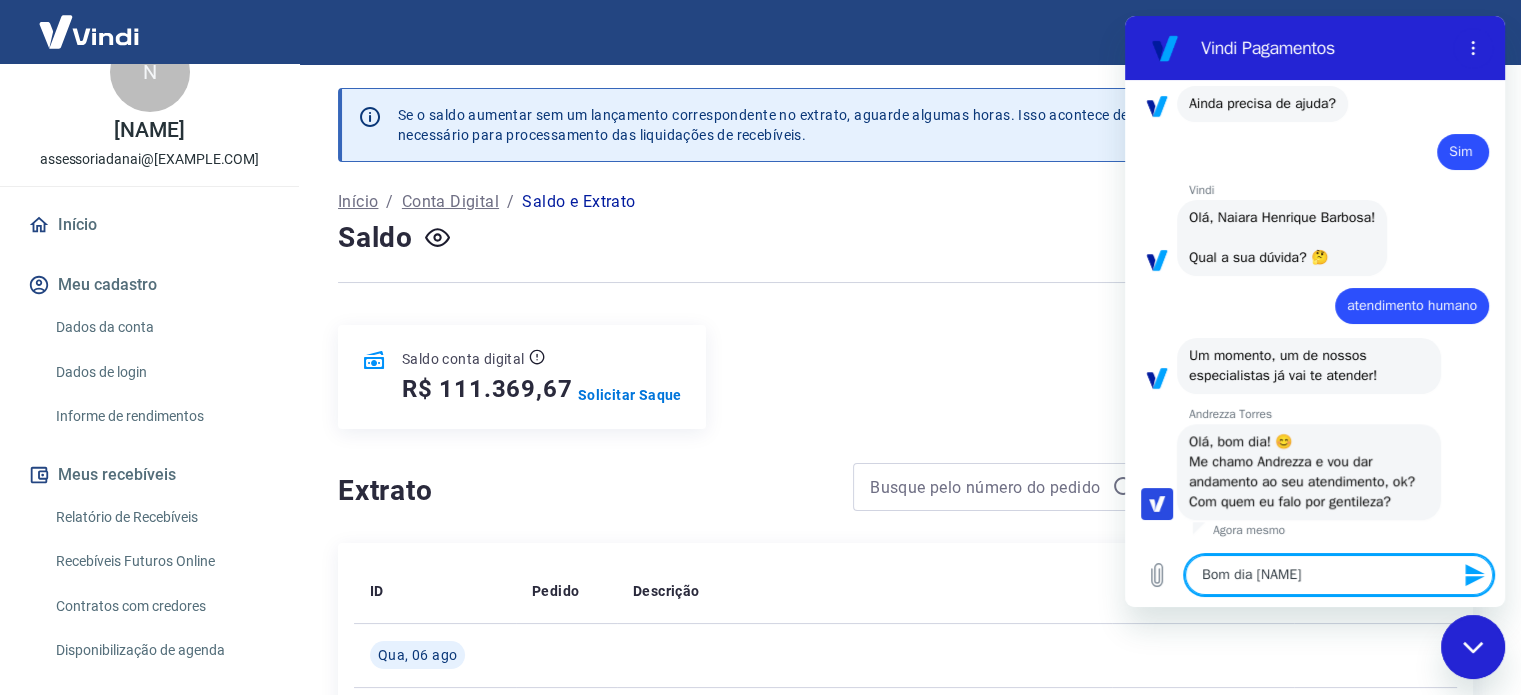 type on "Bom dia Anb" 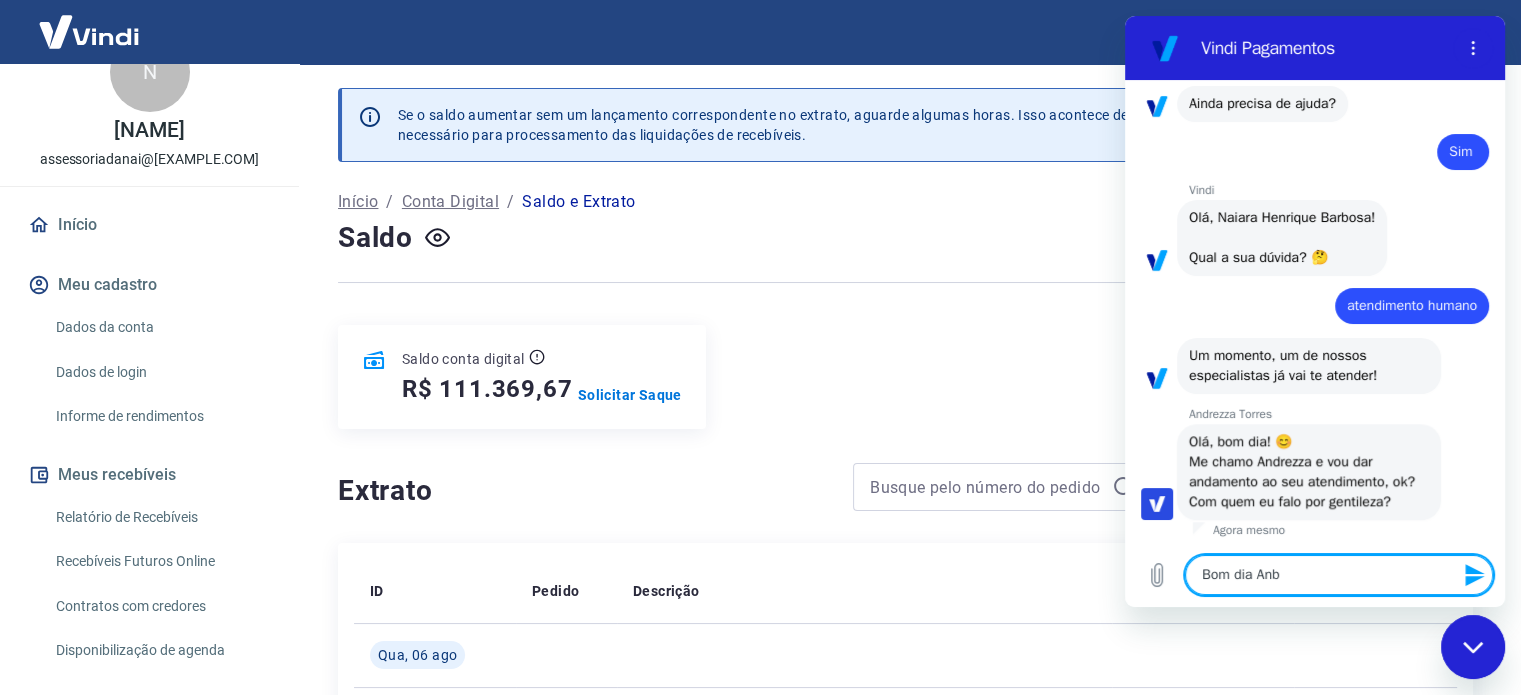 type on "Bom dia [NAME]" 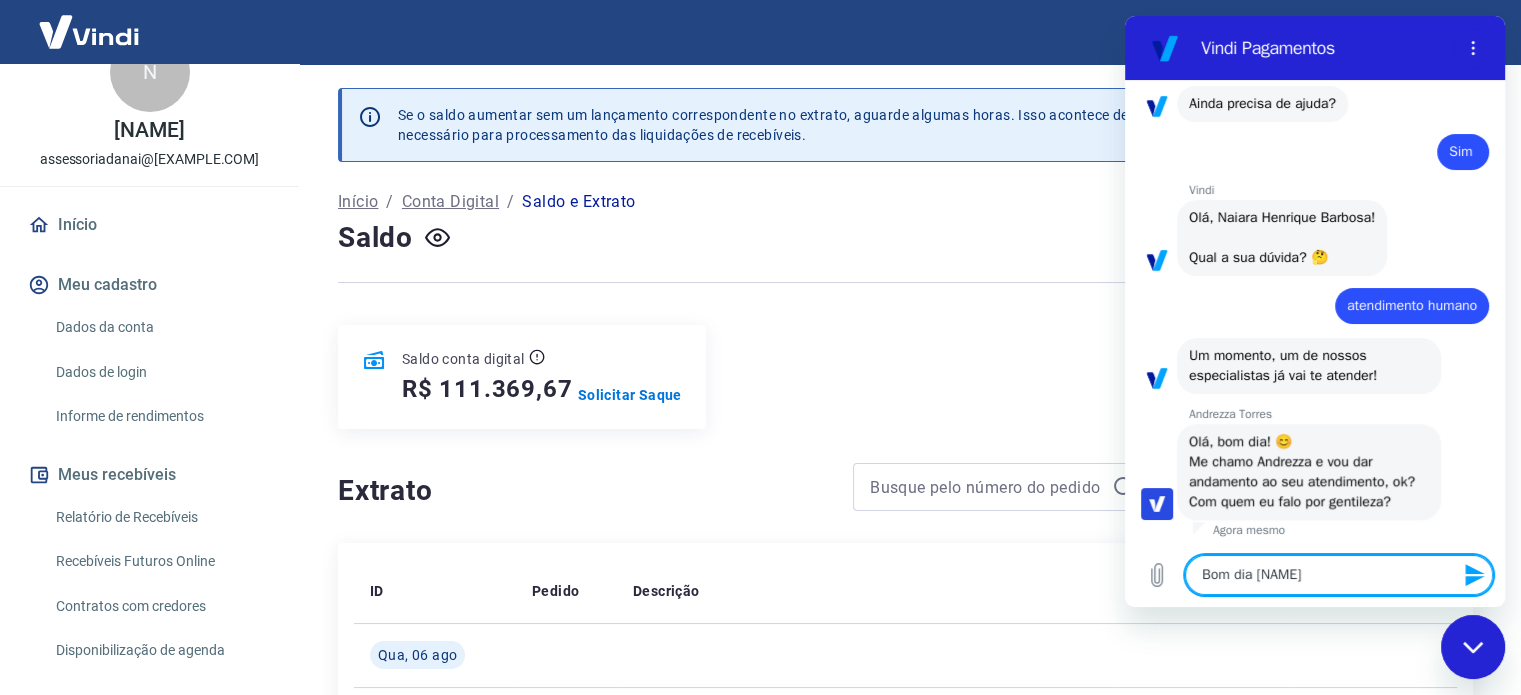 type on "Bom dia [NAME]" 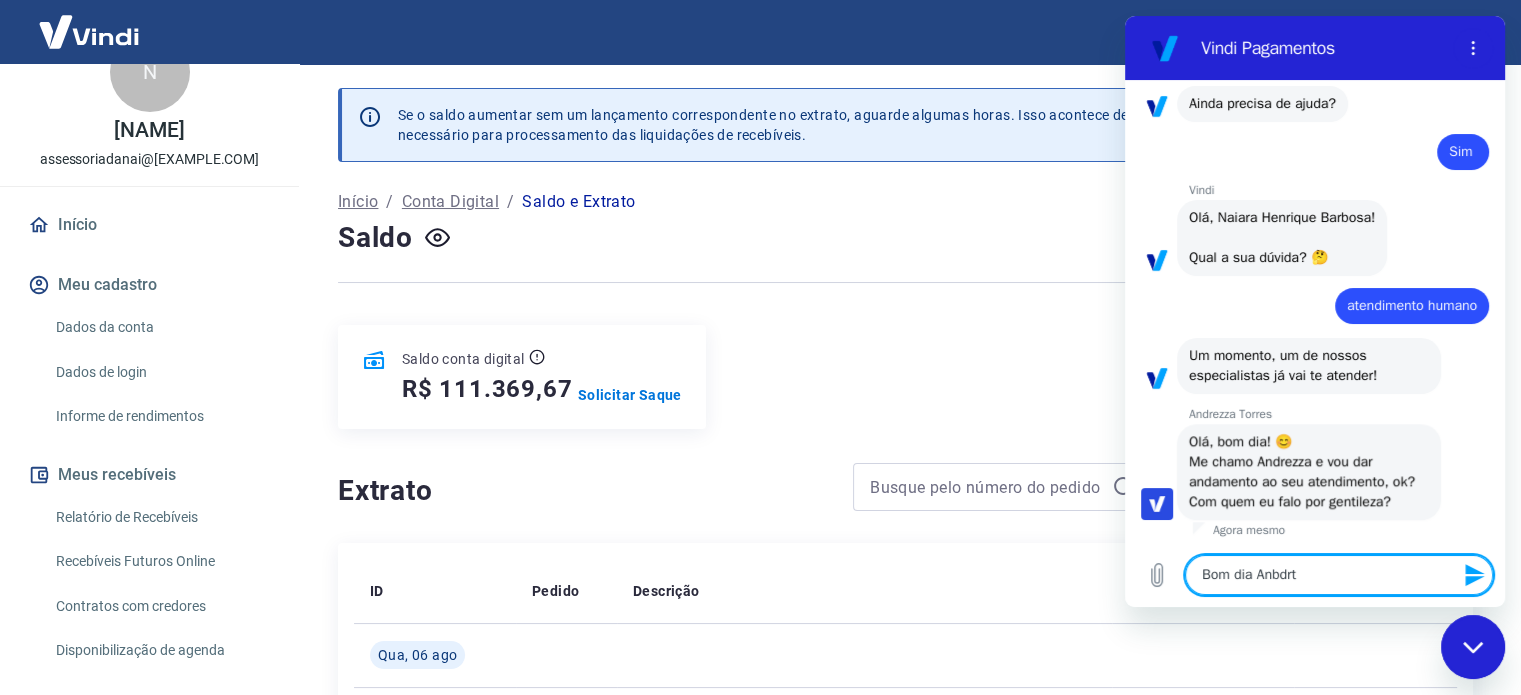 type on "x" 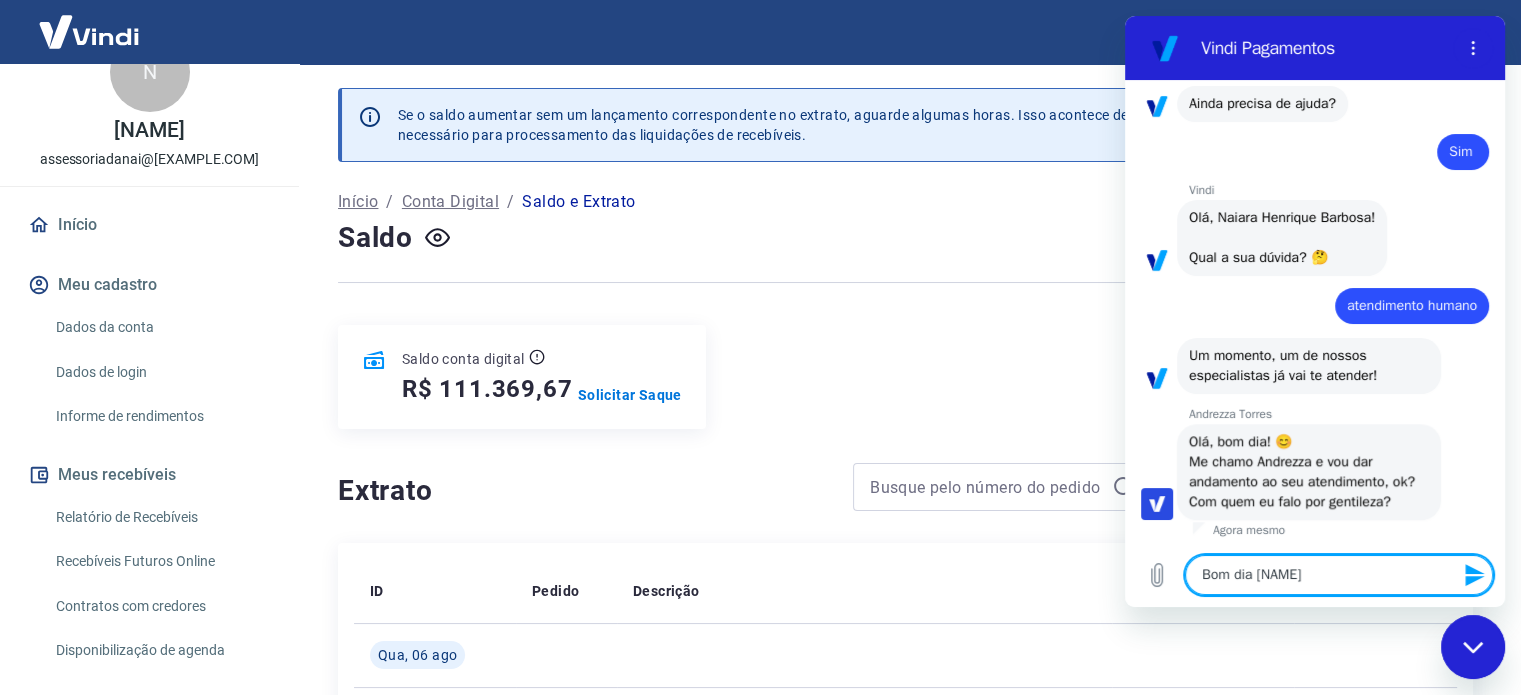 type on "x" 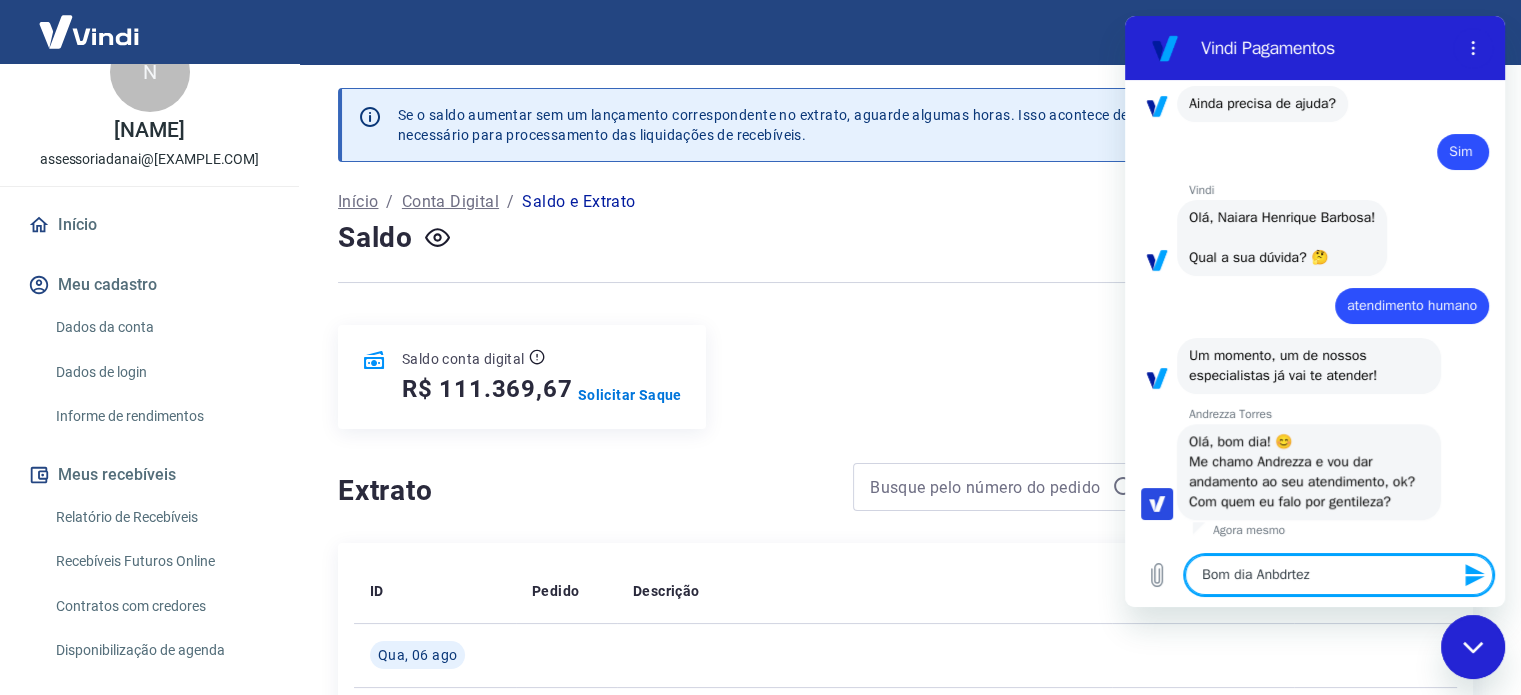 type on "Bom dia [NAME]" 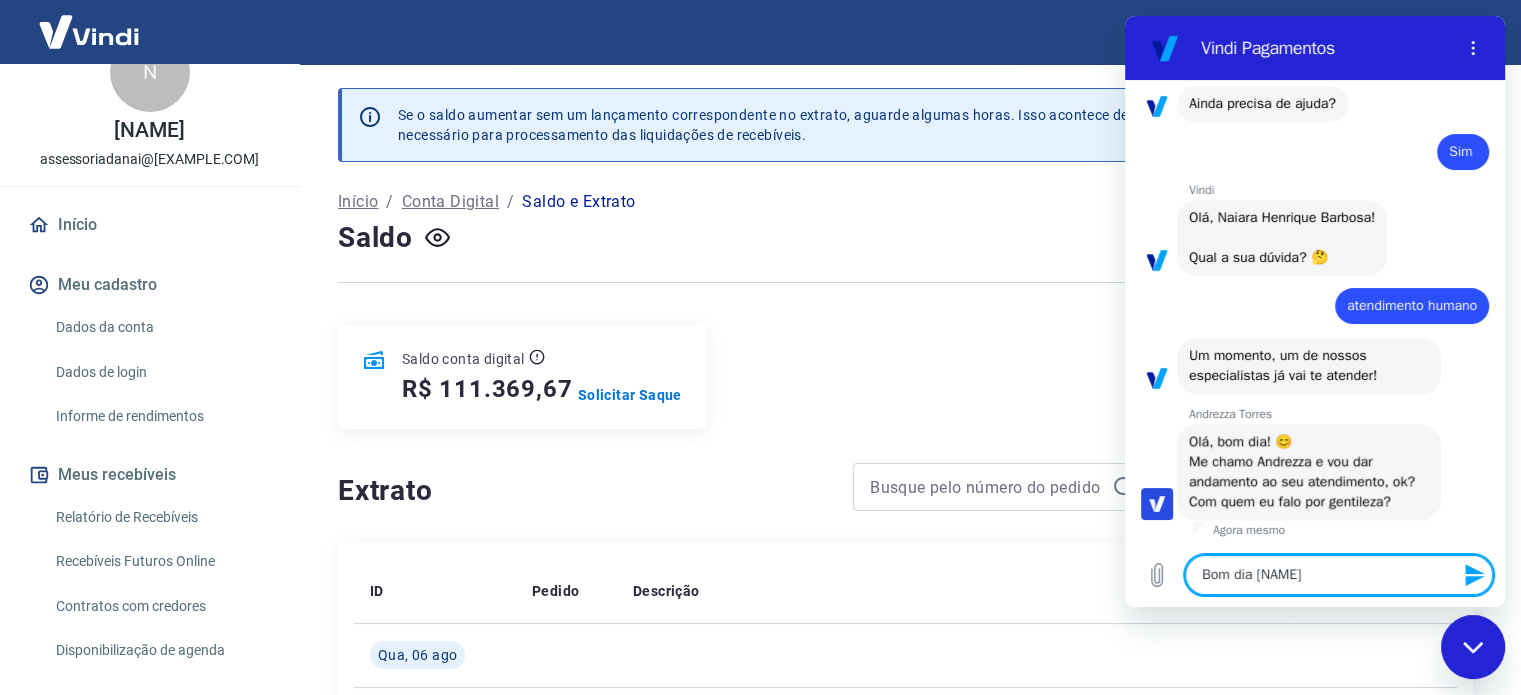type on "Bom dia Anbdrtez" 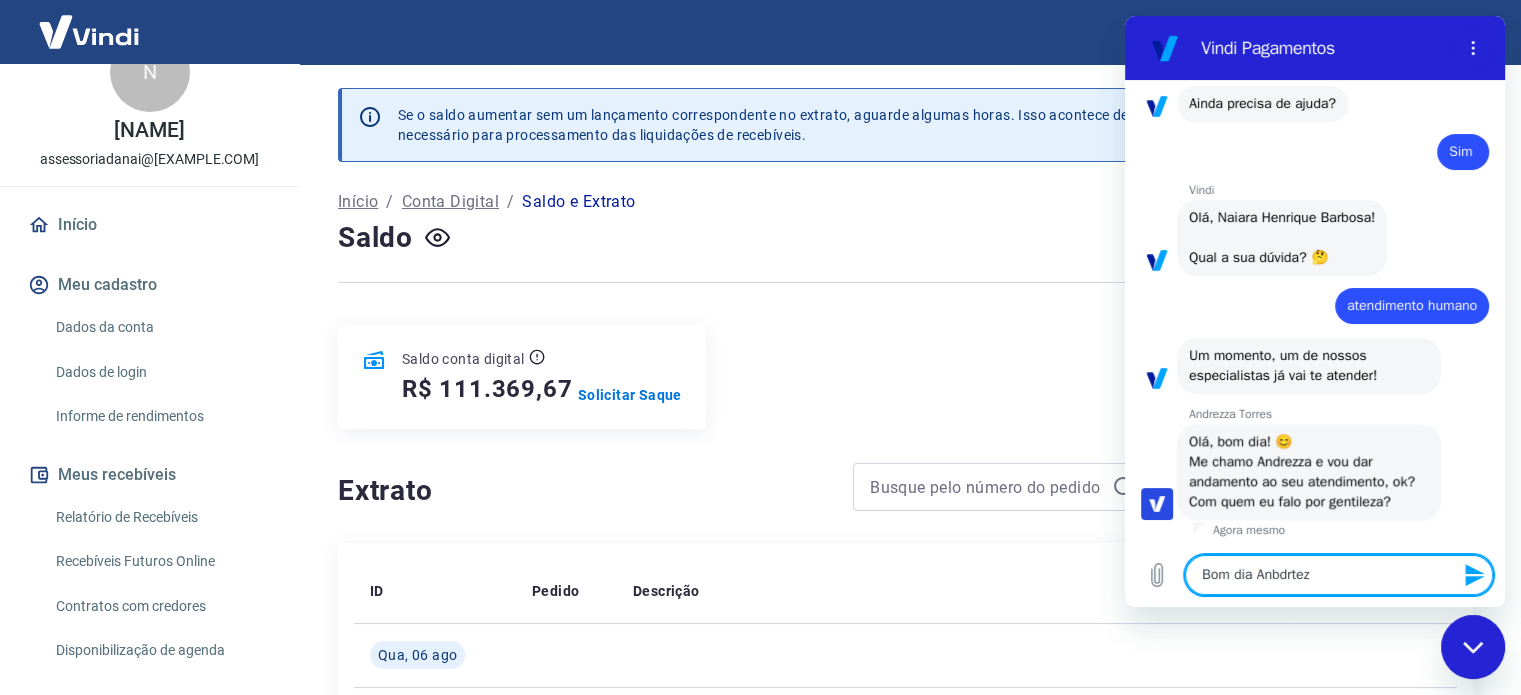 type on "Bom dia [NAME]" 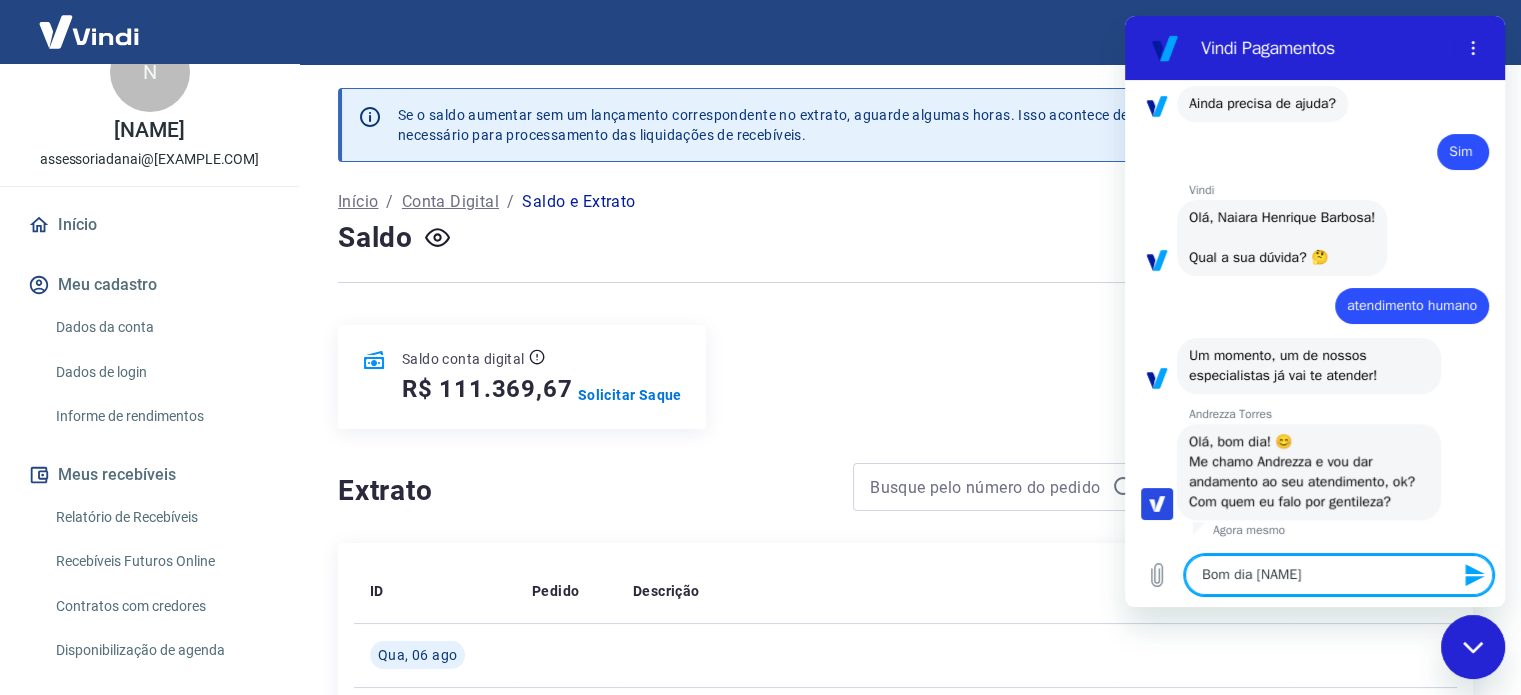 type on "Bom dia Anbdrt" 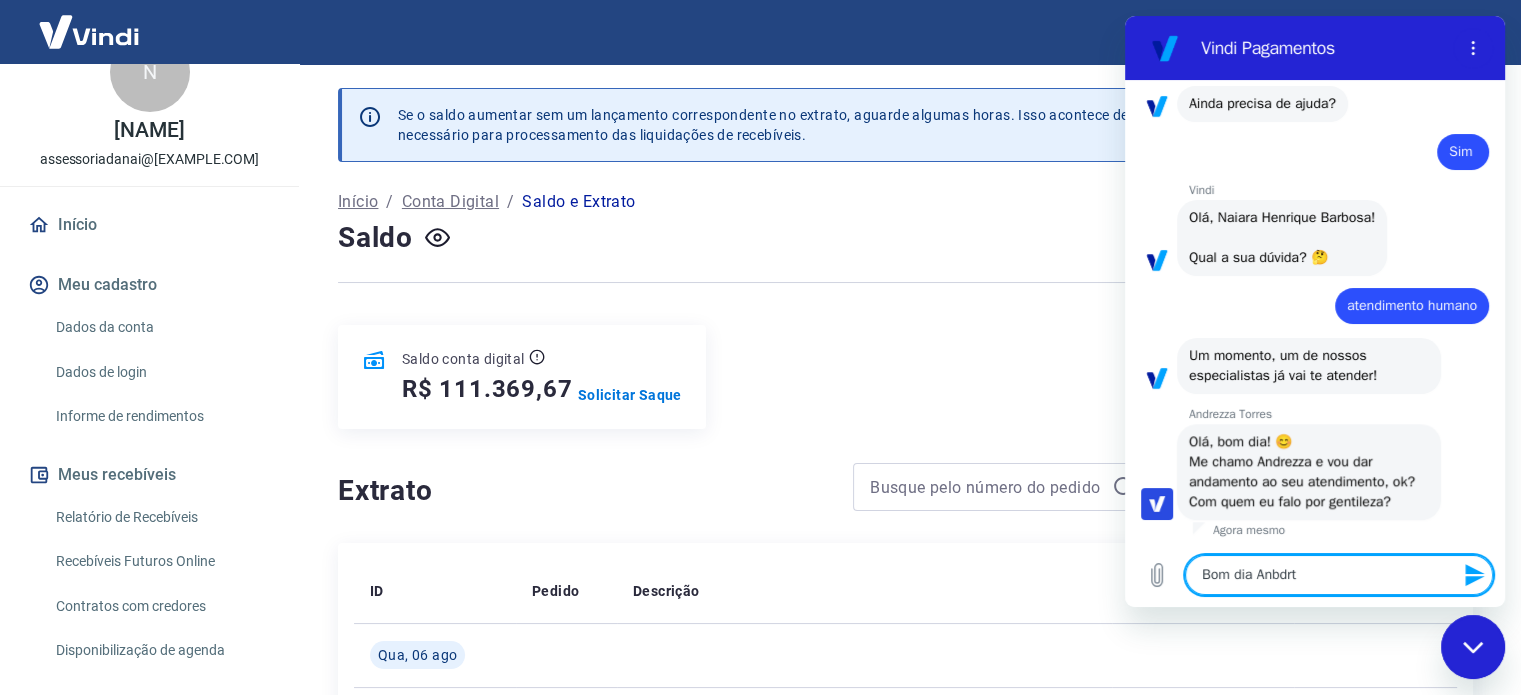 type on "Bom dia [NAME]" 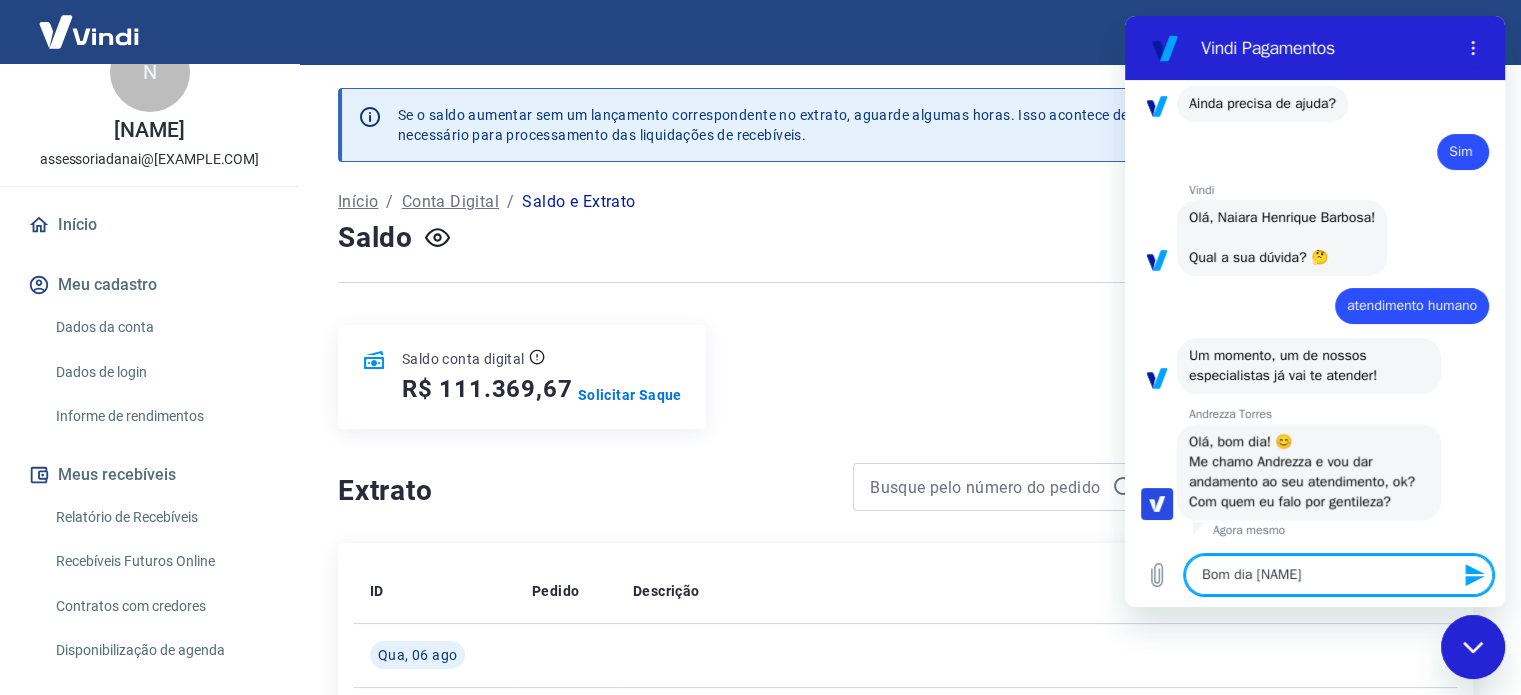 type on "Bom dia [NAME]" 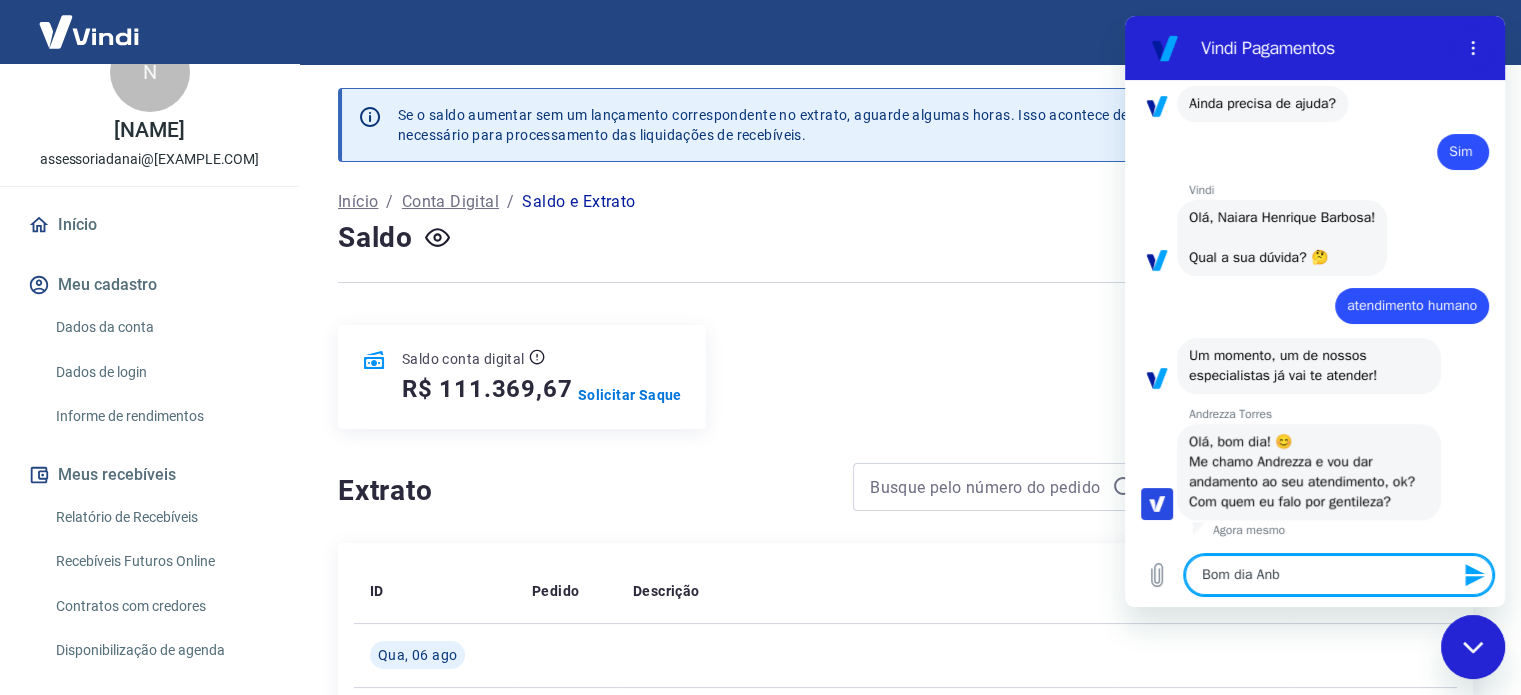 type on "Bom dia [NAME]" 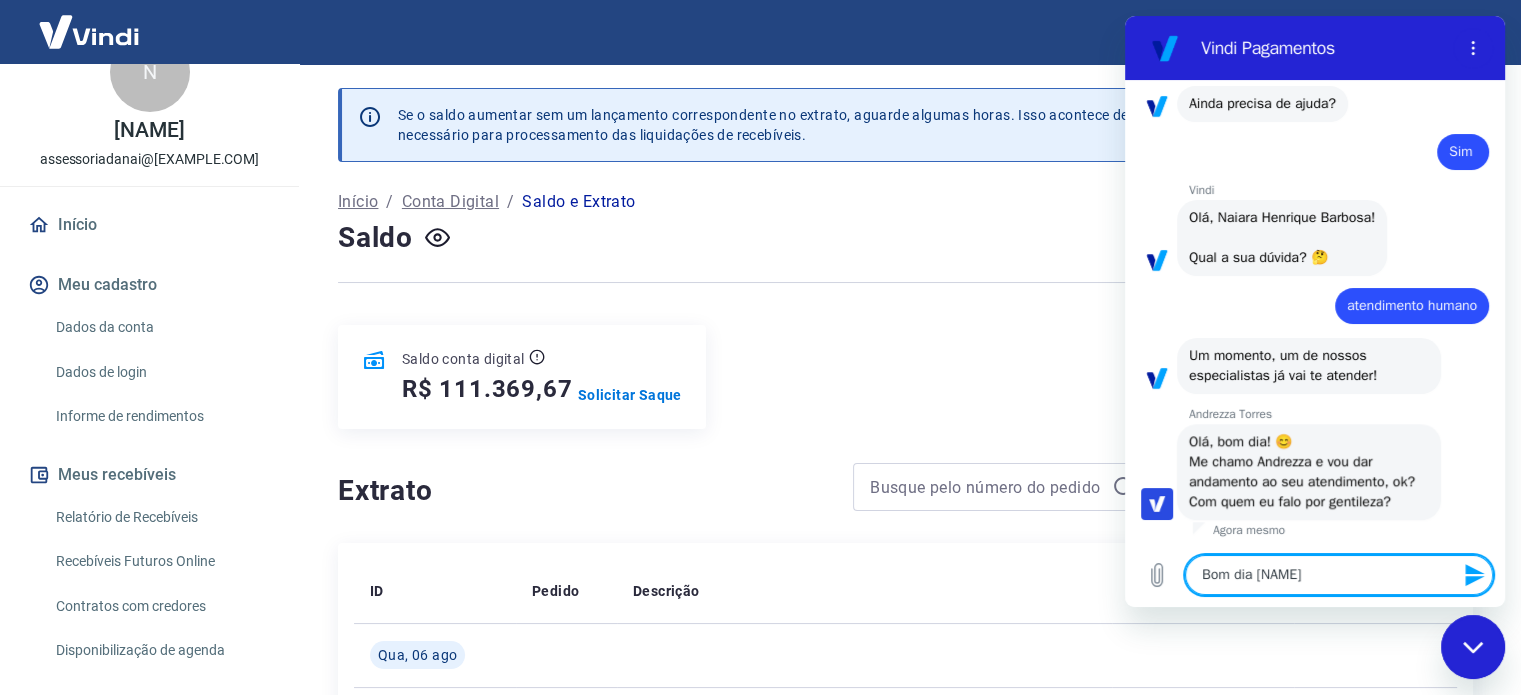 type on "Bom dia And" 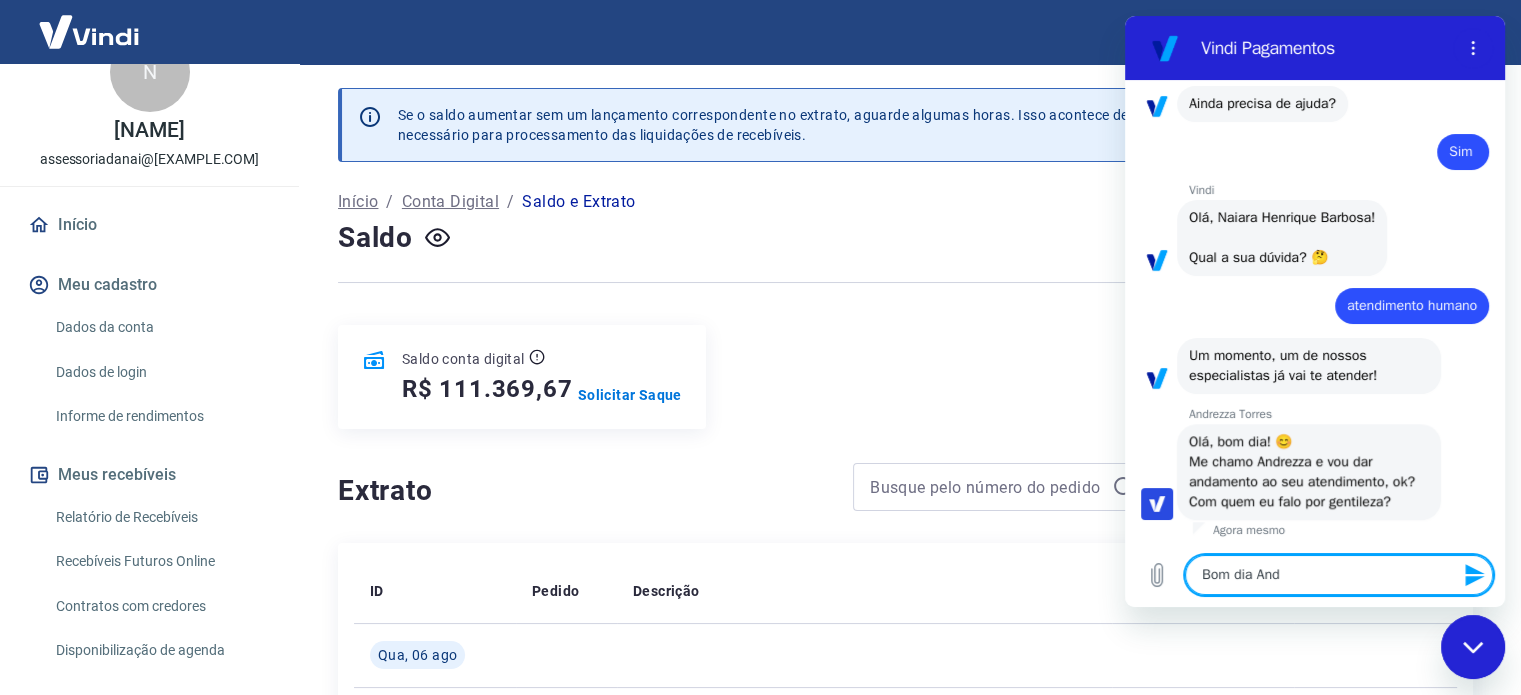 type on "Bom dia [NAME]" 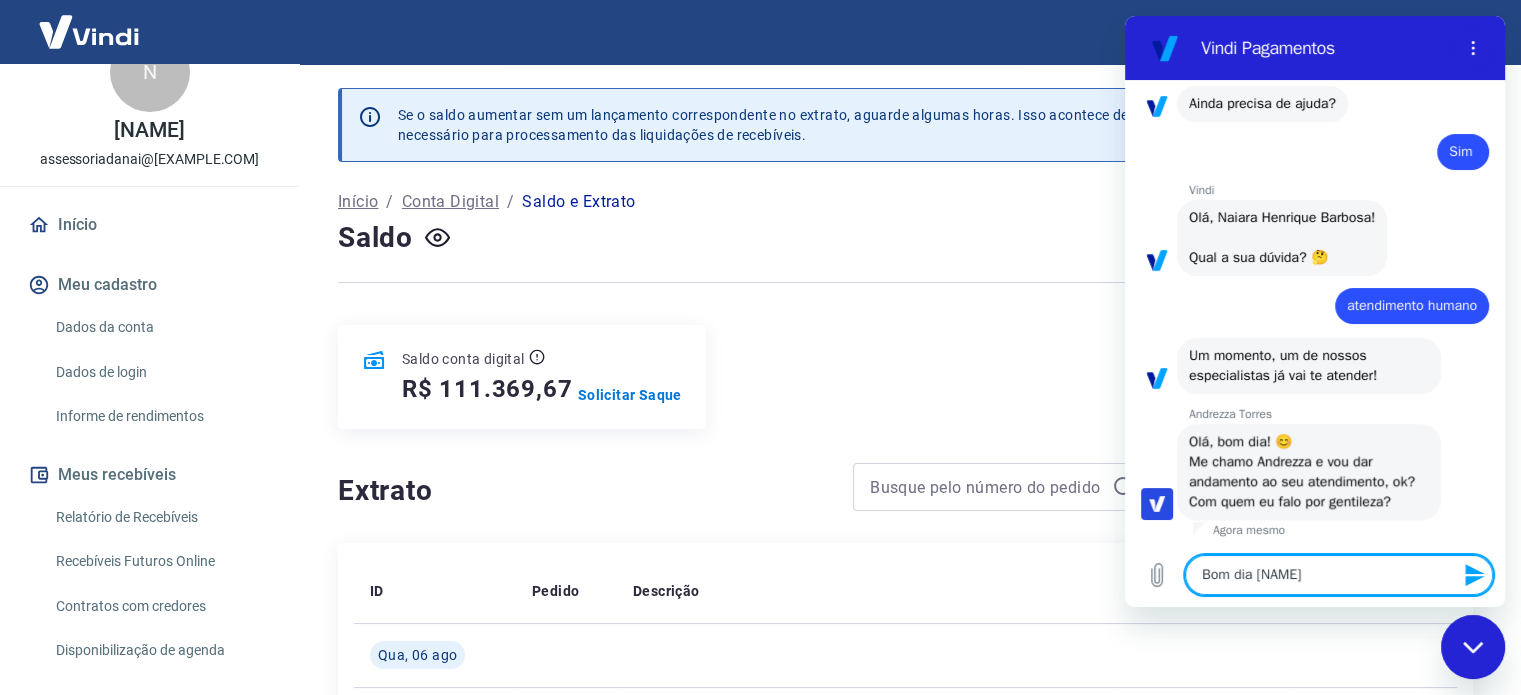 type on "Bom dia [FIRST]" 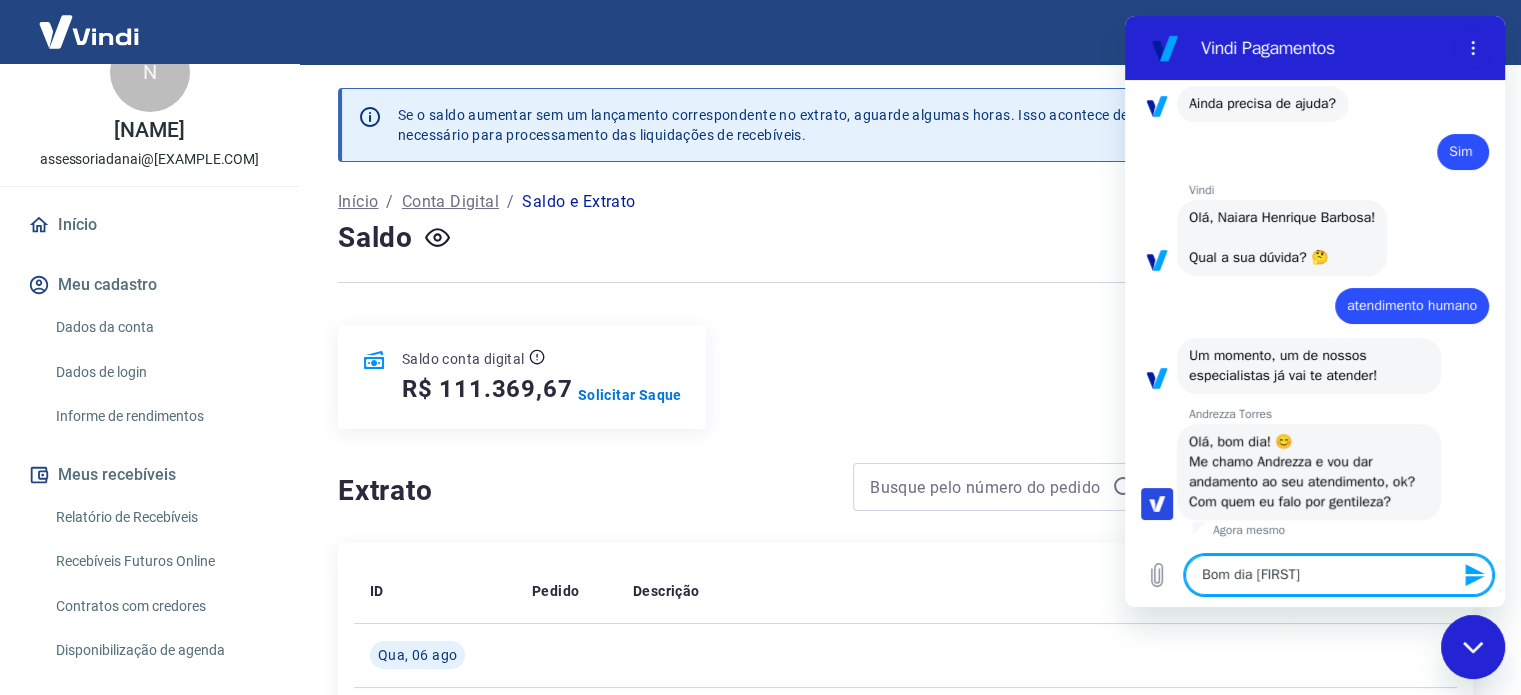 type on "Bom dia [NAME]" 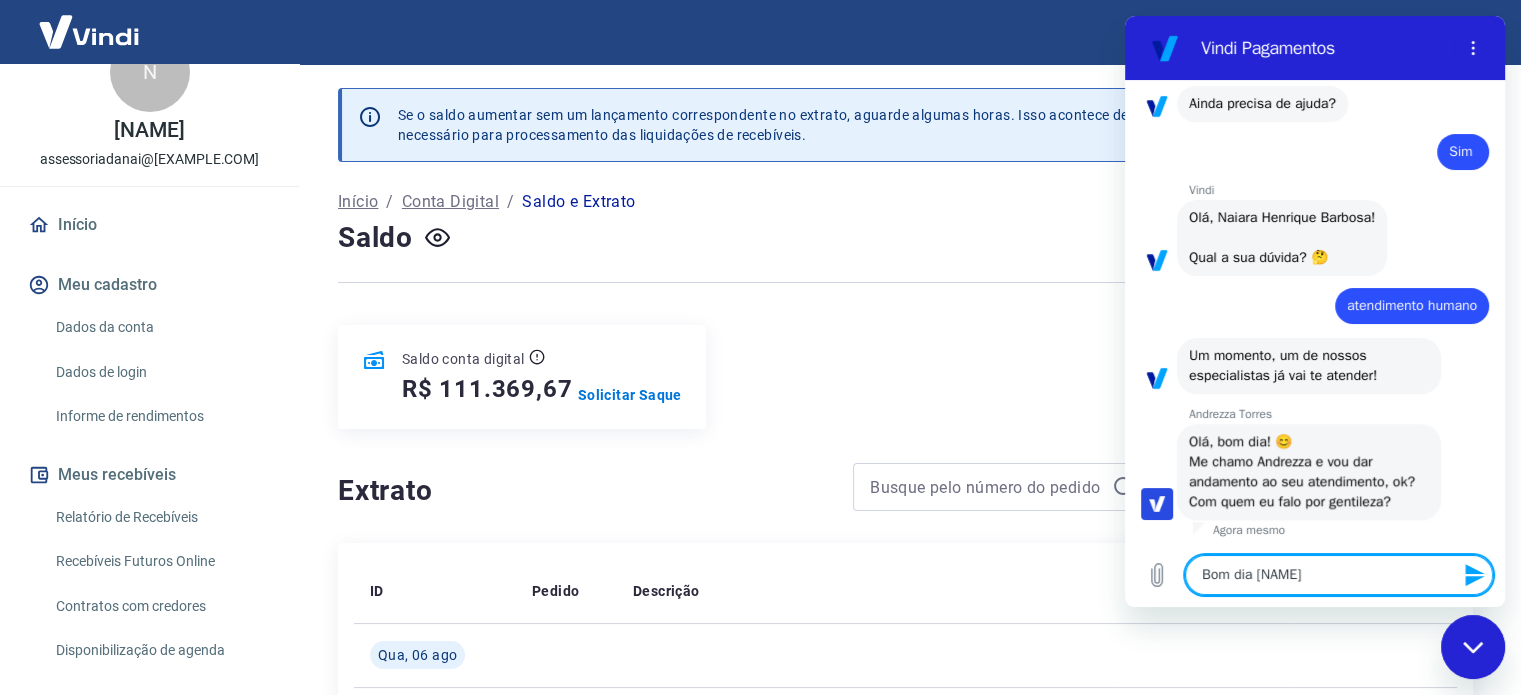 type on "Bom dia [NAME]" 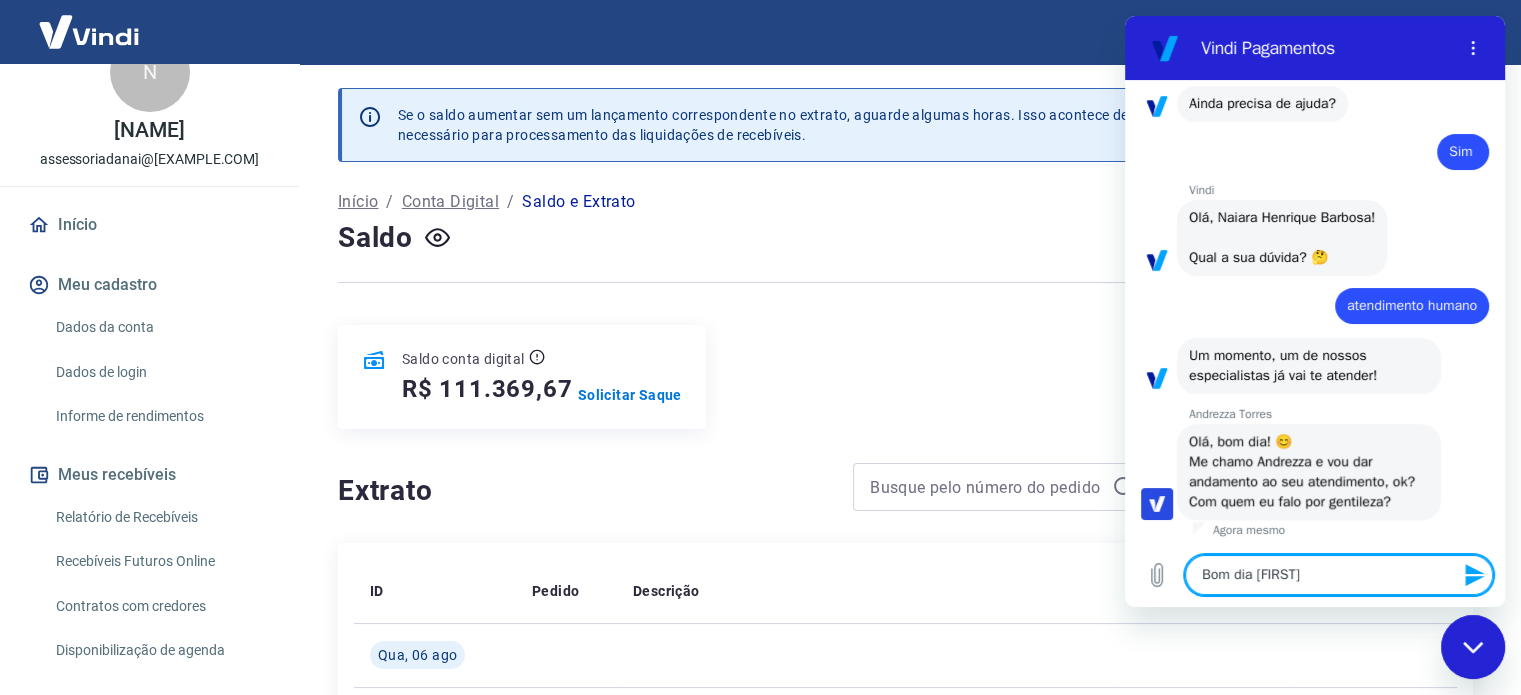 type on "Bom dia [NAME]!" 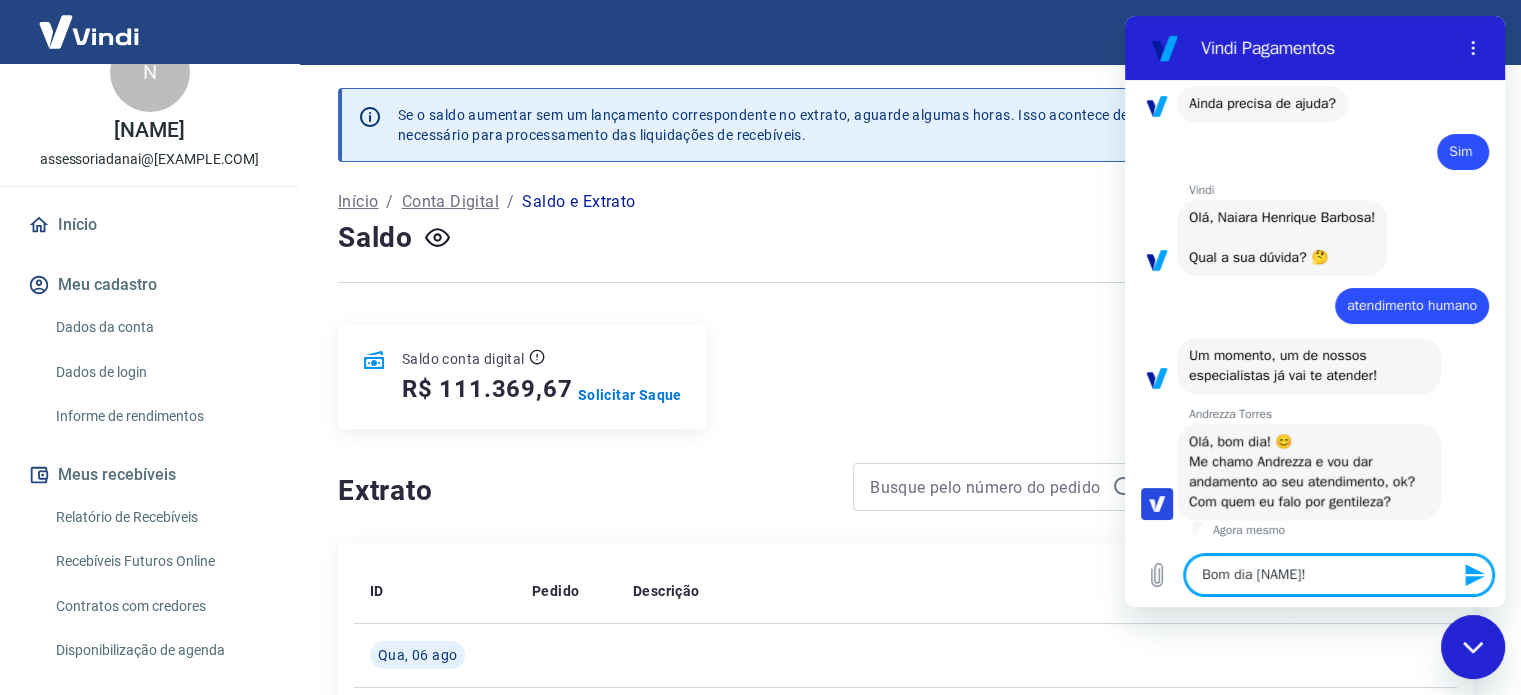type 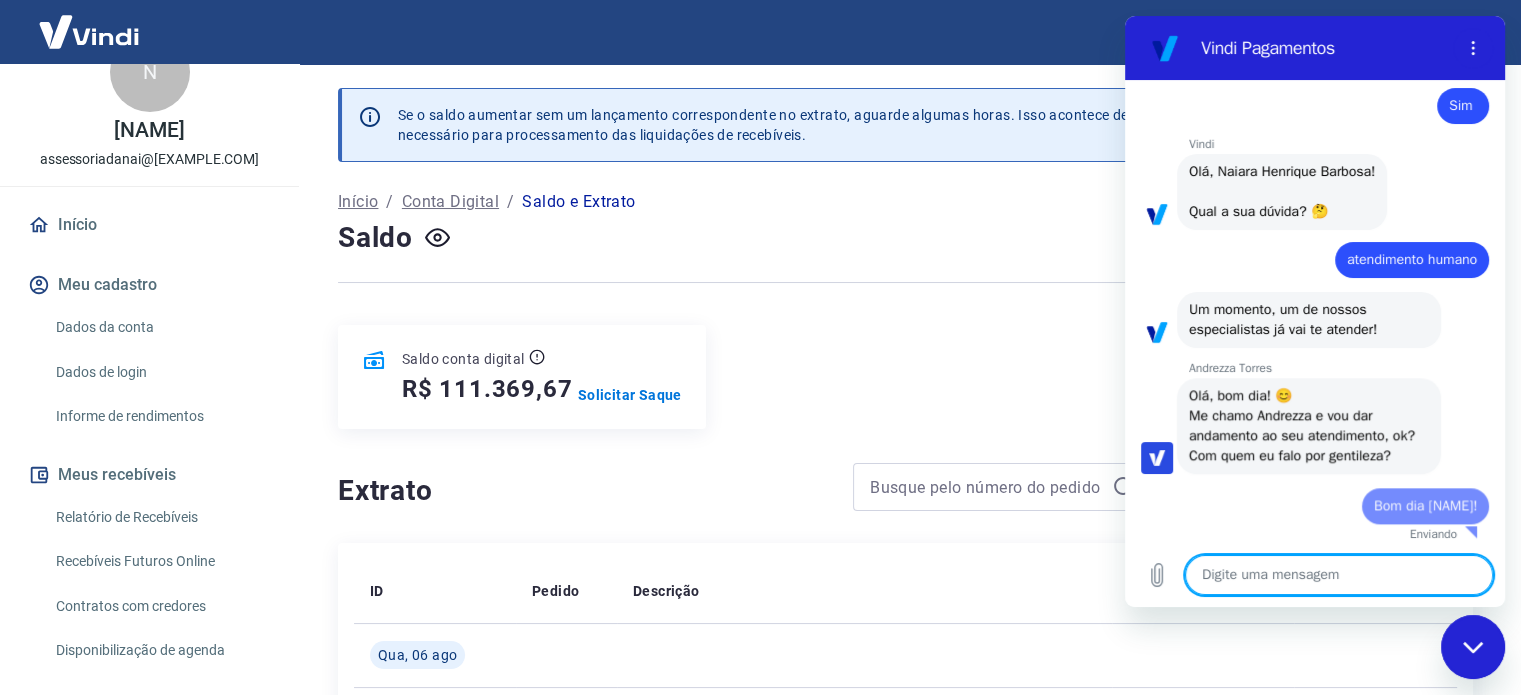 type on "x" 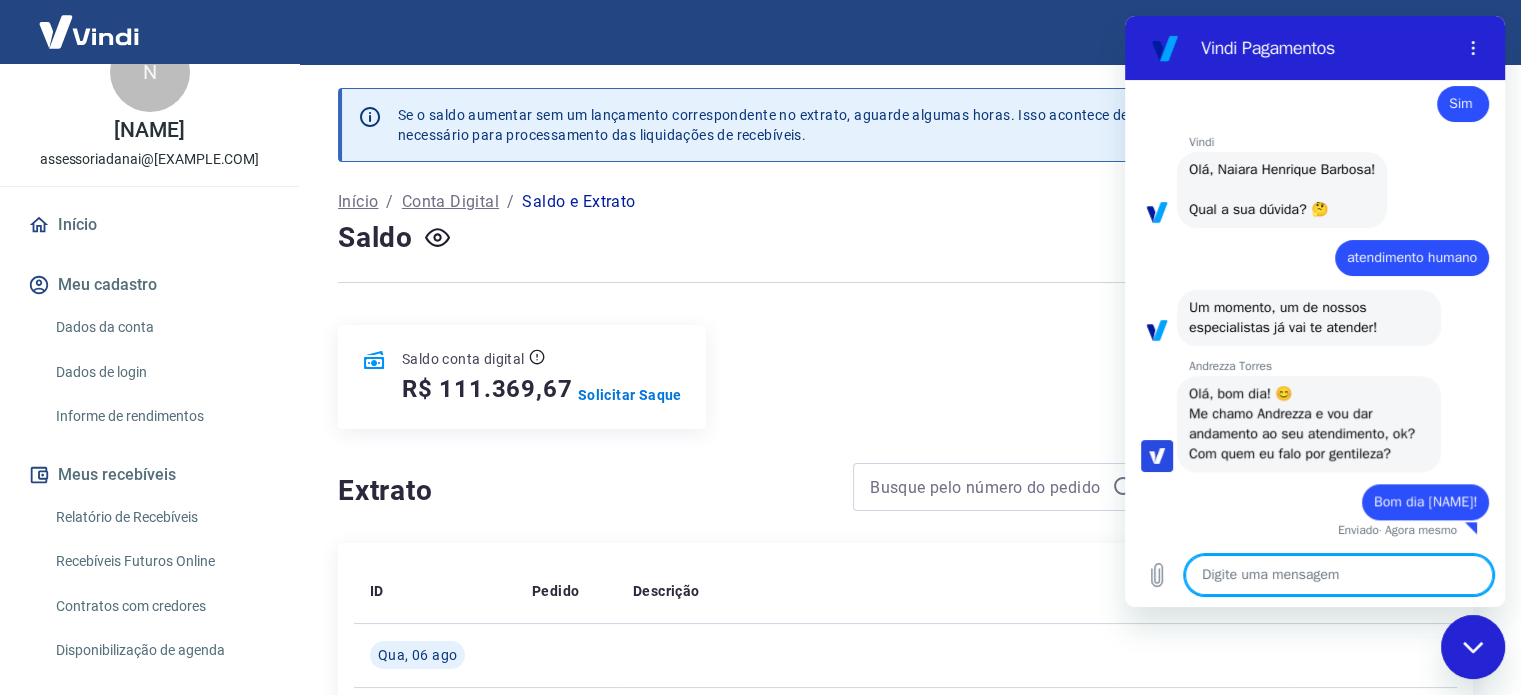 scroll, scrollTop: 2112, scrollLeft: 0, axis: vertical 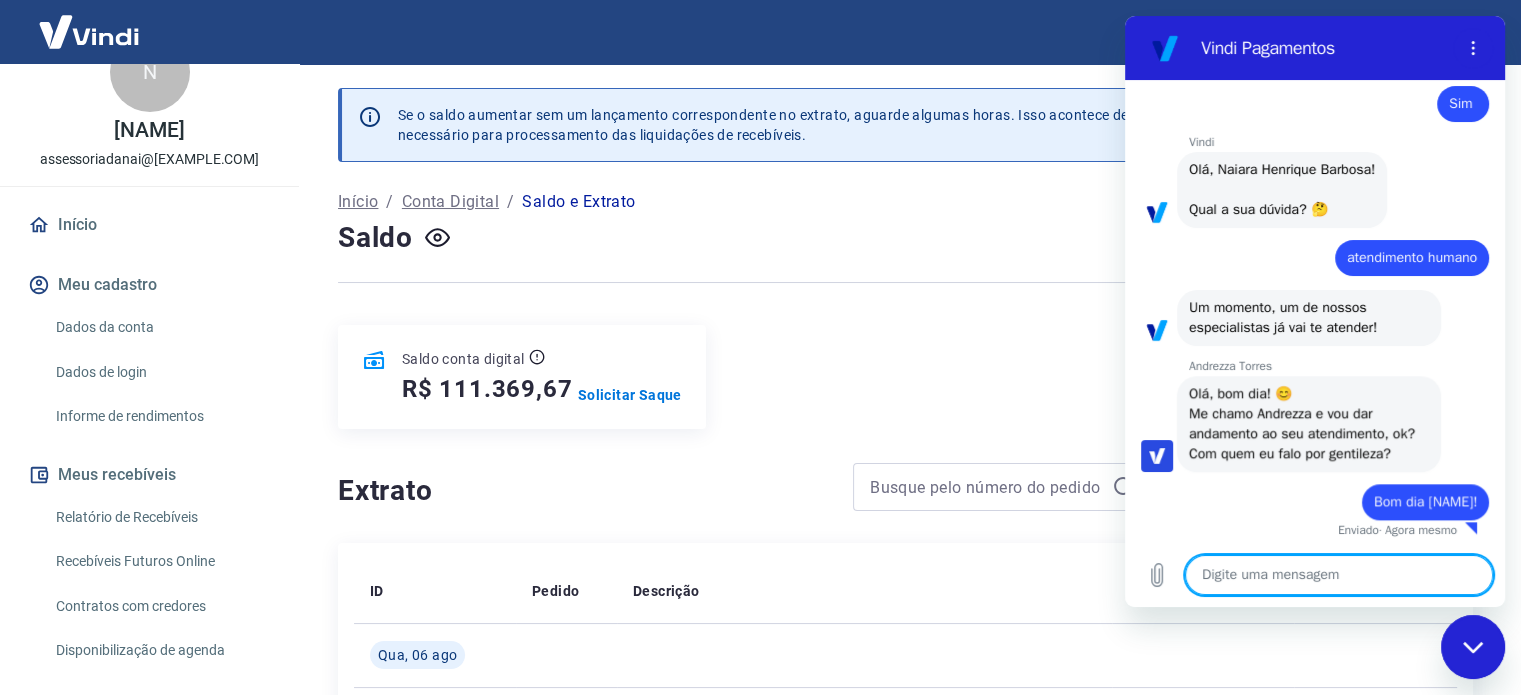 type on "P" 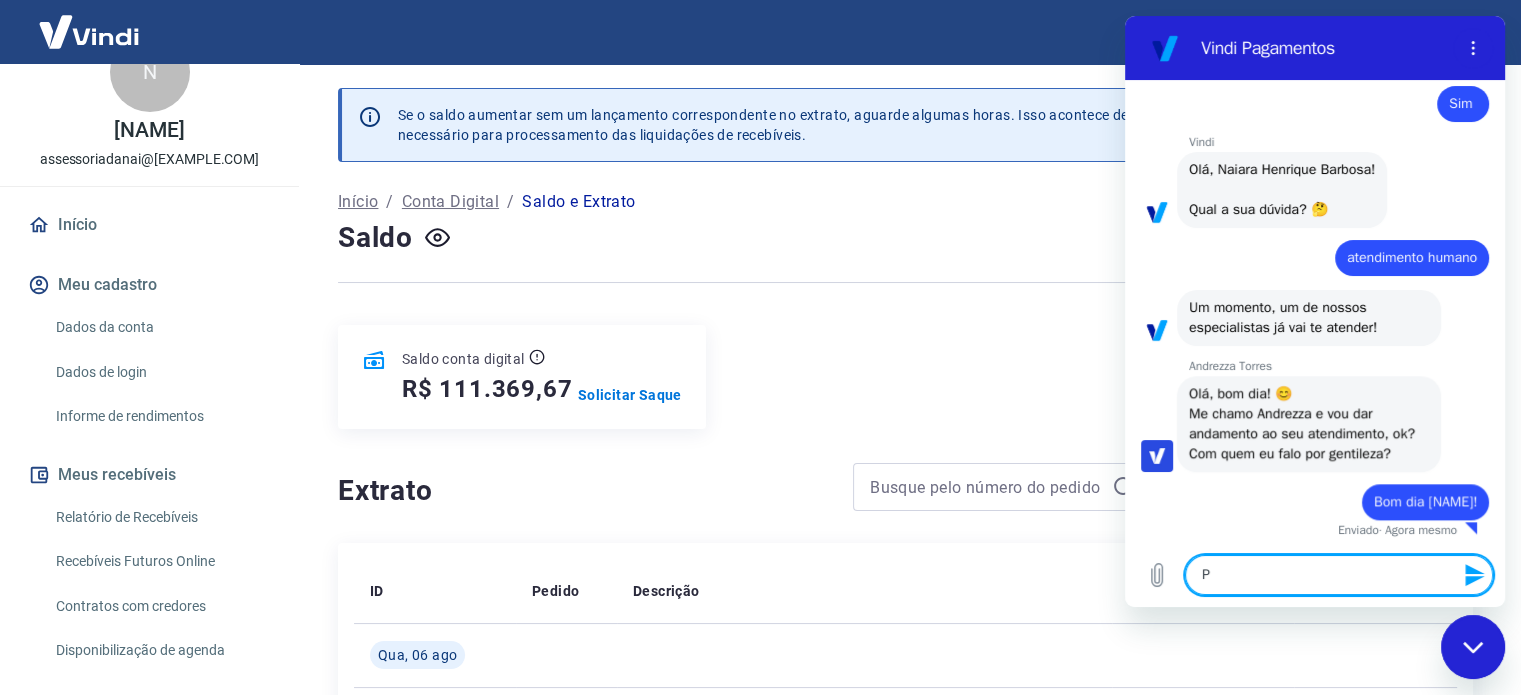 type on "Pa" 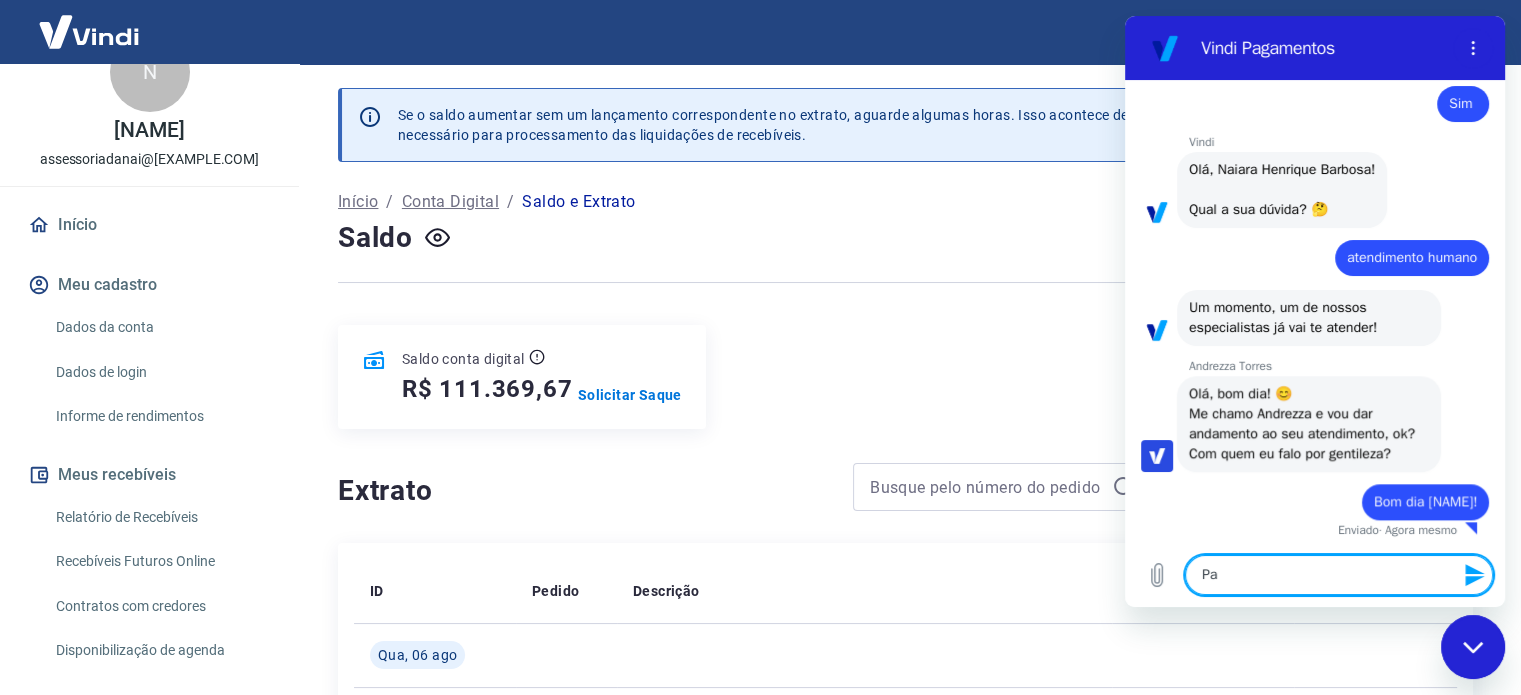 type on "Pal" 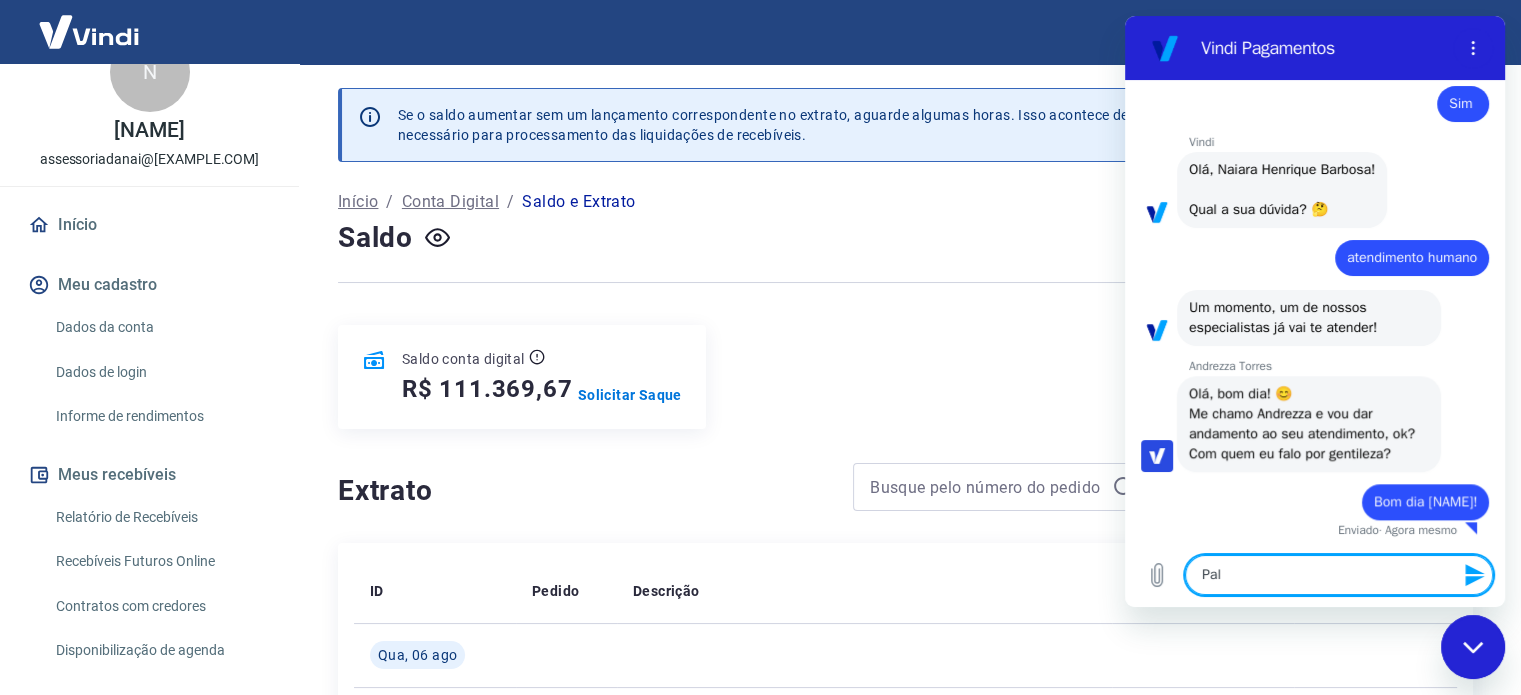 type on "Palo" 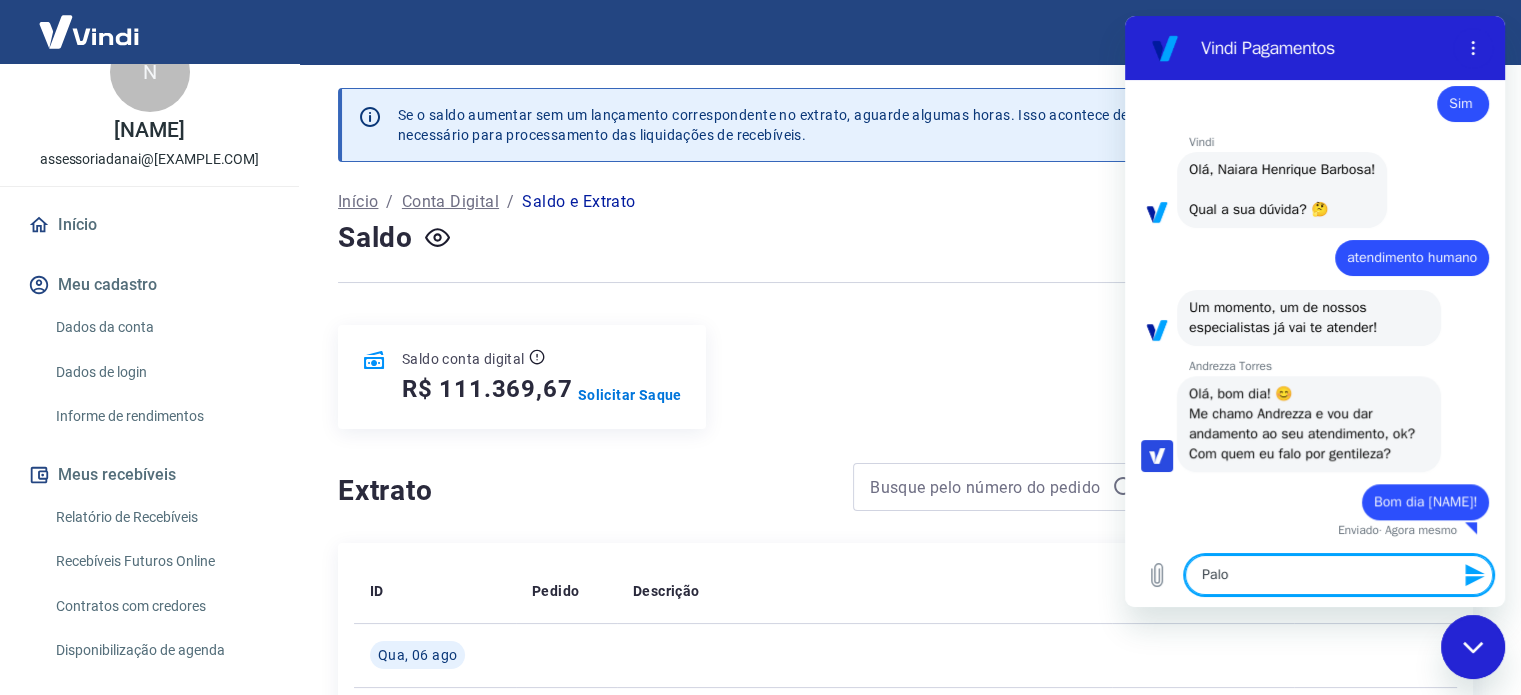 type on "Palom" 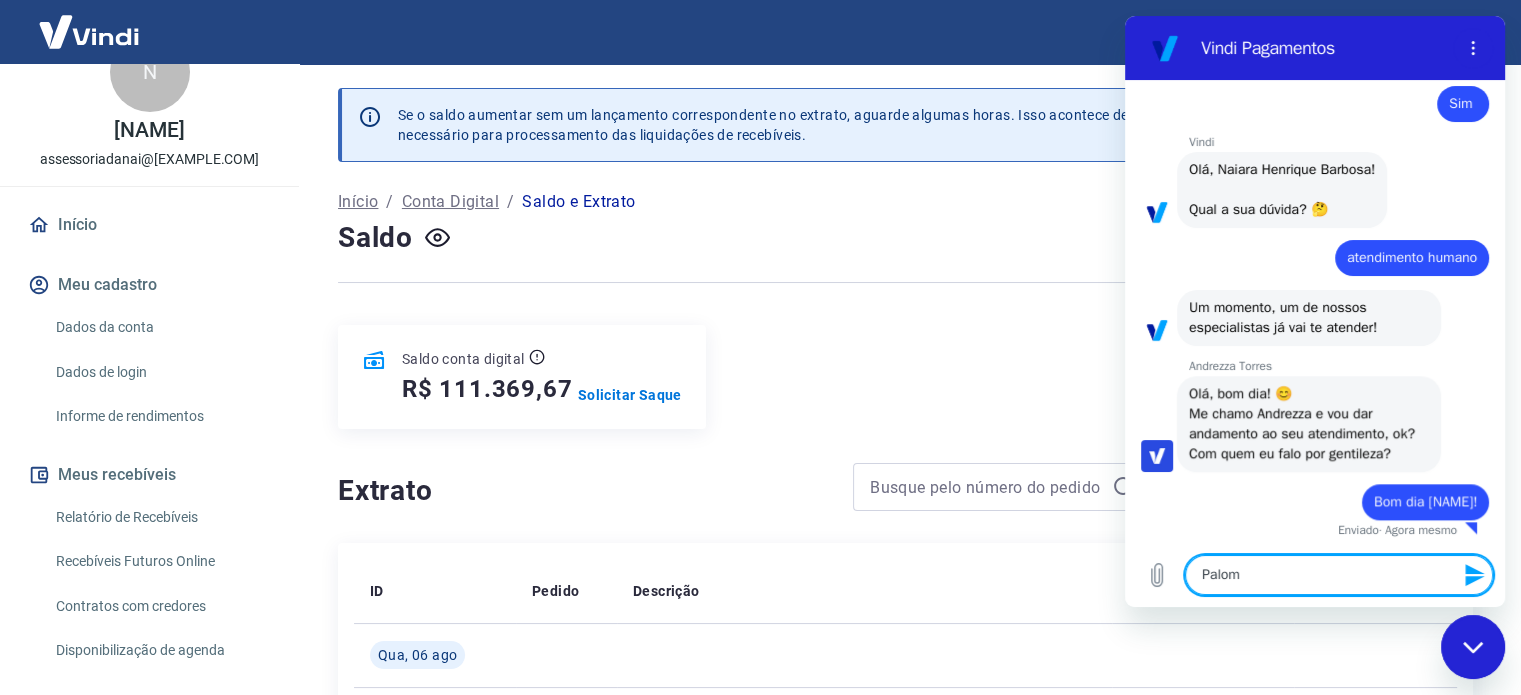 type on "[NAME]" 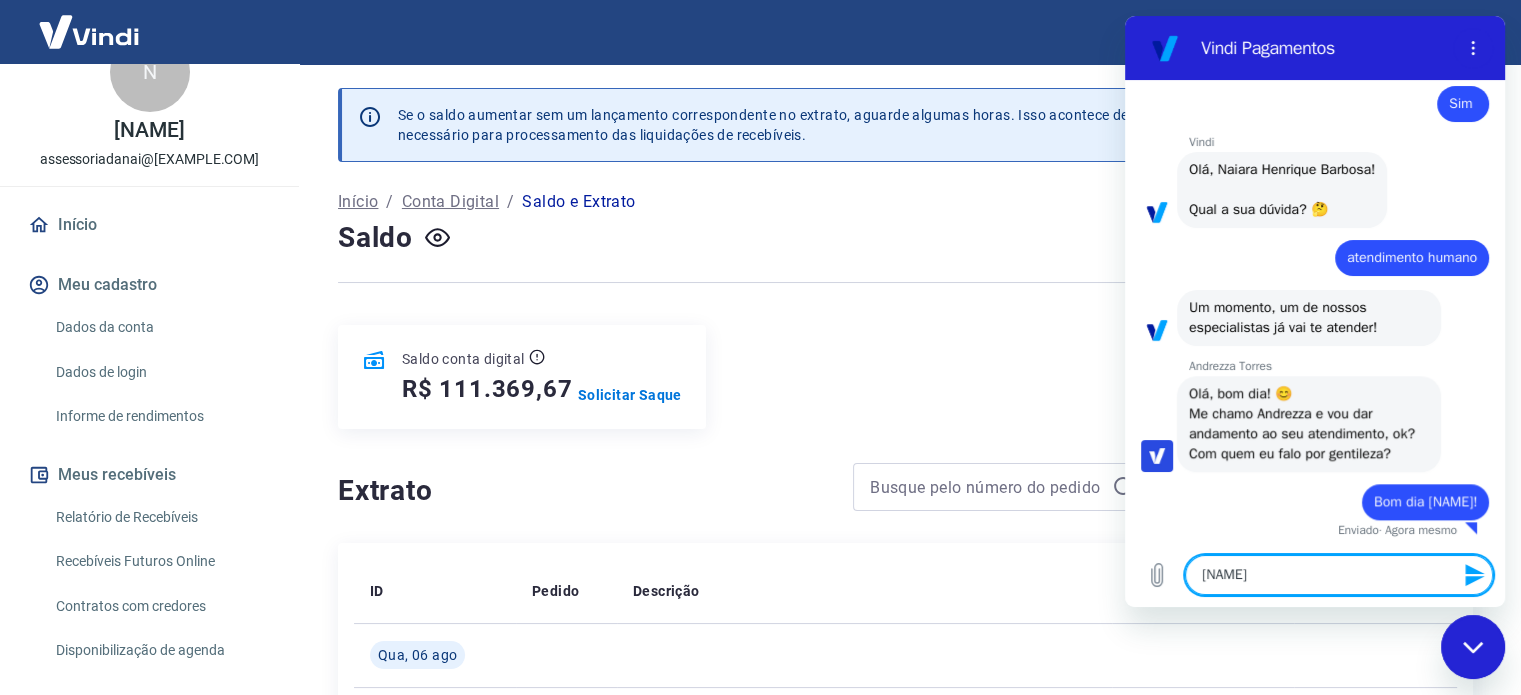 type on "x" 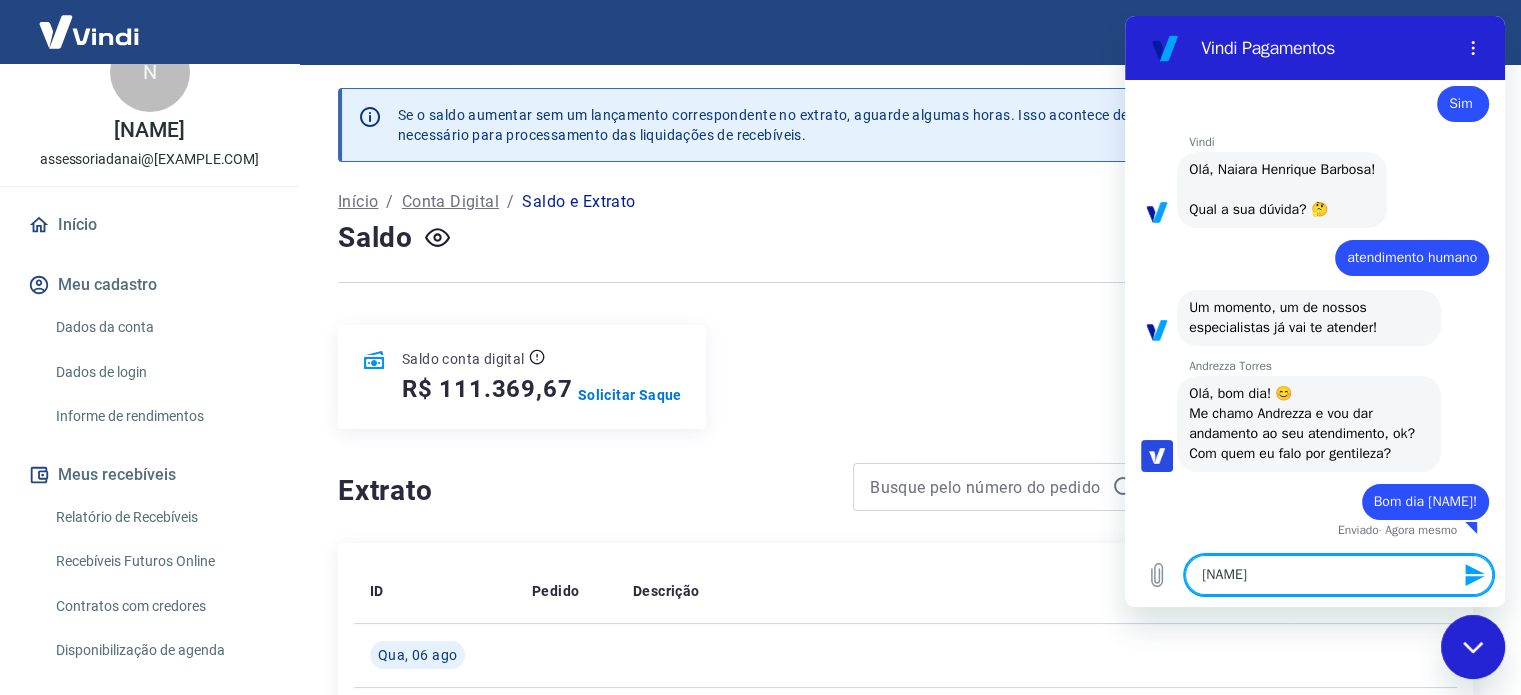 type 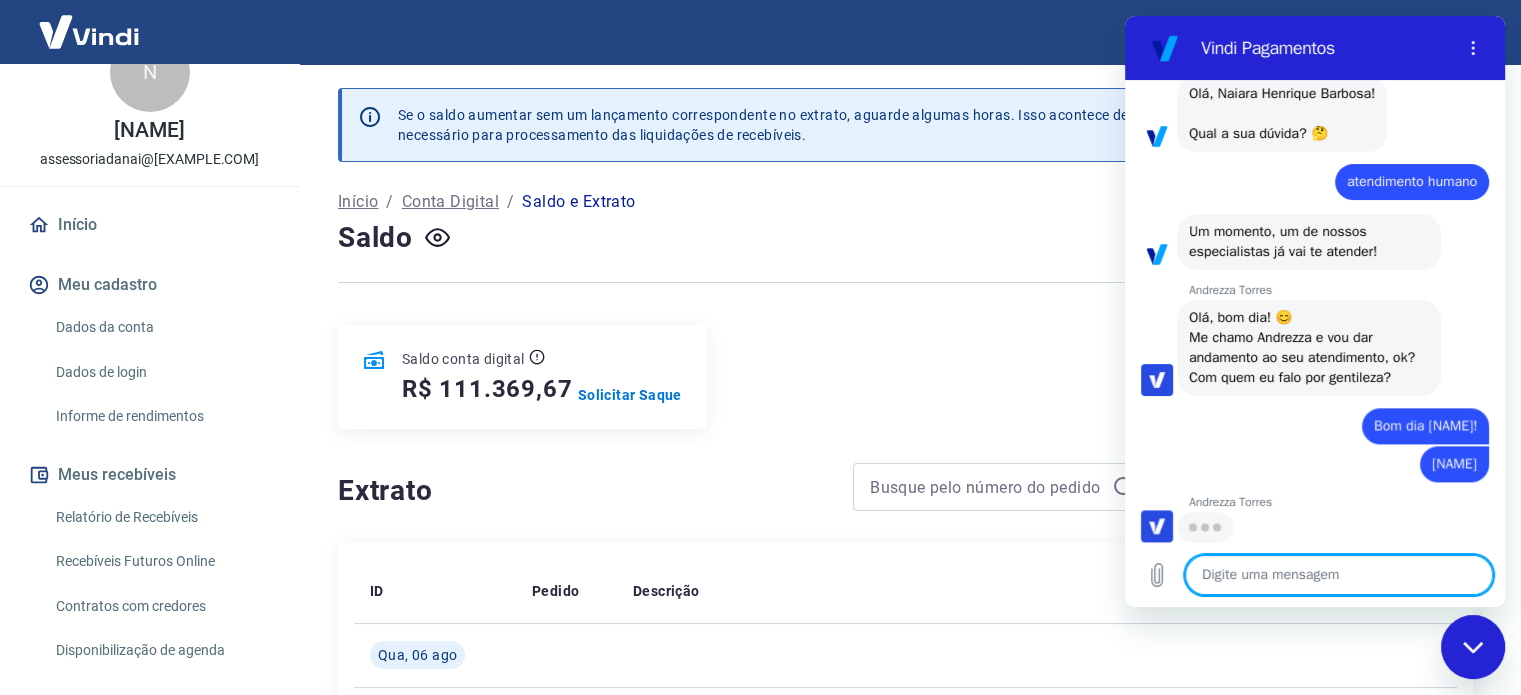 scroll, scrollTop: 2188, scrollLeft: 0, axis: vertical 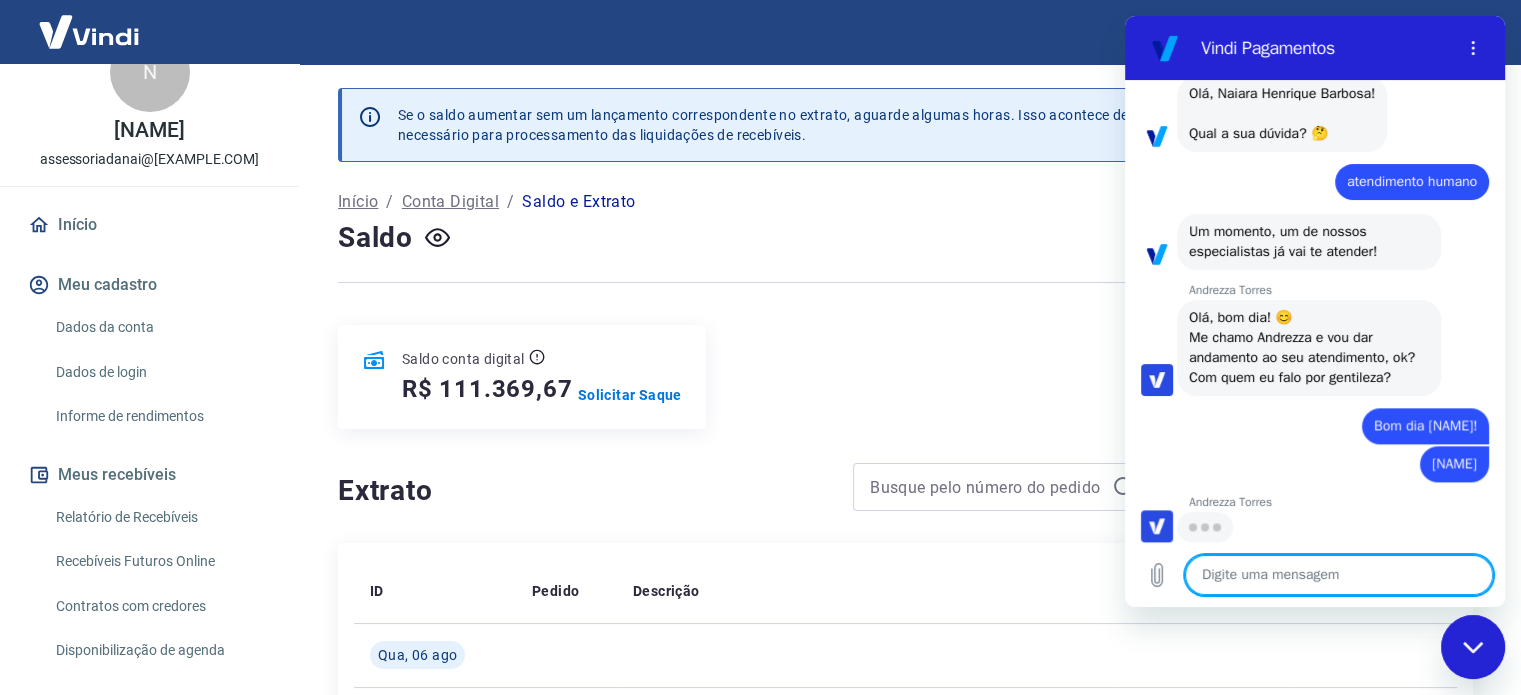 type on "x" 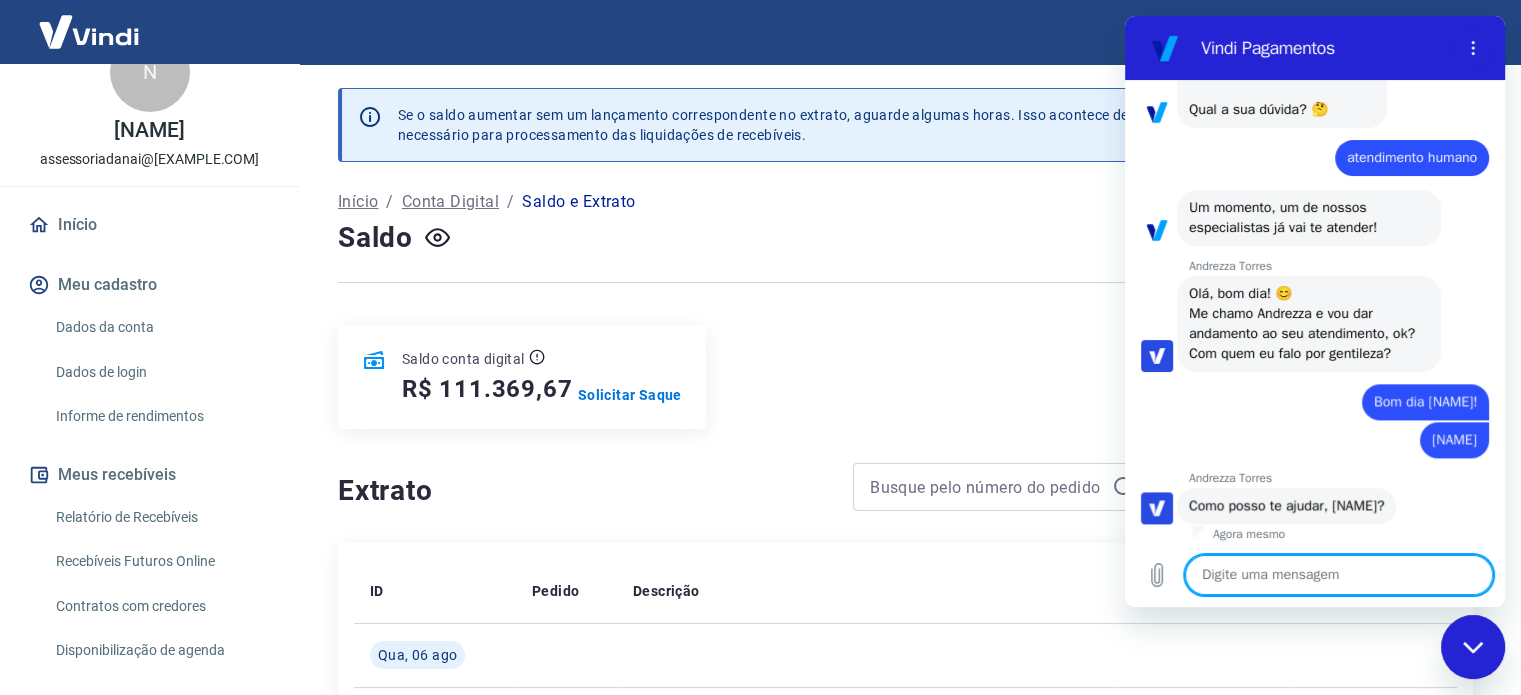 scroll, scrollTop: 2216, scrollLeft: 0, axis: vertical 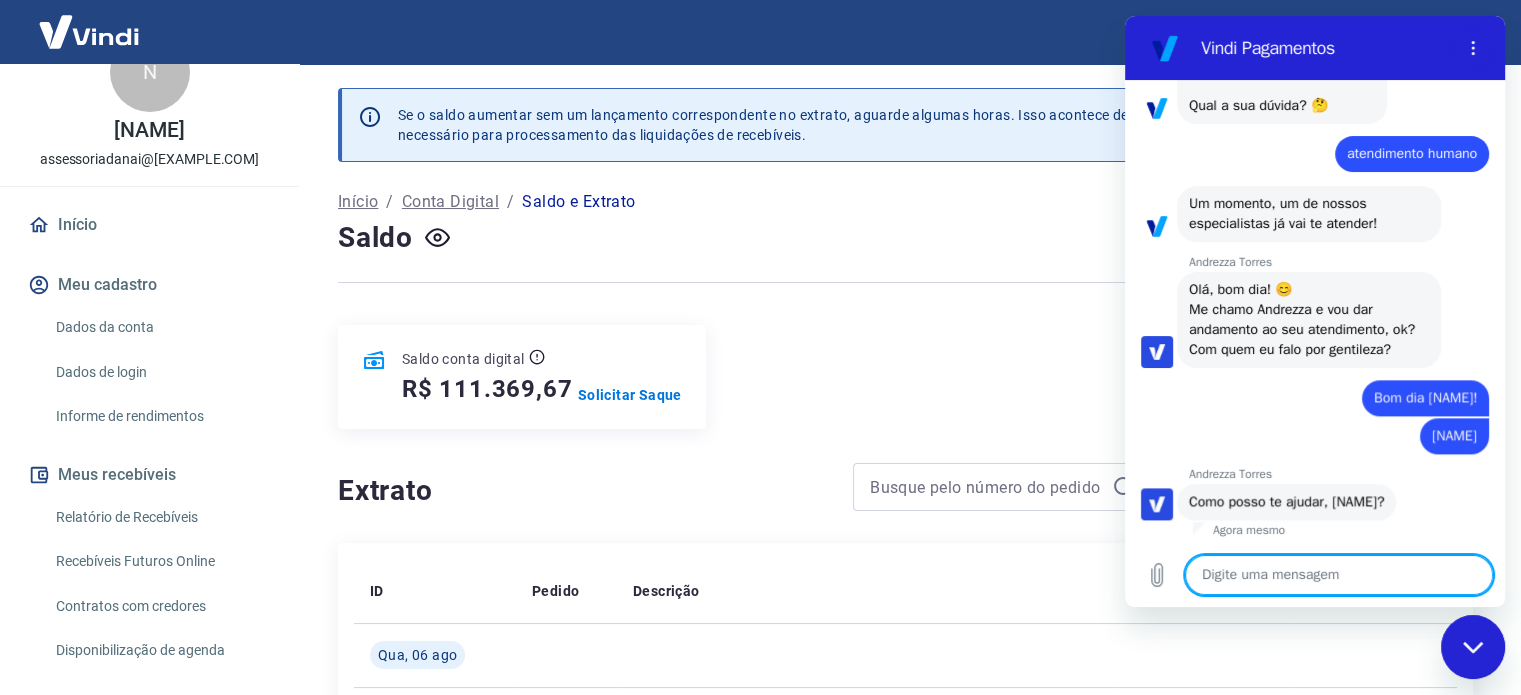 type on "P" 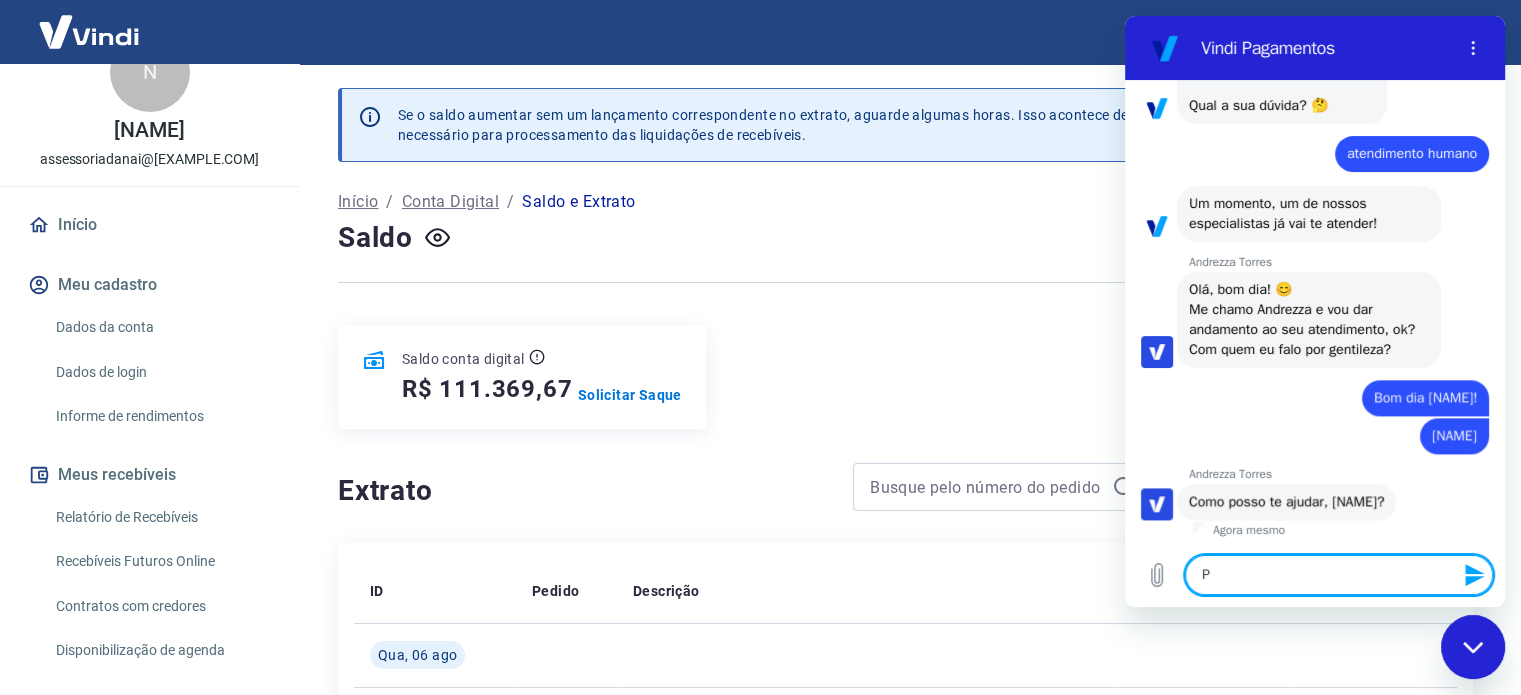 type on "Pr" 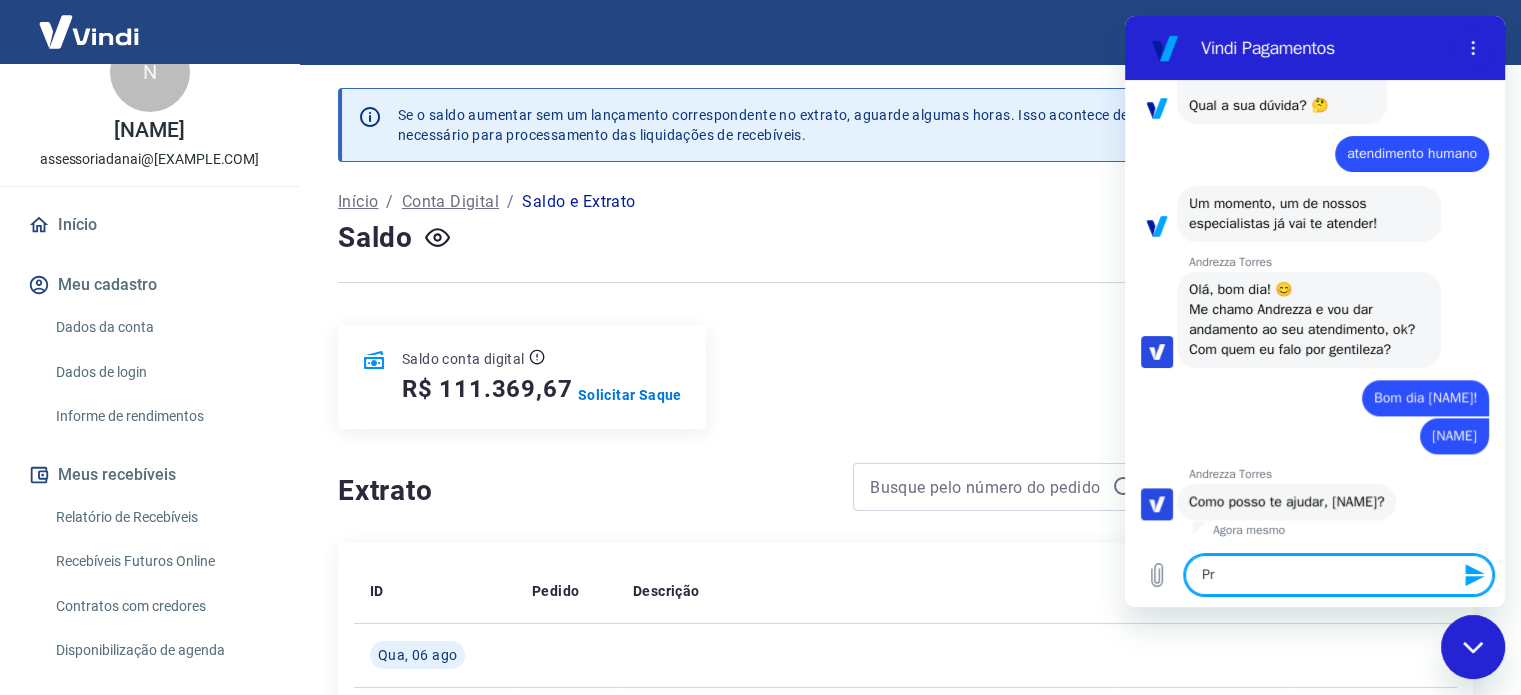 type on "Pre" 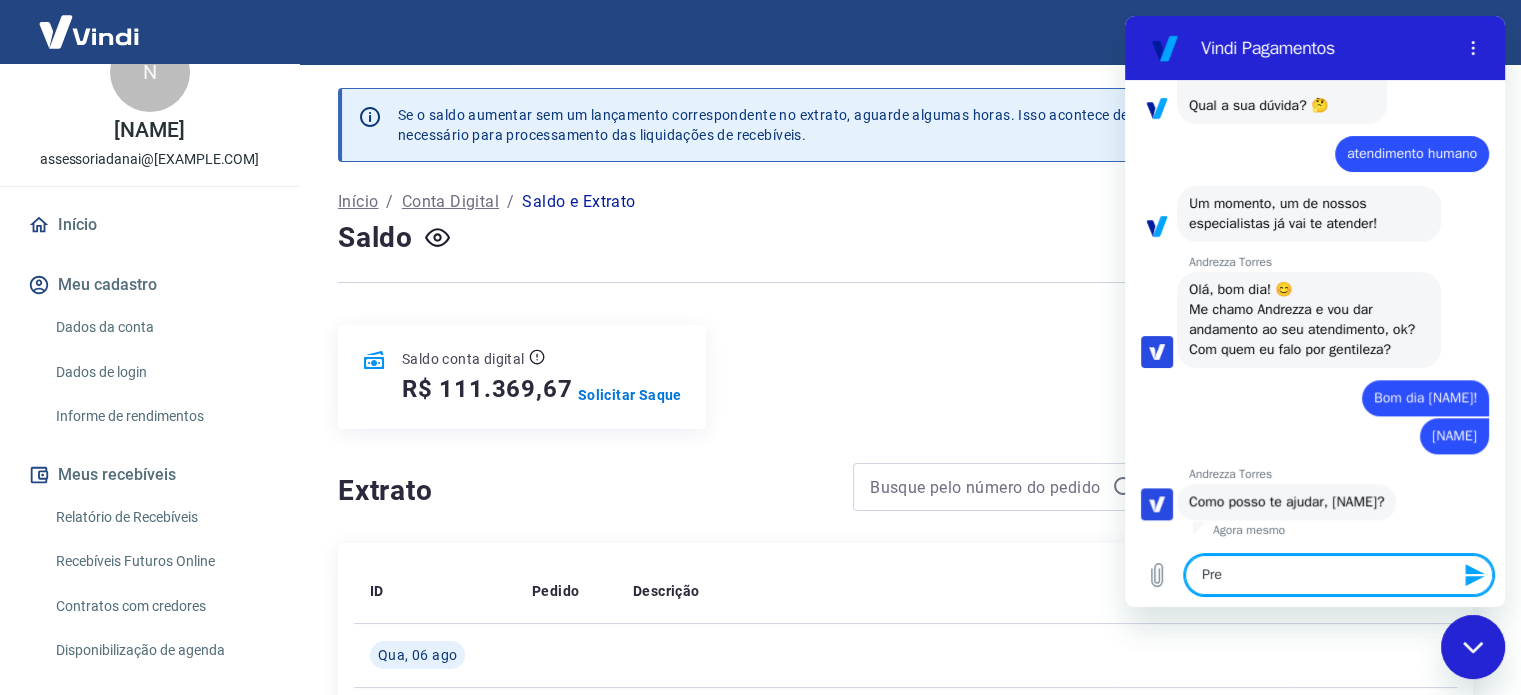 type on "Prec" 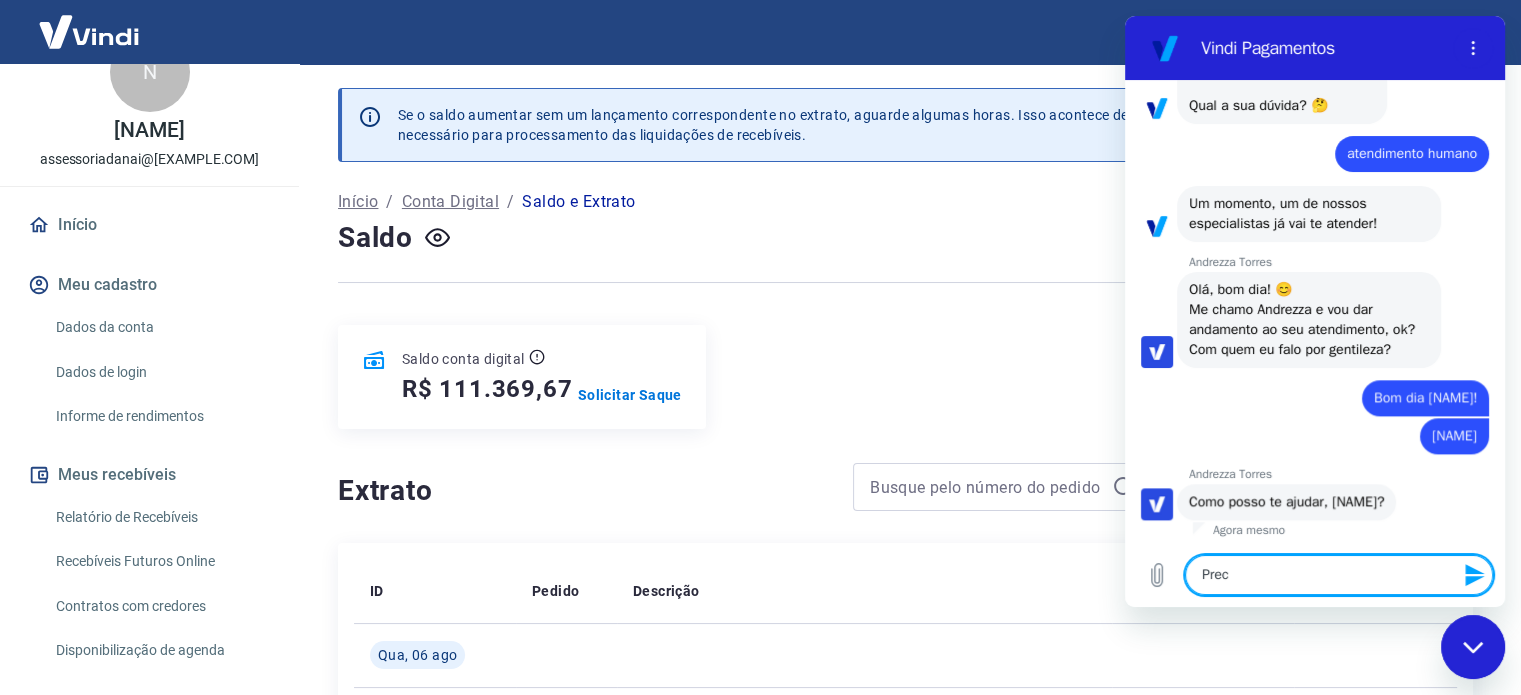 type on "Preci" 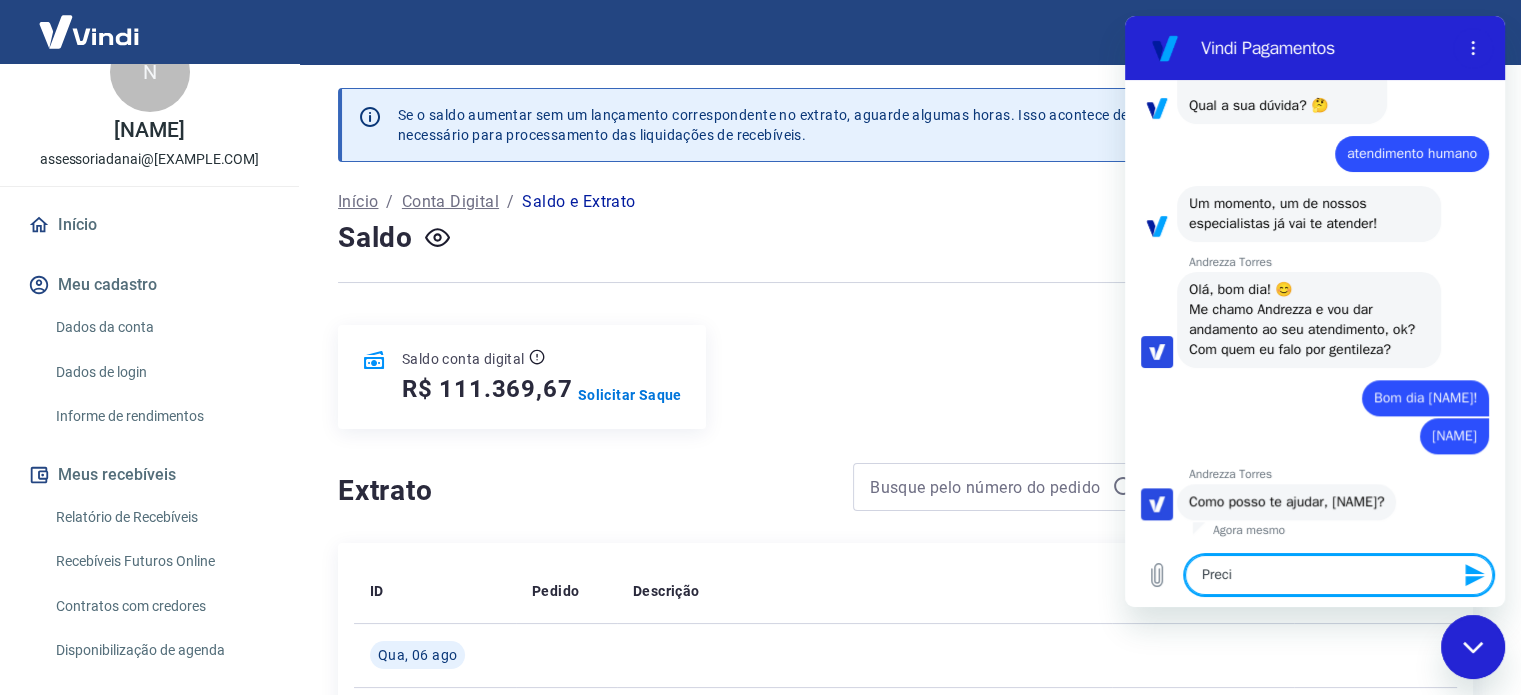 type on "Precis" 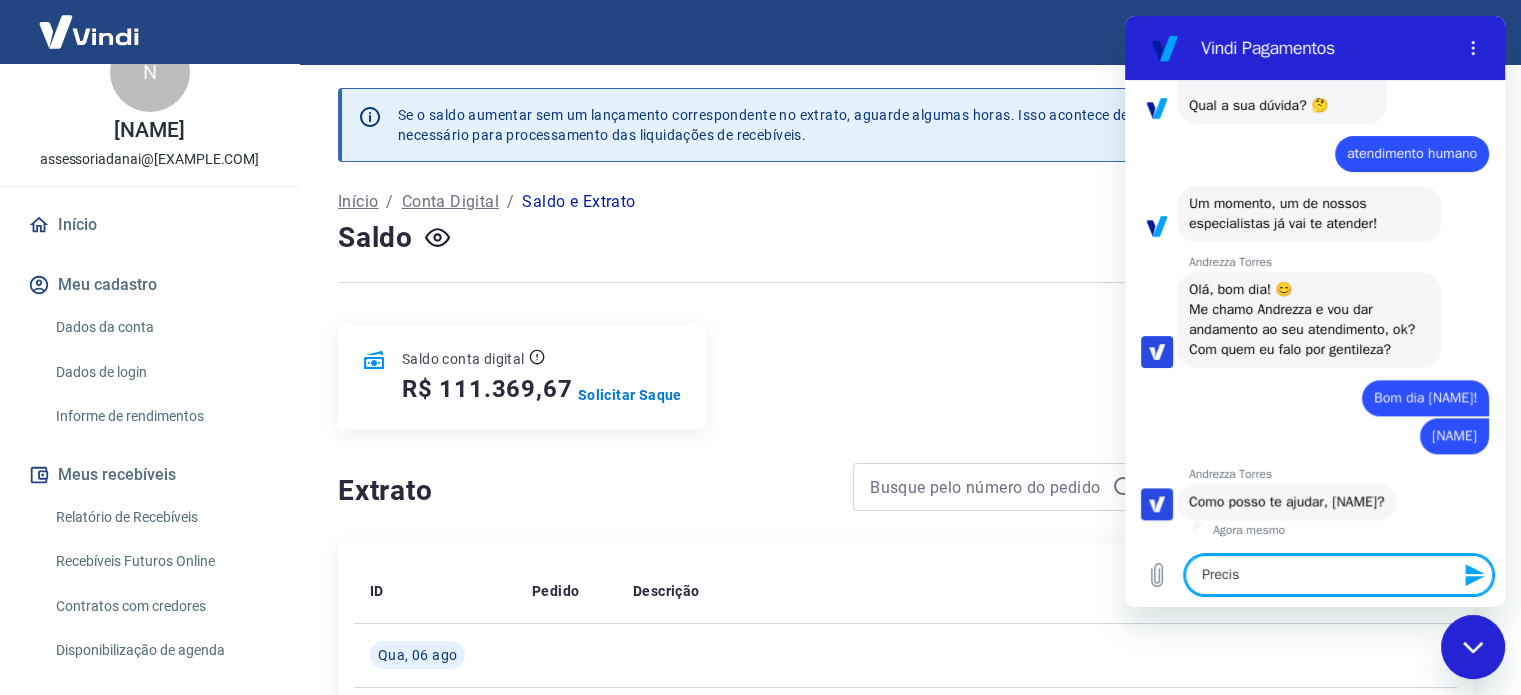 type on "Preciso" 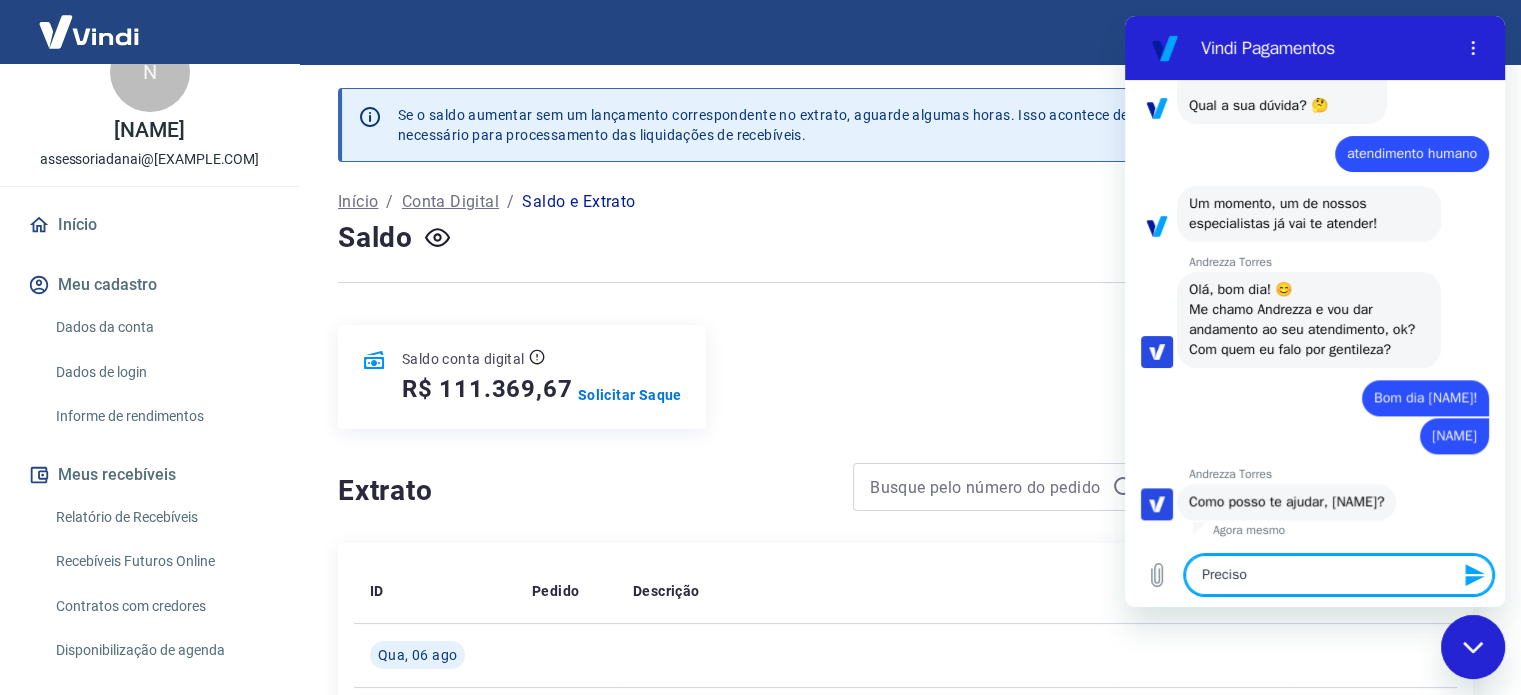 type on "Preciso" 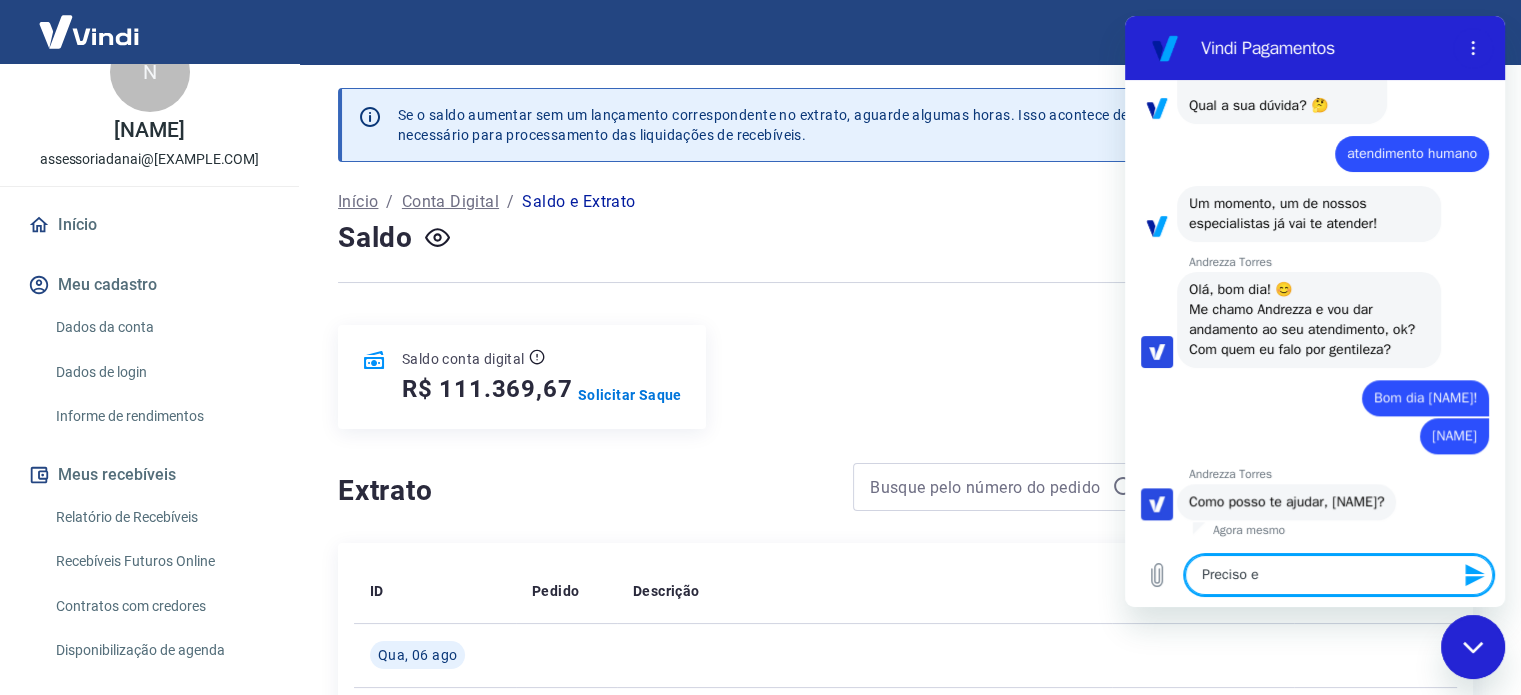 type on "Preciso em" 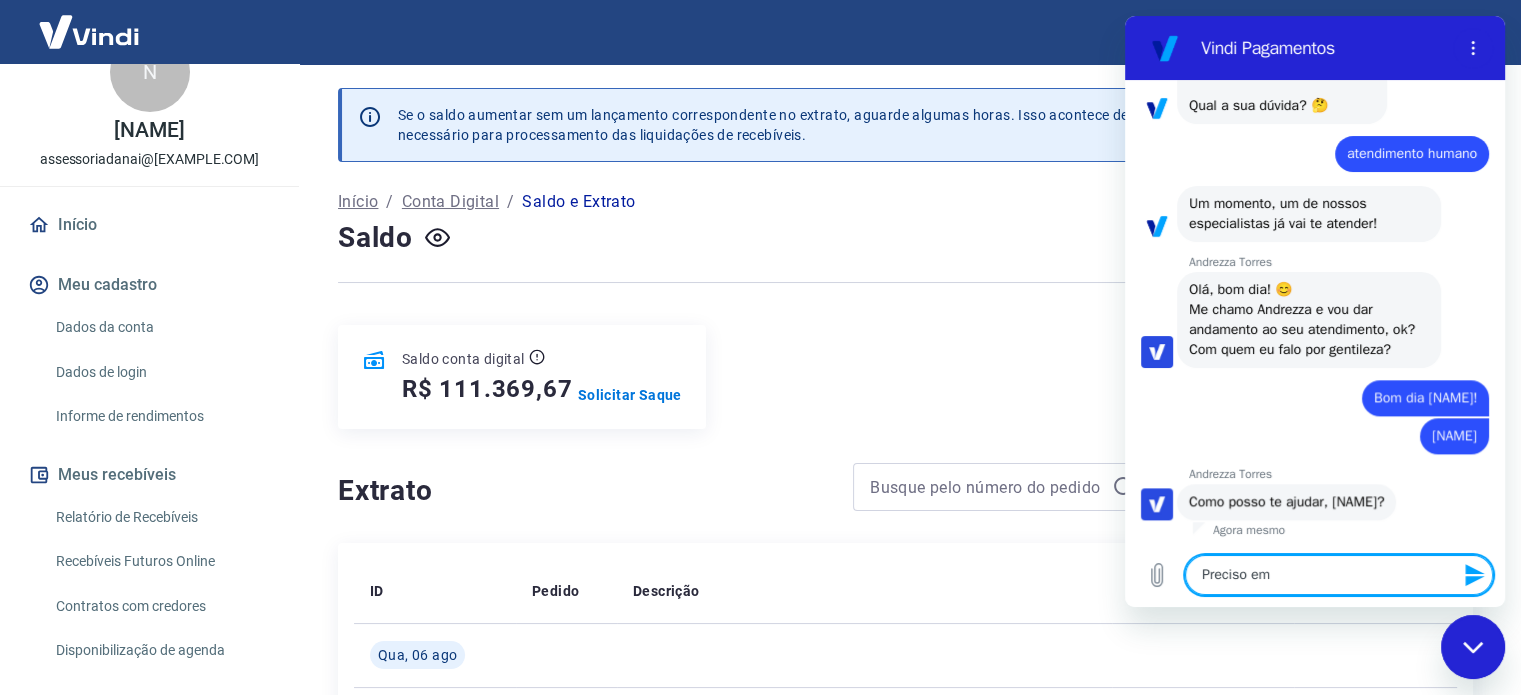 type on "Preciso emi" 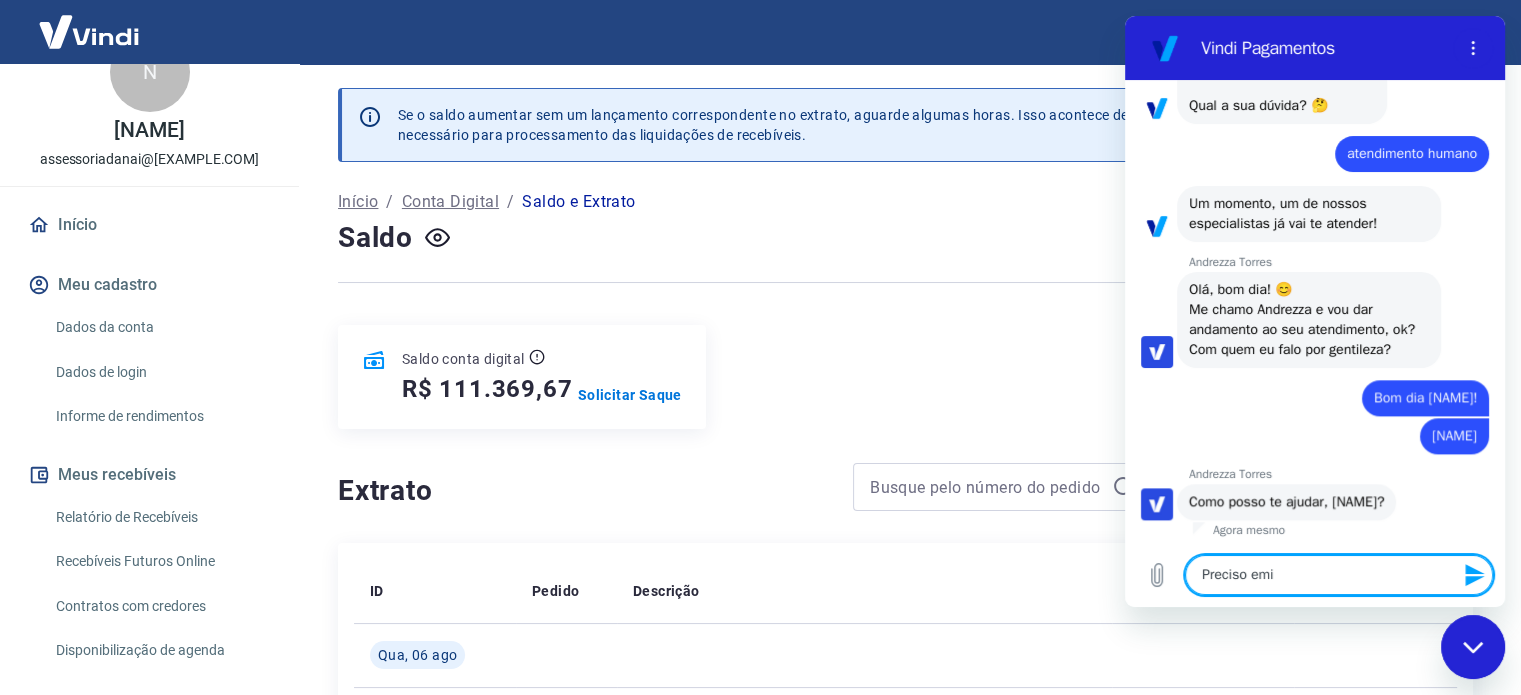 type on "Preciso emit" 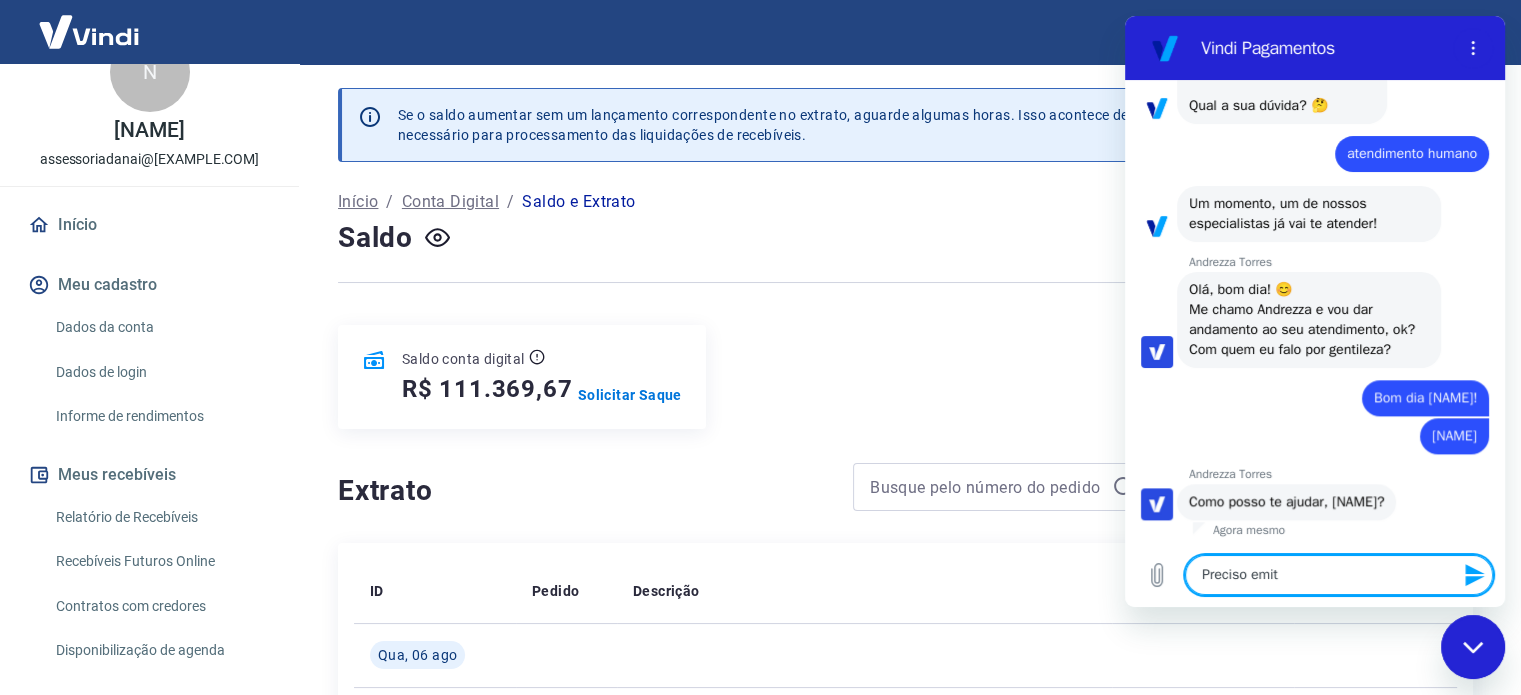 type on "Preciso emiti" 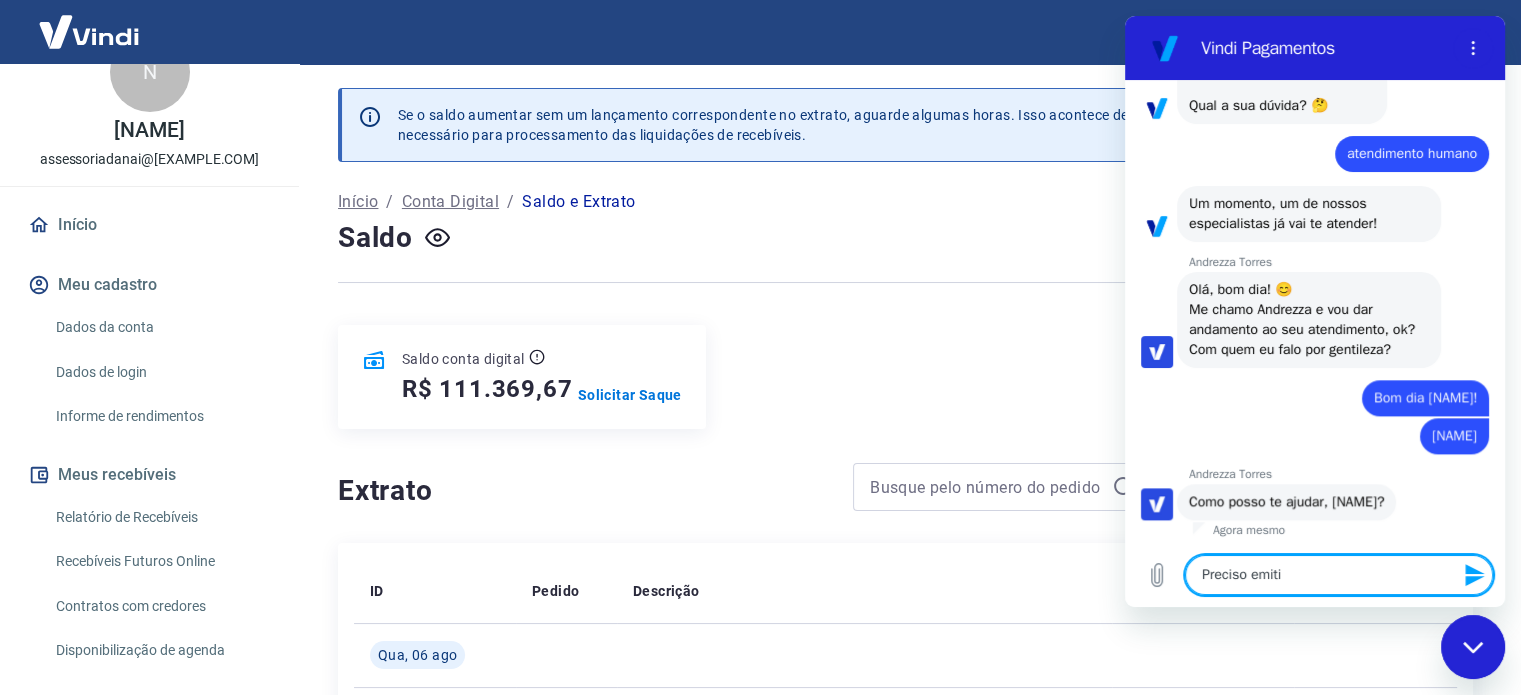 type on "Preciso emitir" 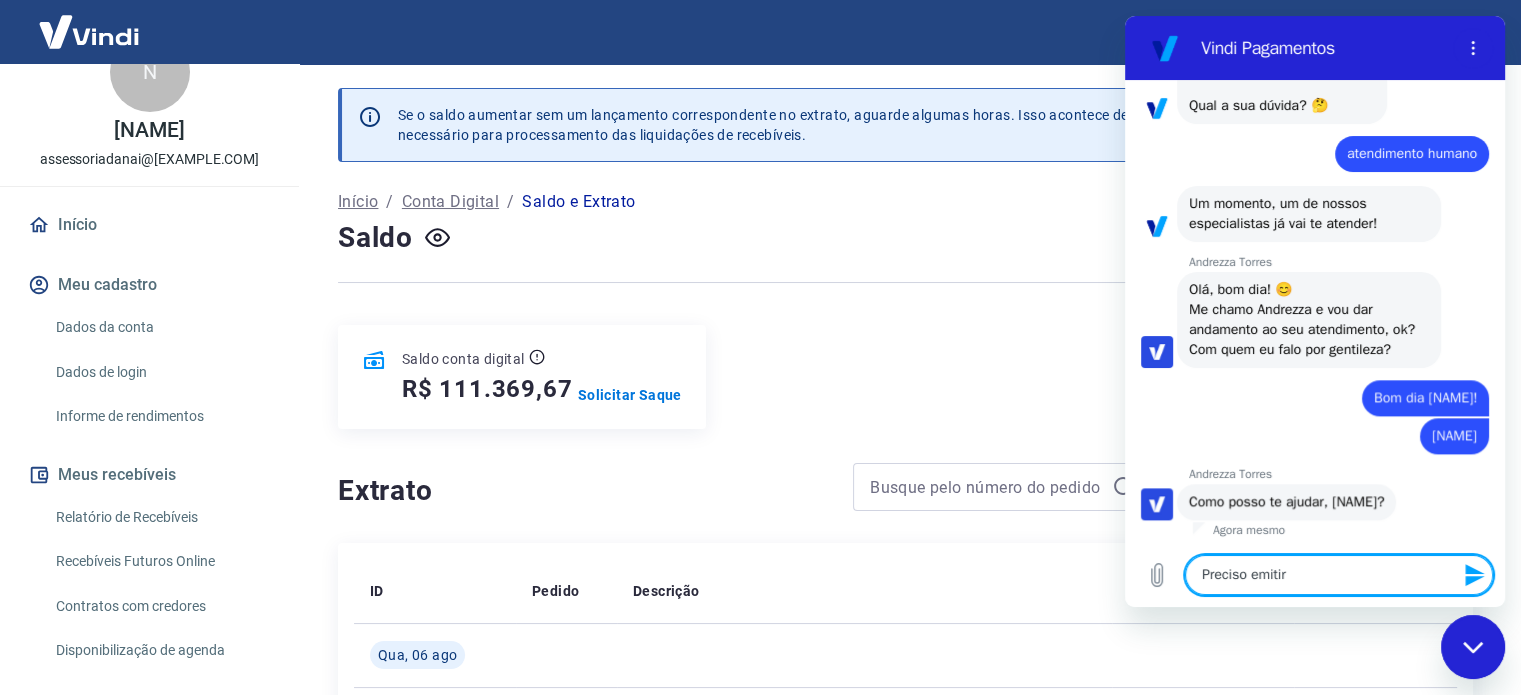 type on "Preciso emitir" 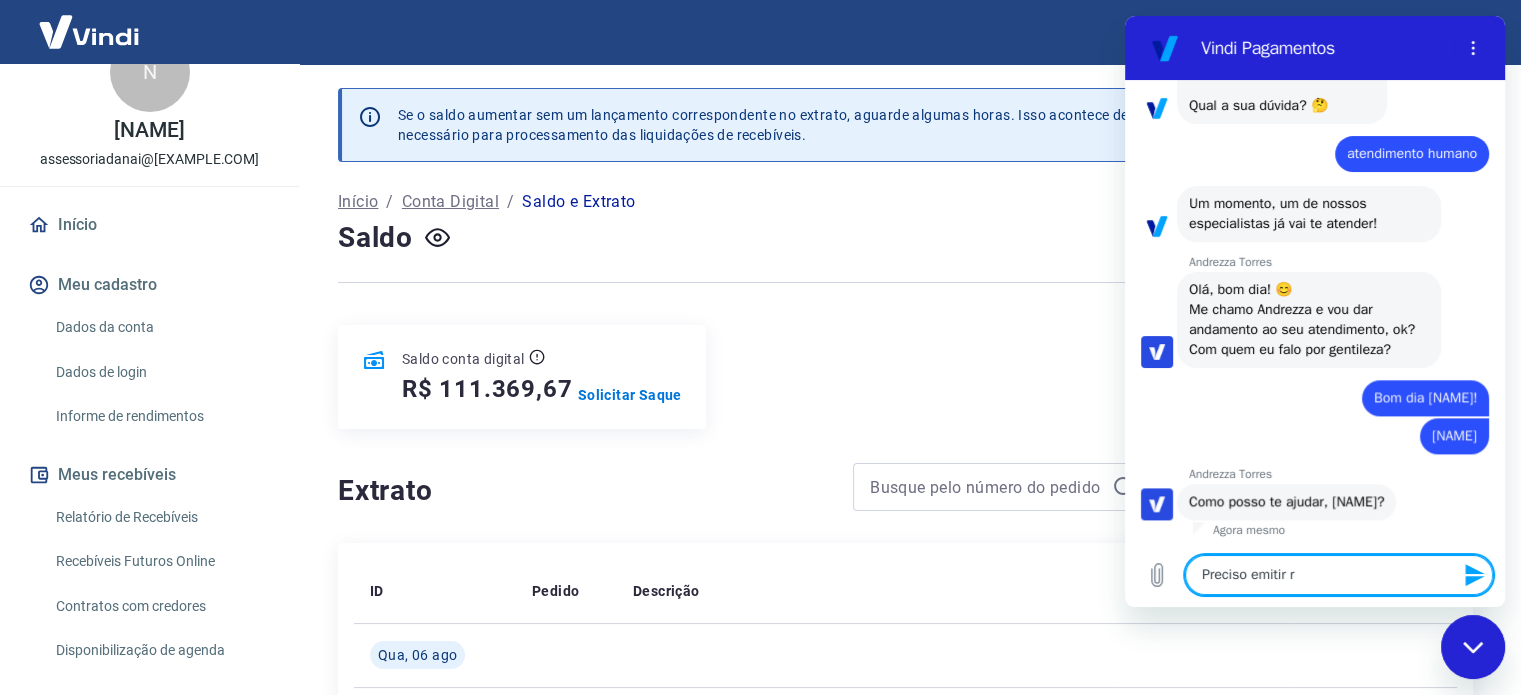 type on "Preciso emitir re" 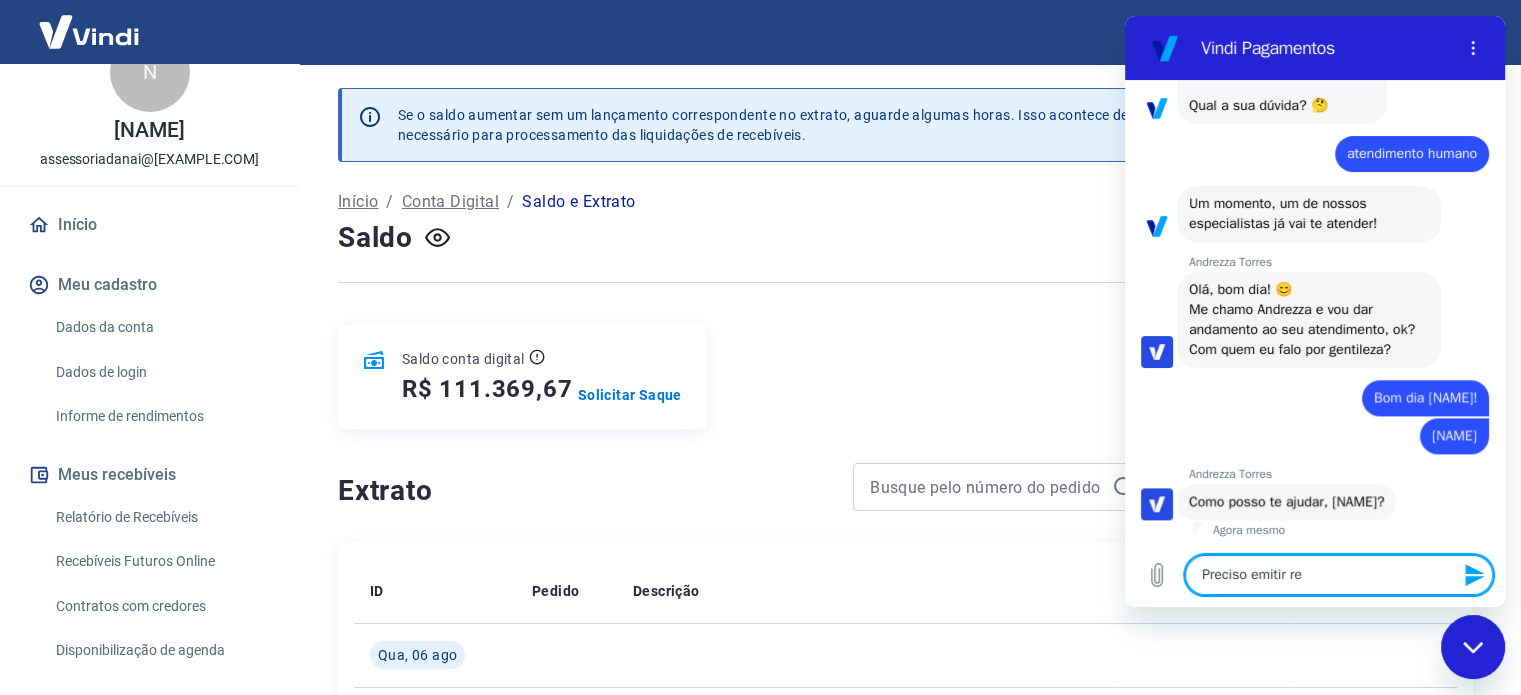 type on "Preciso emitir rel" 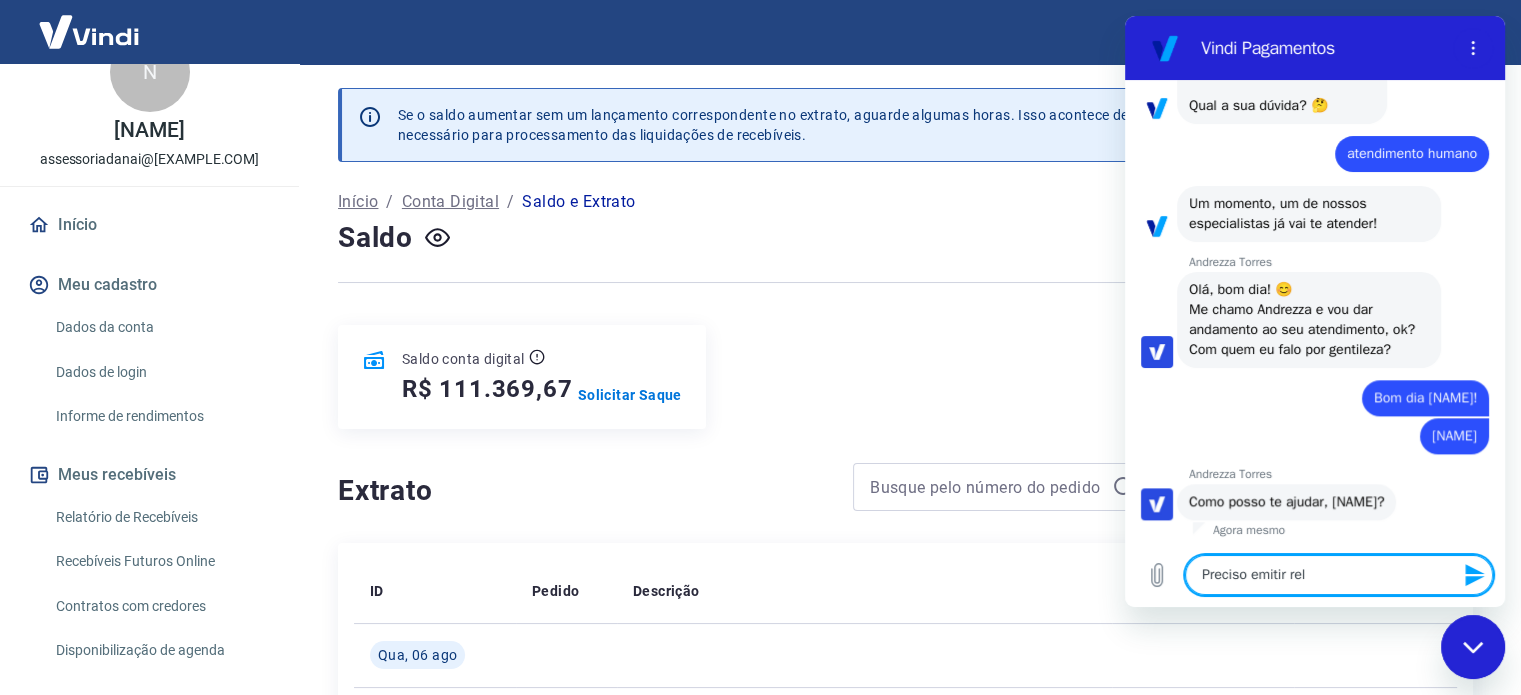 type on "Preciso emitir rela" 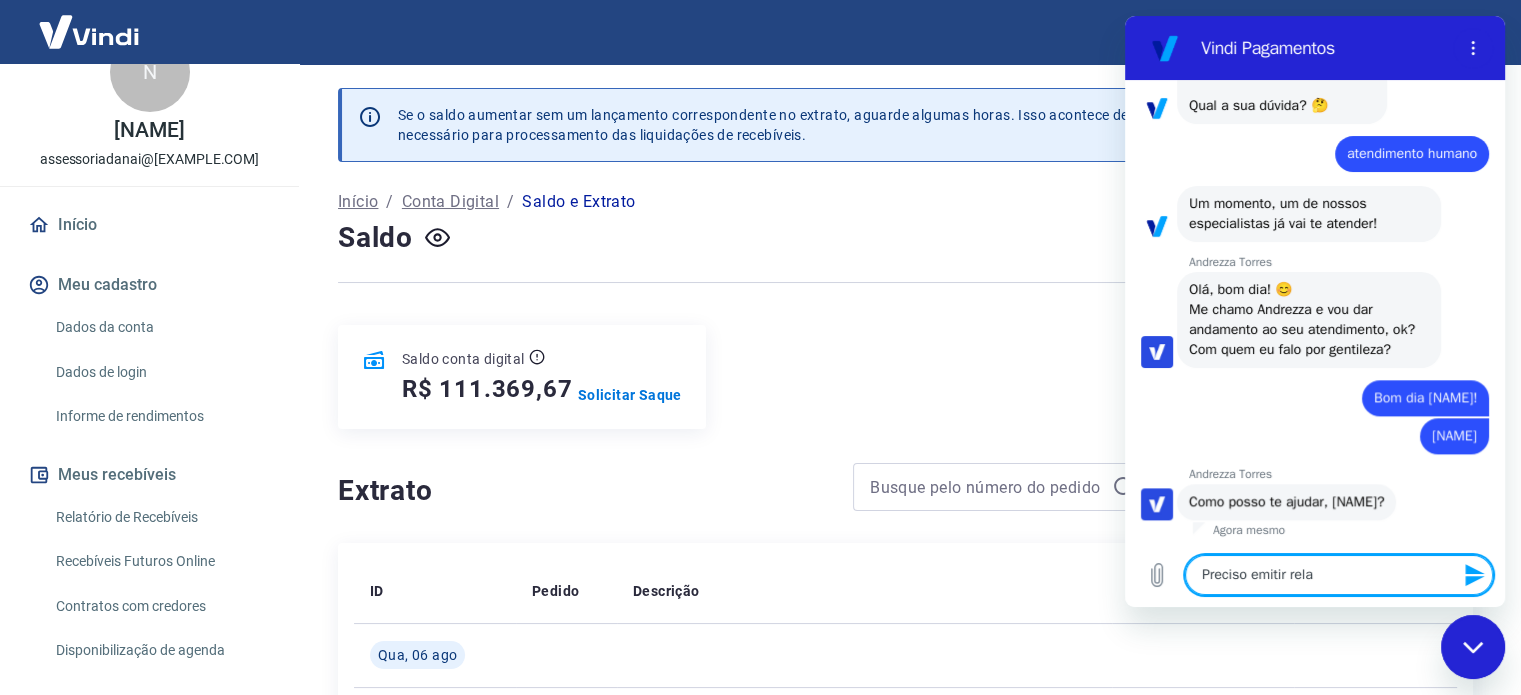 type on "Preciso emitir relat" 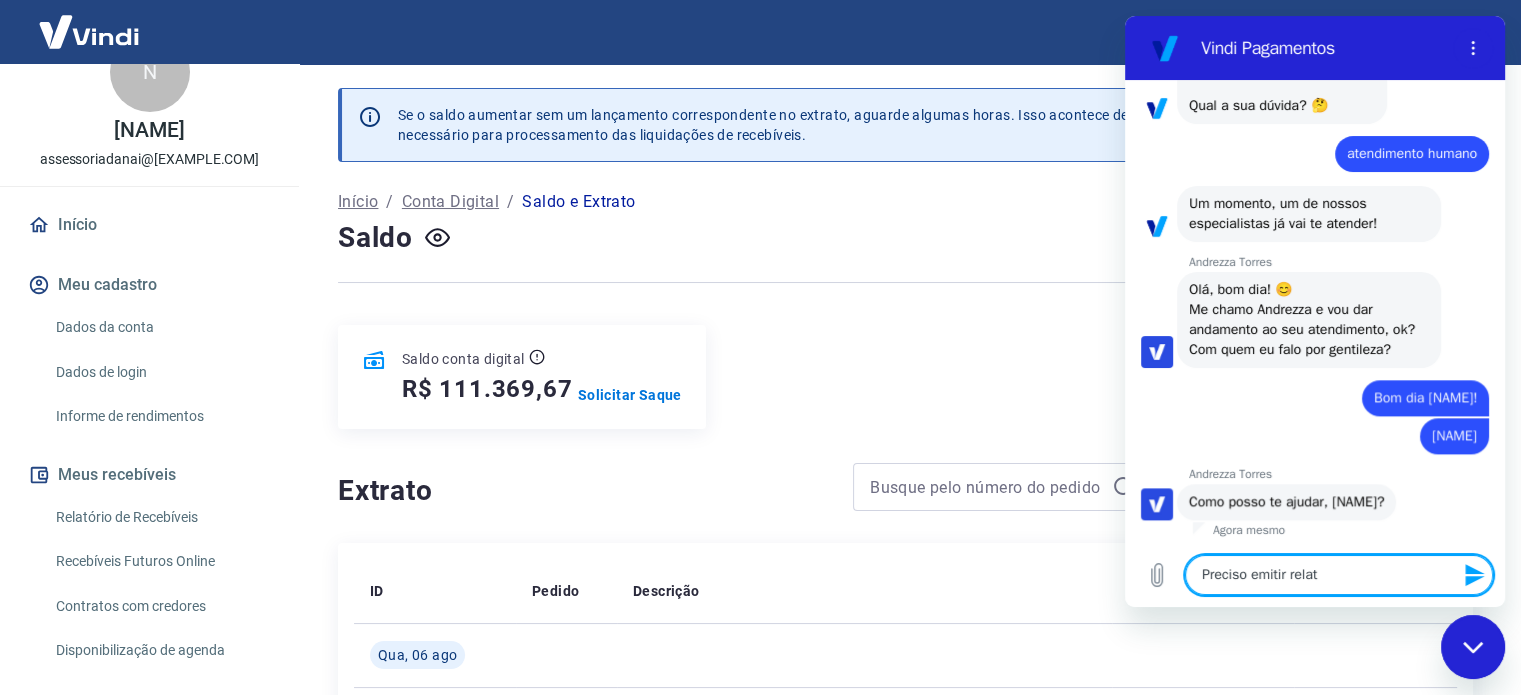 type on "Preciso emitir relató" 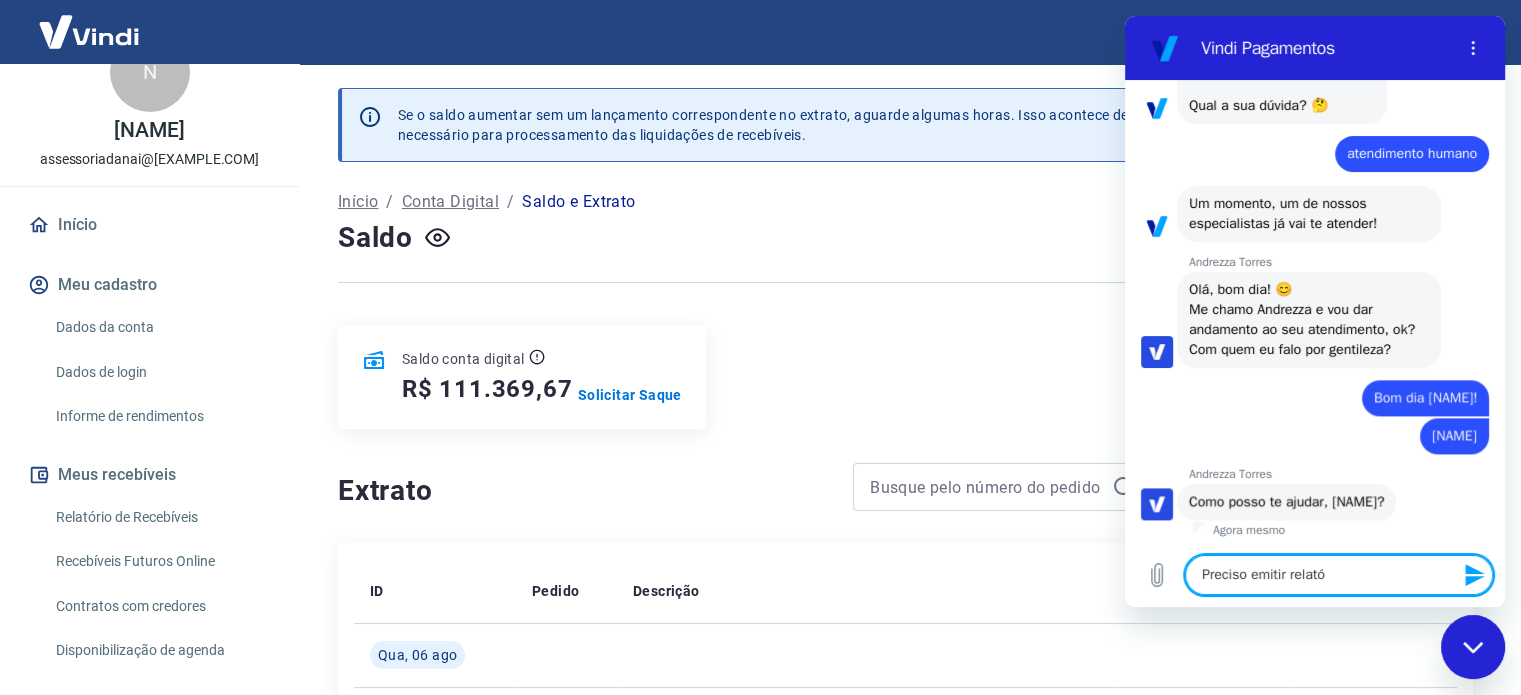 type on "Preciso emitir relatór" 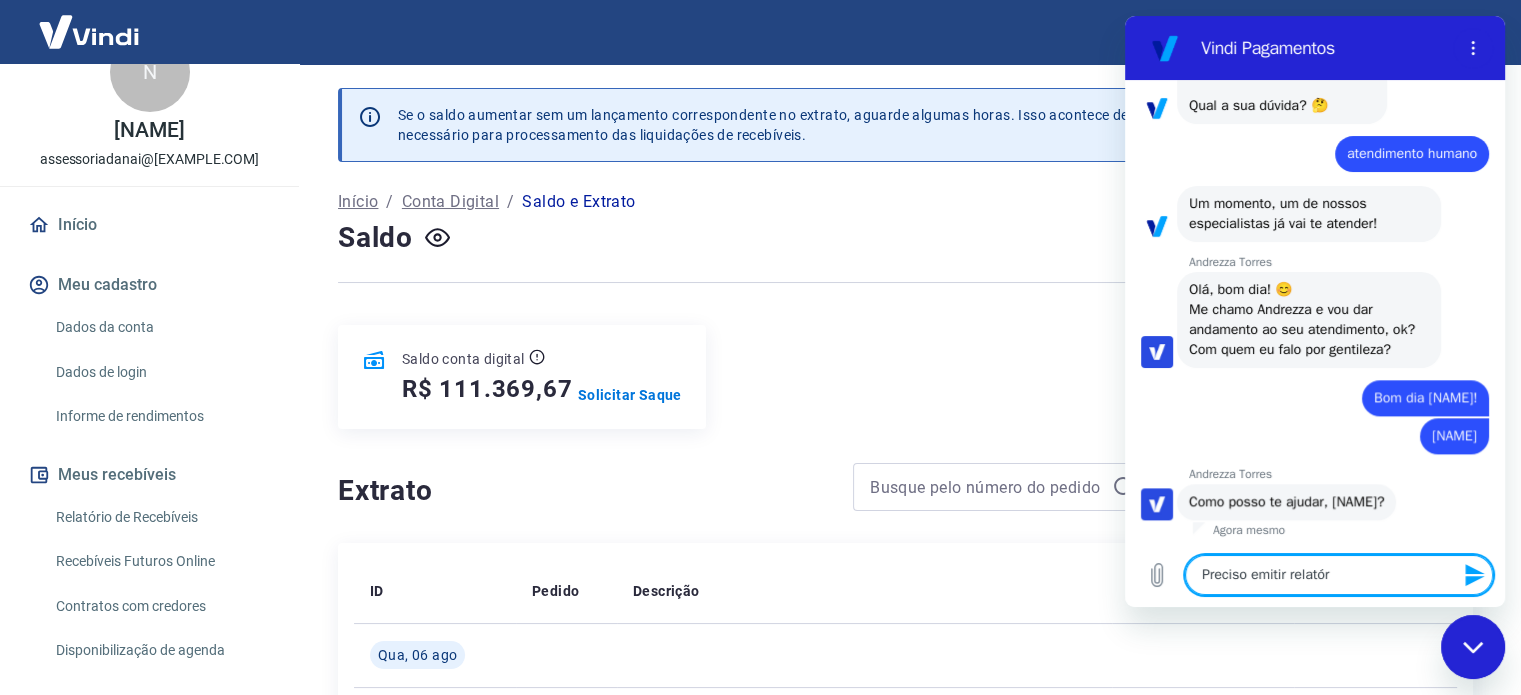 type on "Preciso emitir relatóri" 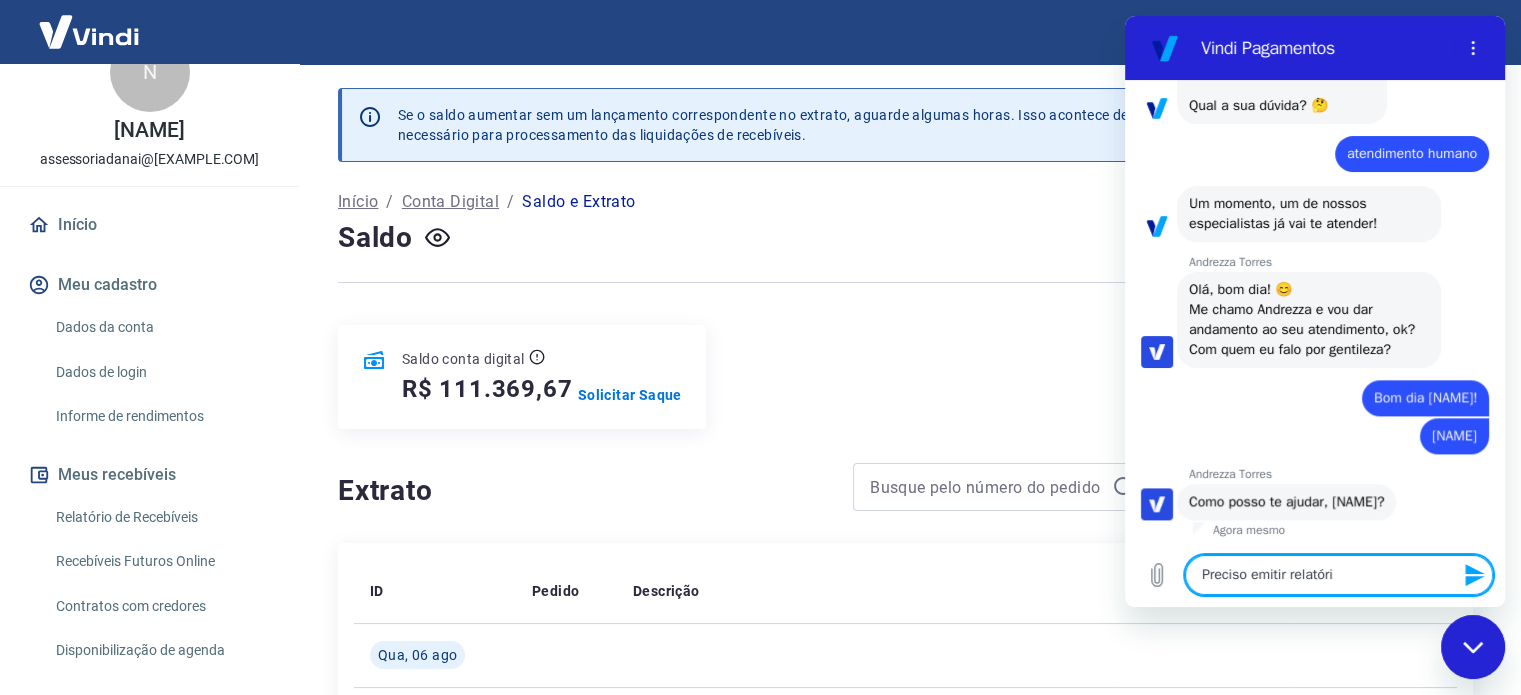 type on "Preciso emitir relatório" 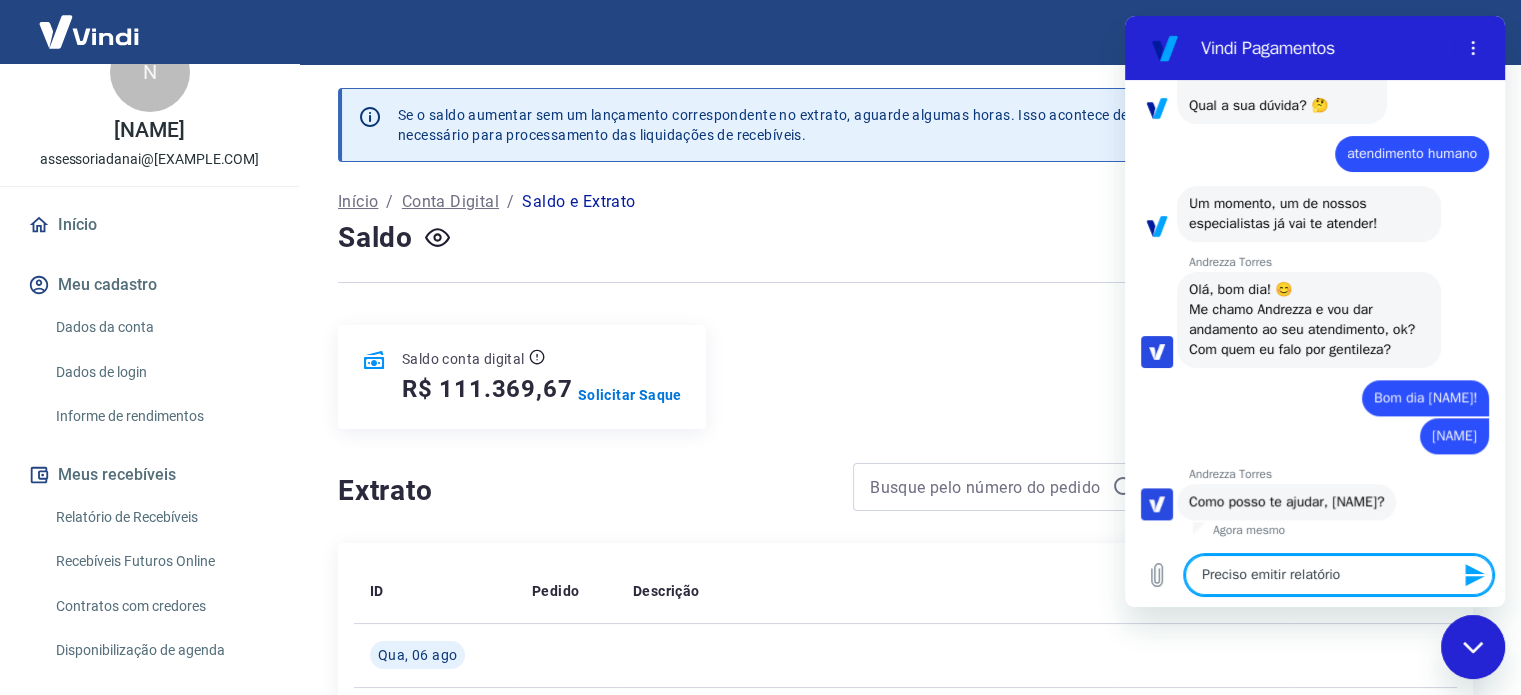 type on "Preciso emitir relatório" 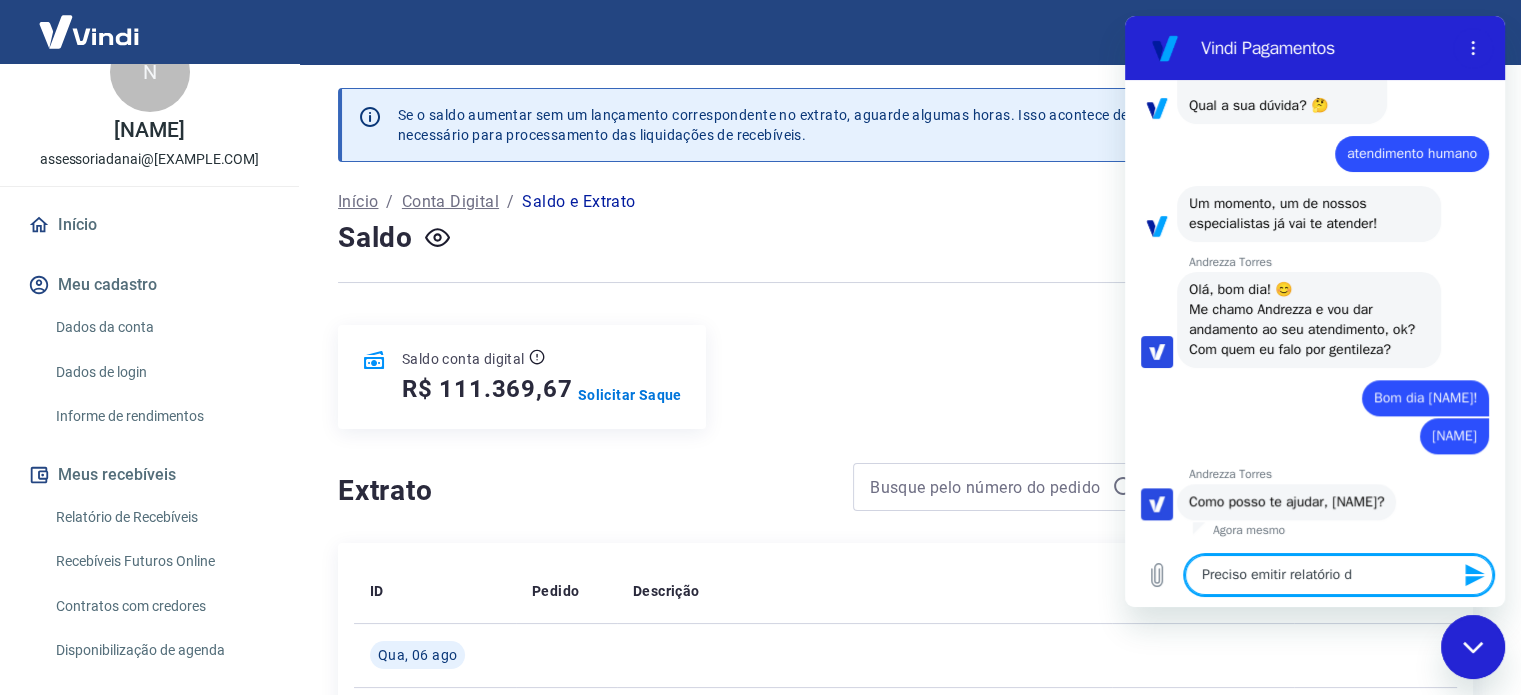 type on "Preciso emitir relatório de" 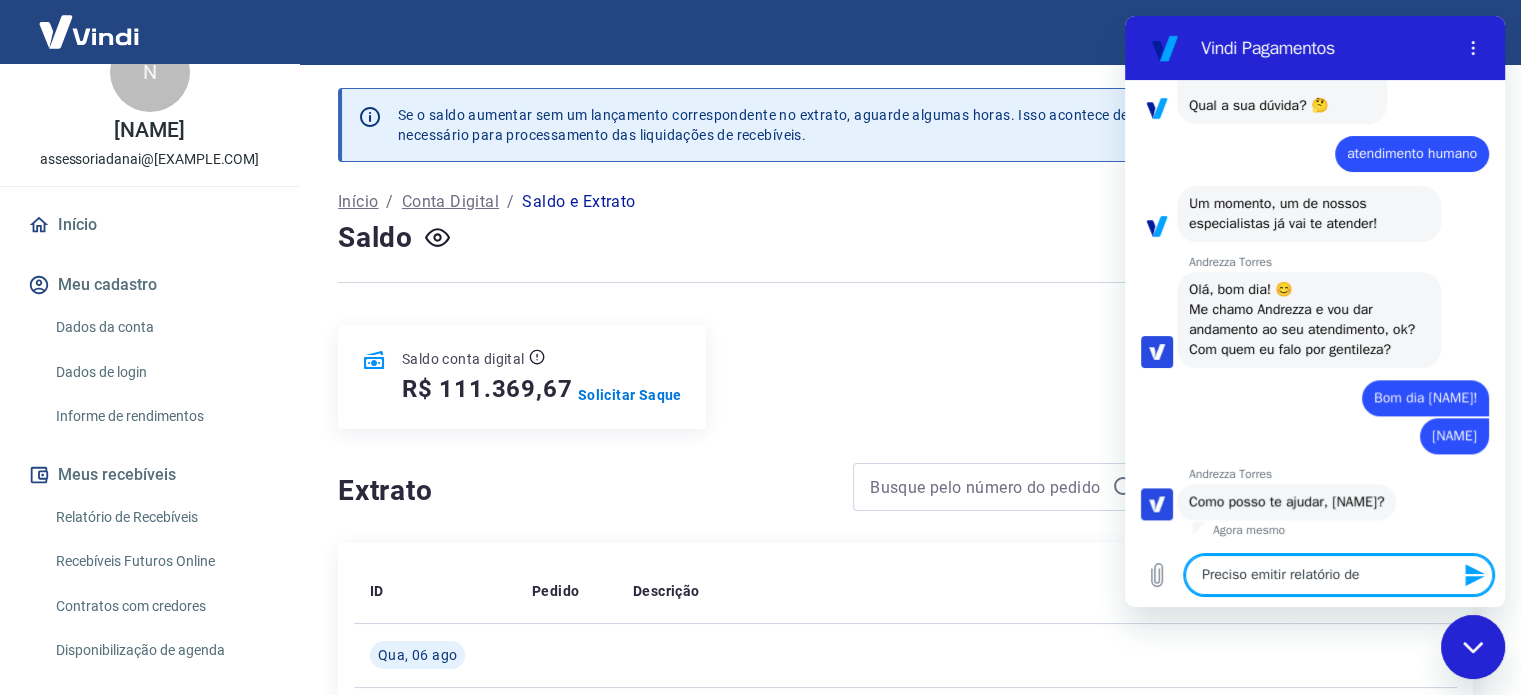type on "Preciso emitir relatório de" 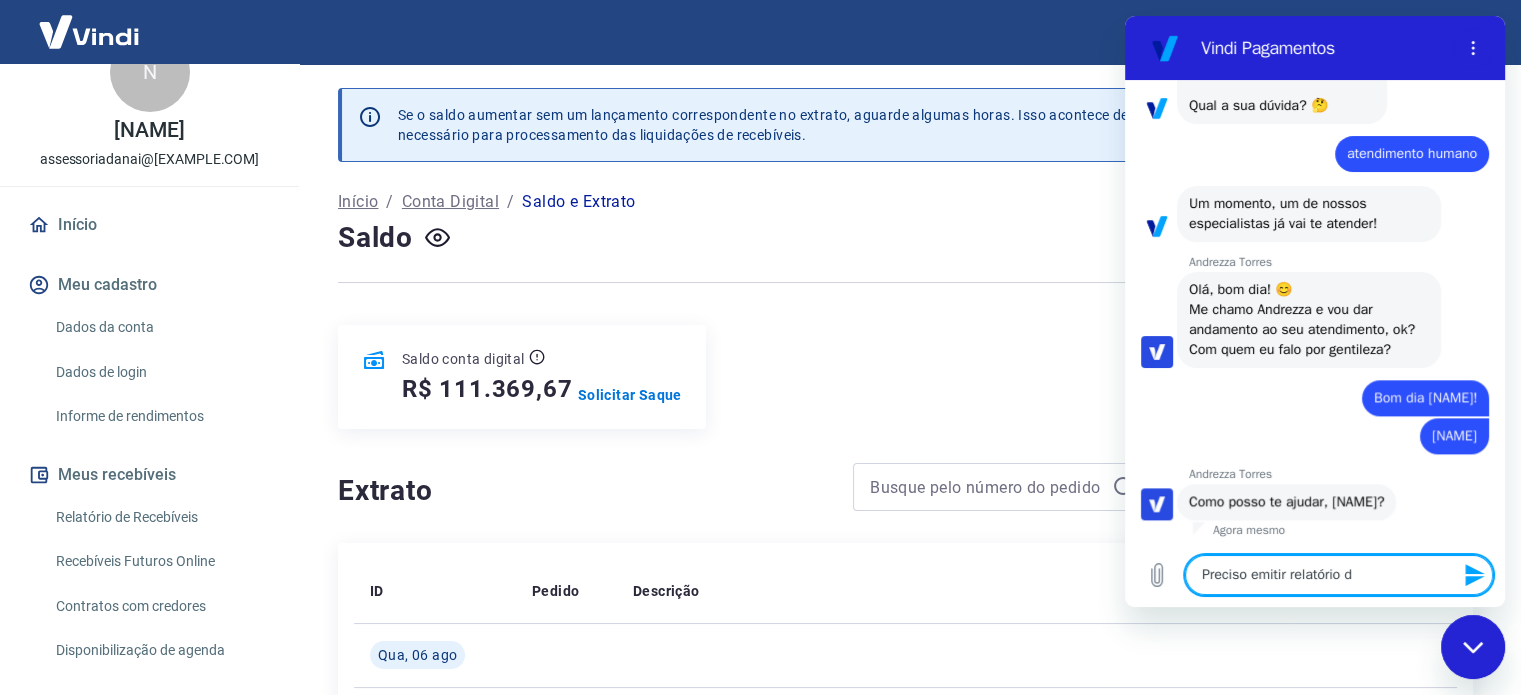 type on "x" 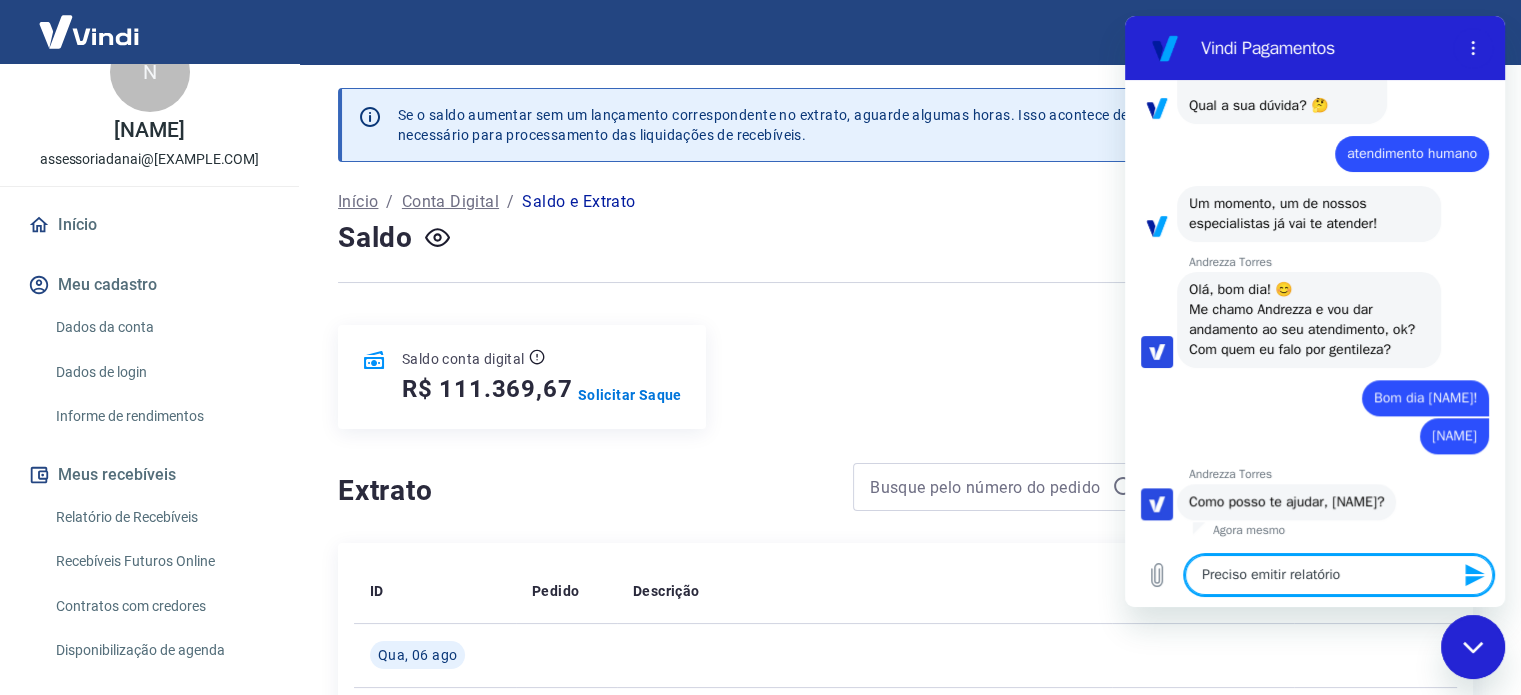 type on "Preciso emitir relatório" 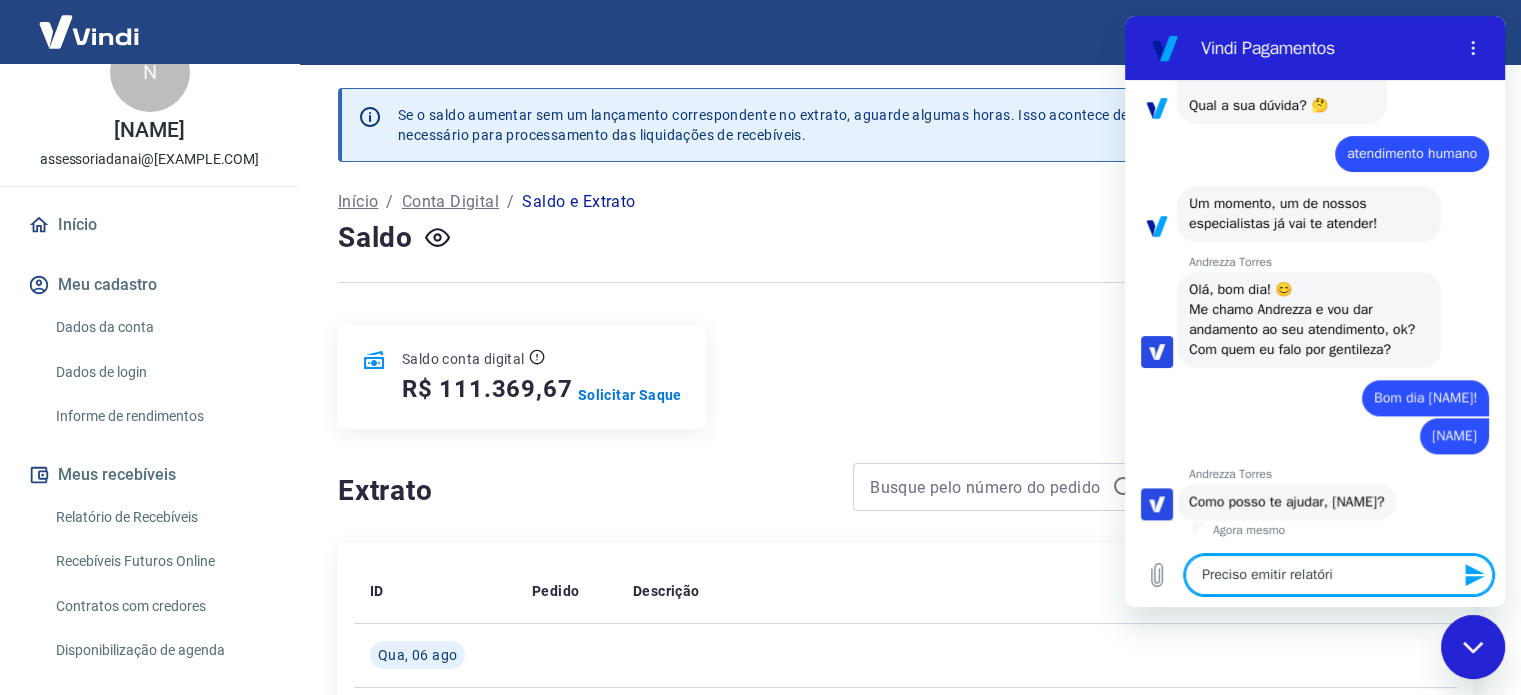 type on "Preciso emitir relatór" 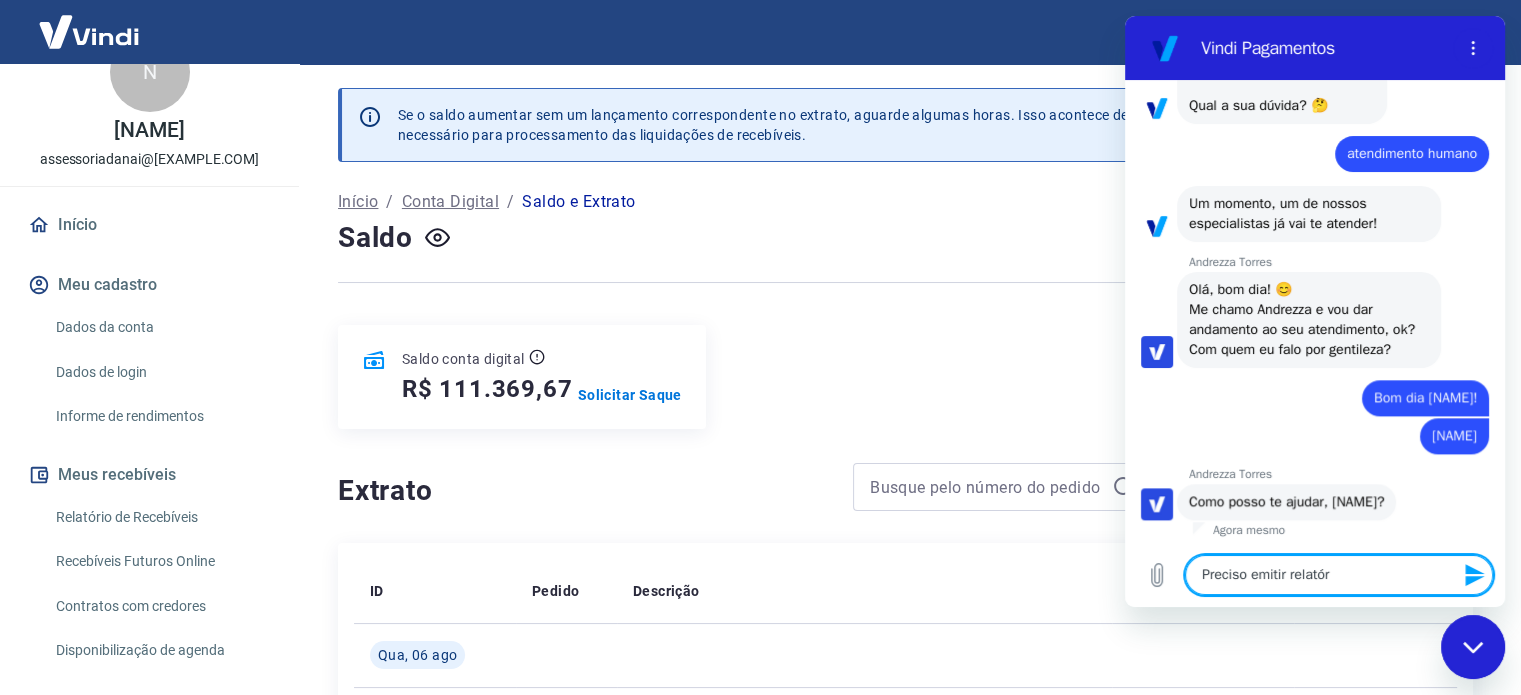 type 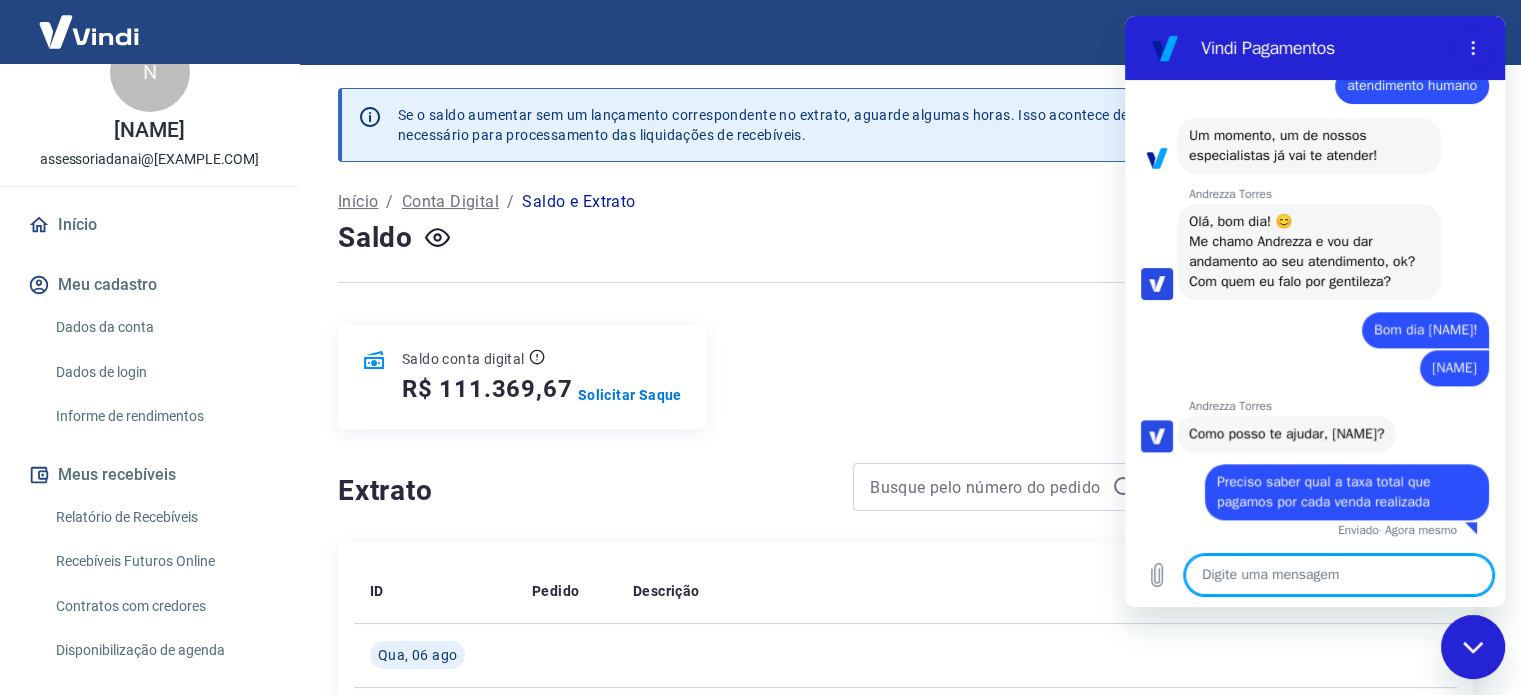 scroll, scrollTop: 2284, scrollLeft: 0, axis: vertical 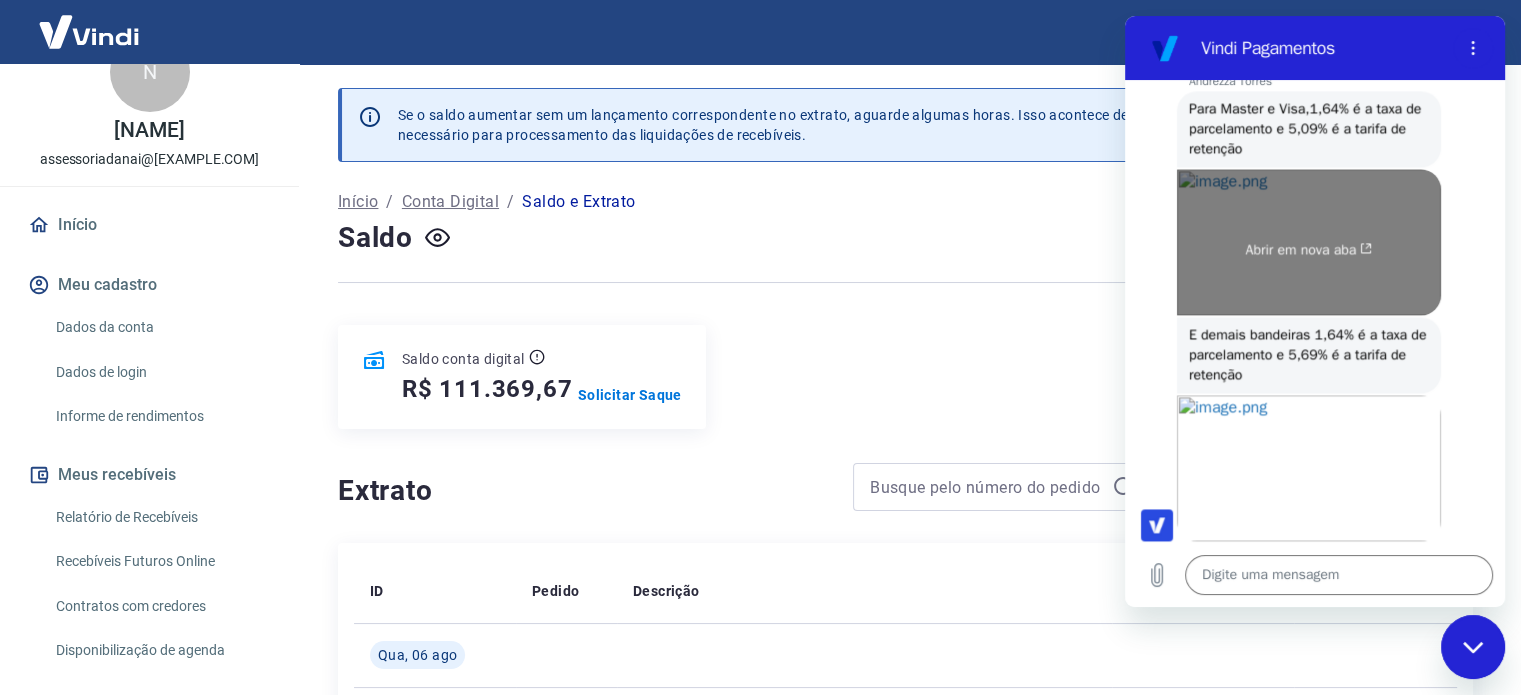 click on "Abrir em nova aba" at bounding box center [1309, 242] 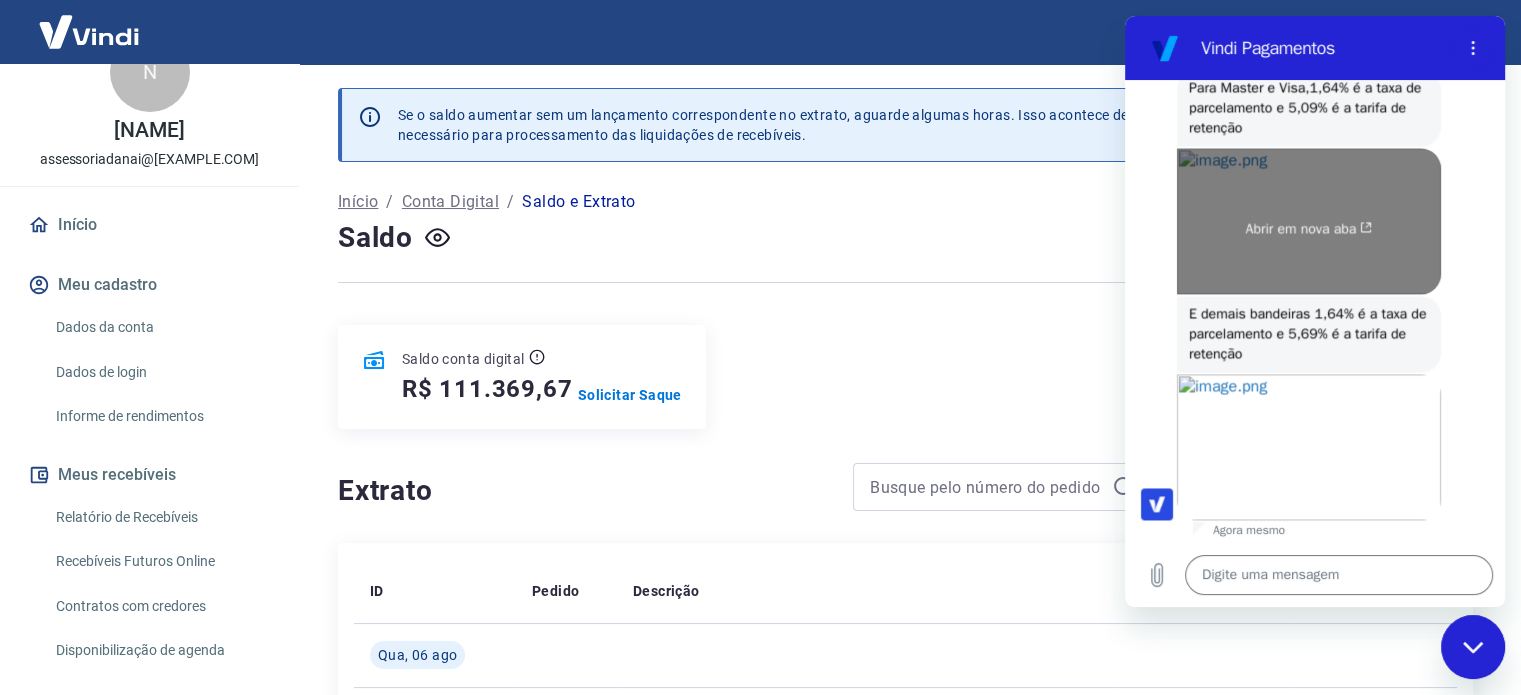 scroll, scrollTop: 2995, scrollLeft: 0, axis: vertical 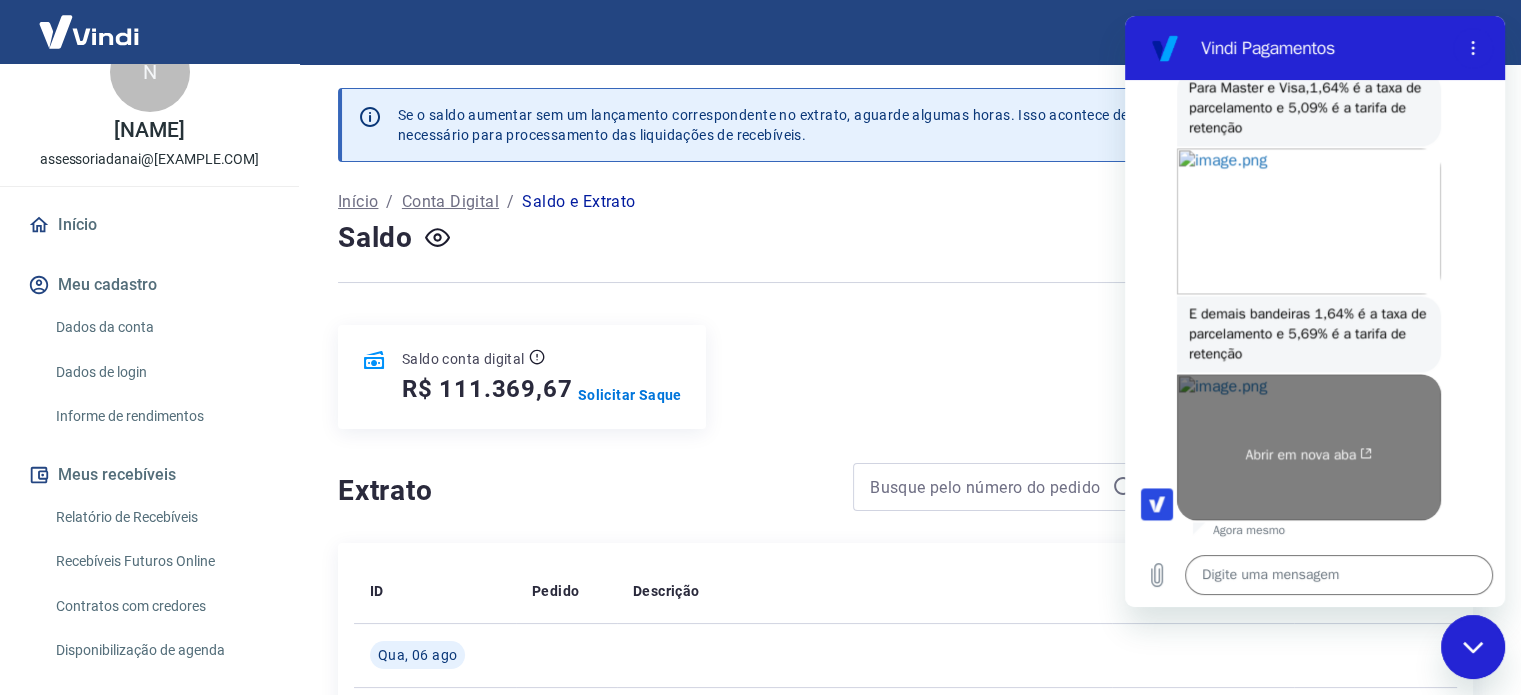 click on "Abrir em nova aba" at bounding box center [1309, 447] 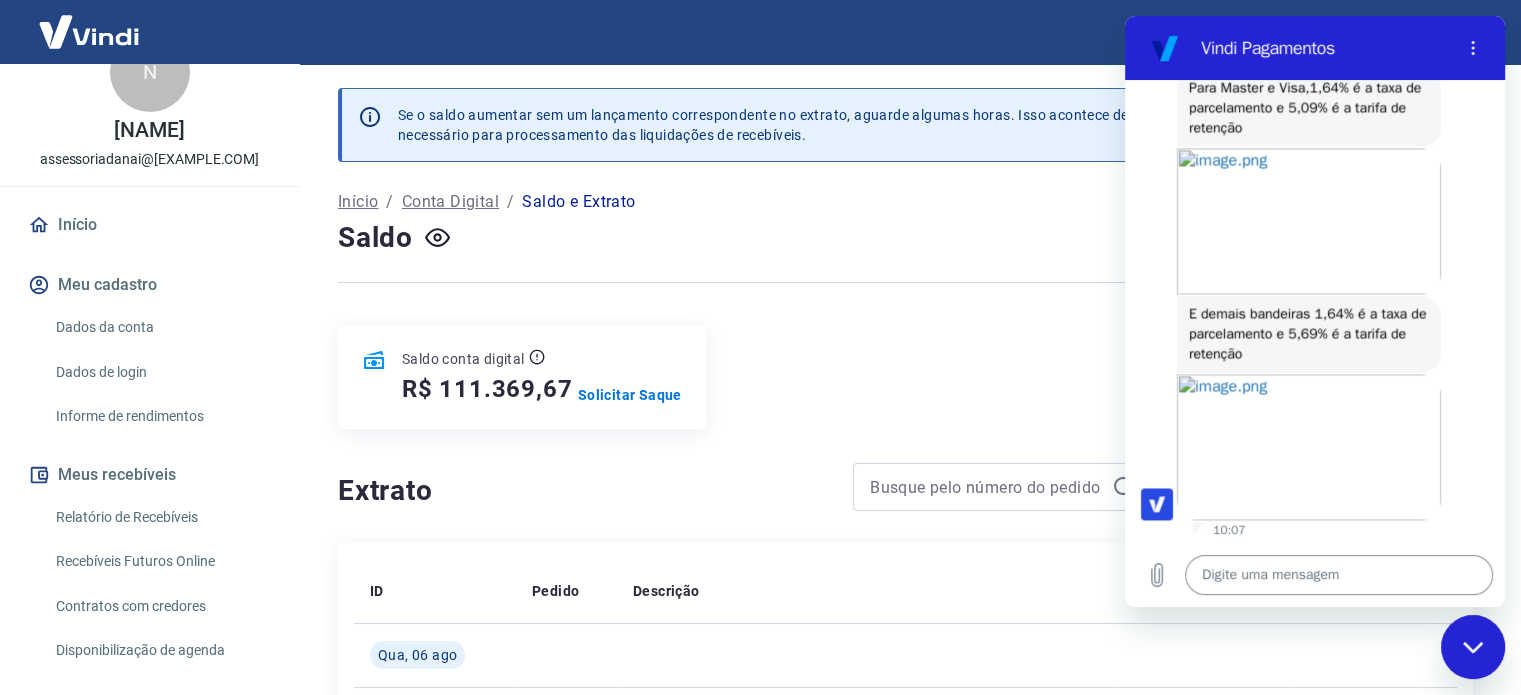 click at bounding box center (1339, 575) 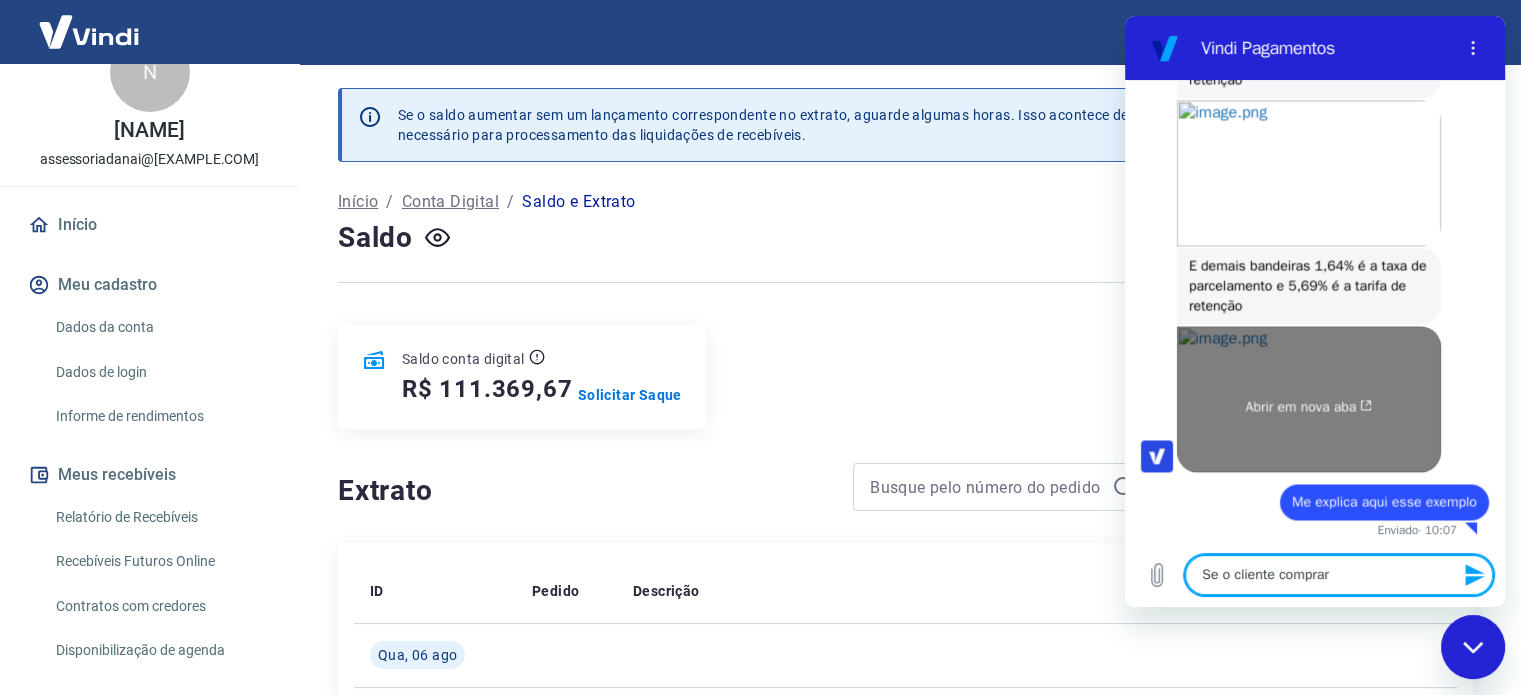 scroll, scrollTop: 3043, scrollLeft: 0, axis: vertical 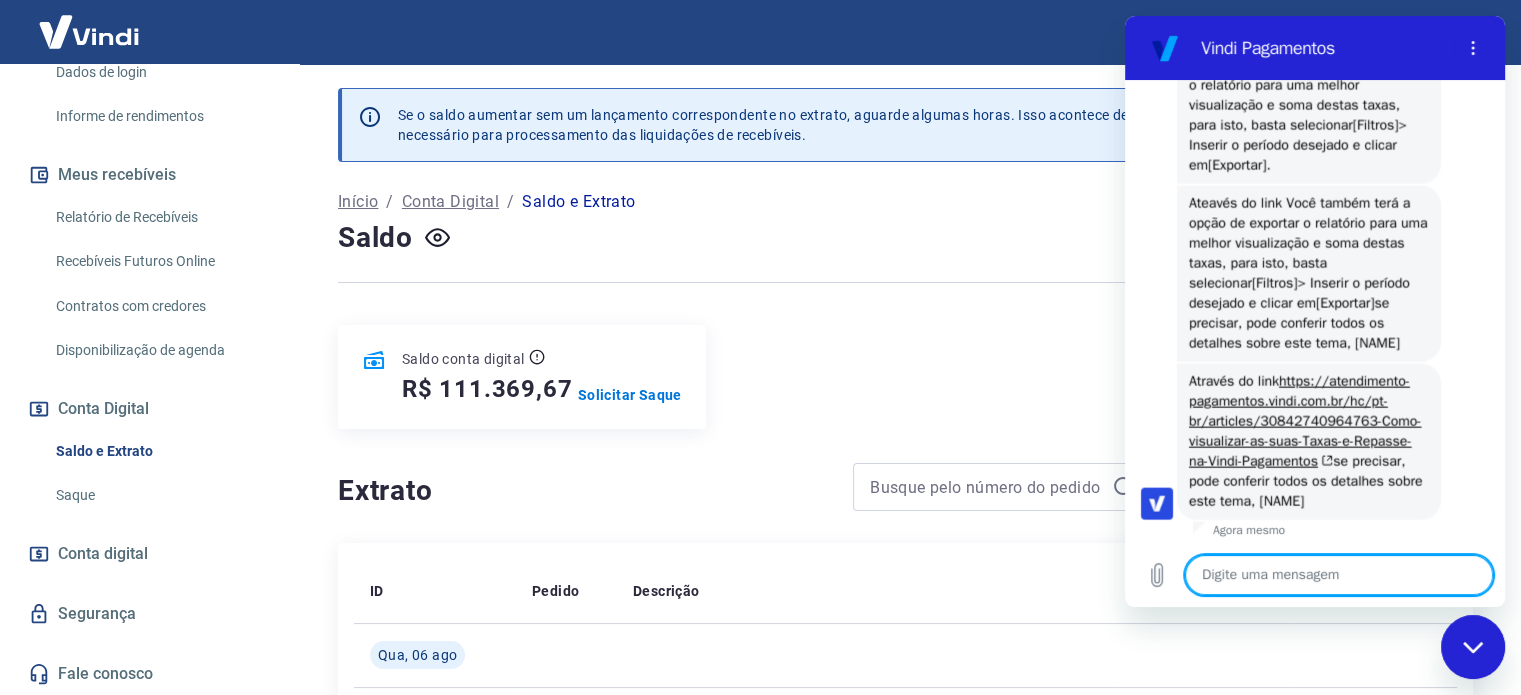 click at bounding box center (1339, 575) 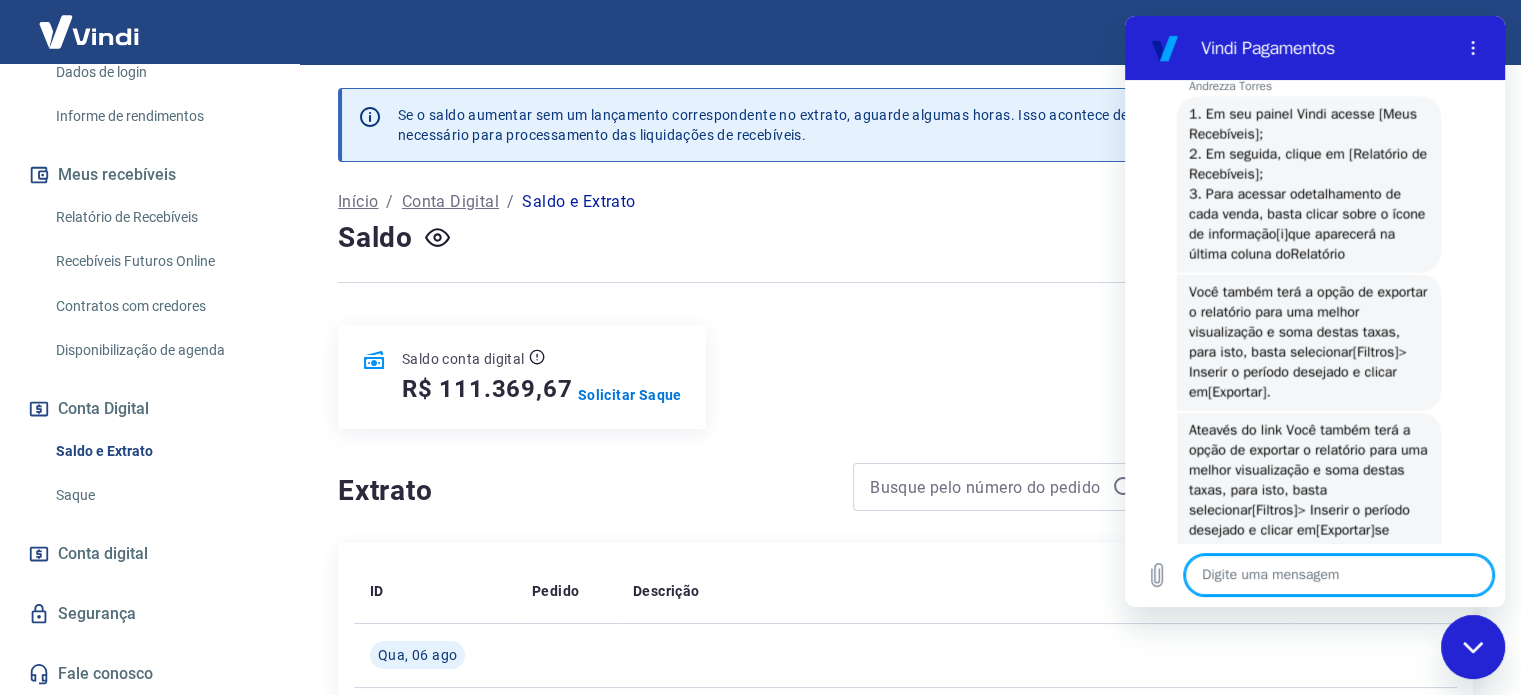 scroll, scrollTop: 3751, scrollLeft: 0, axis: vertical 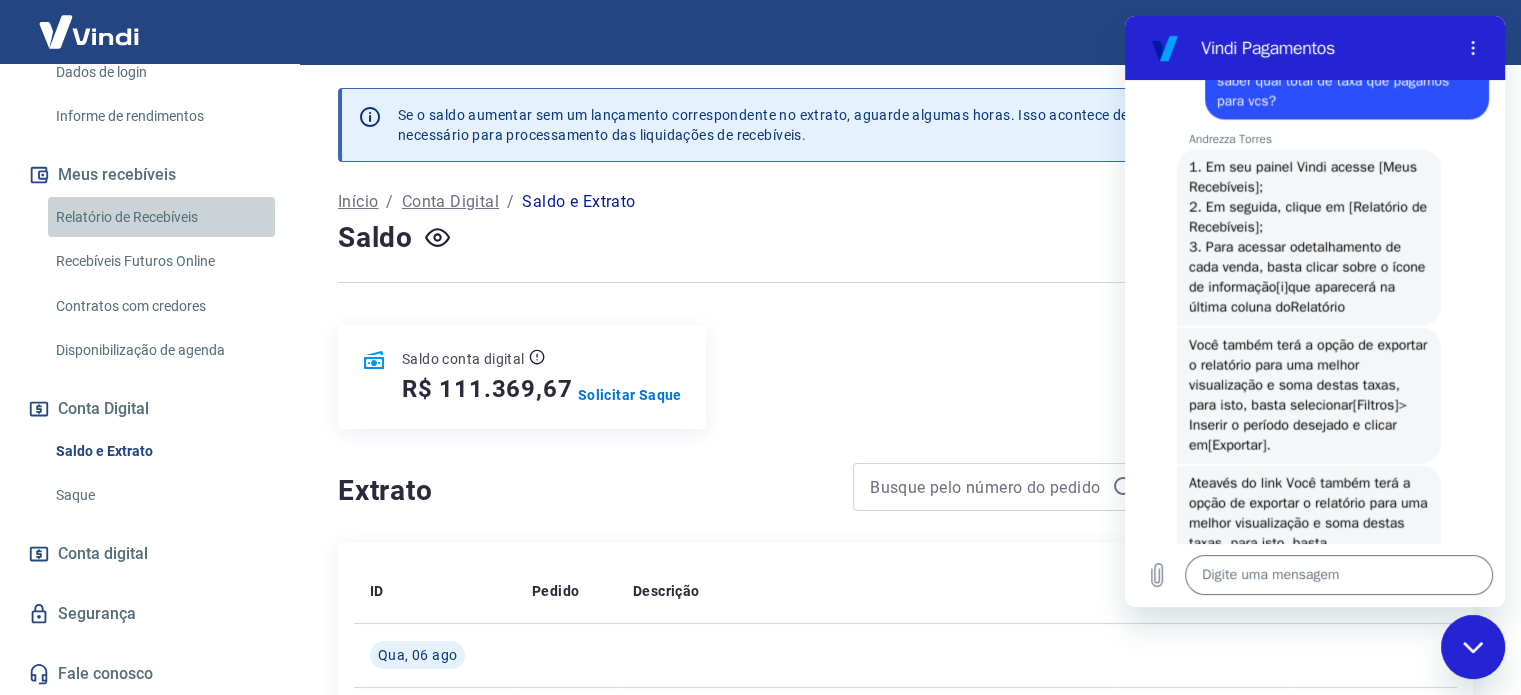 click on "Relatório de Recebíveis" at bounding box center [161, 217] 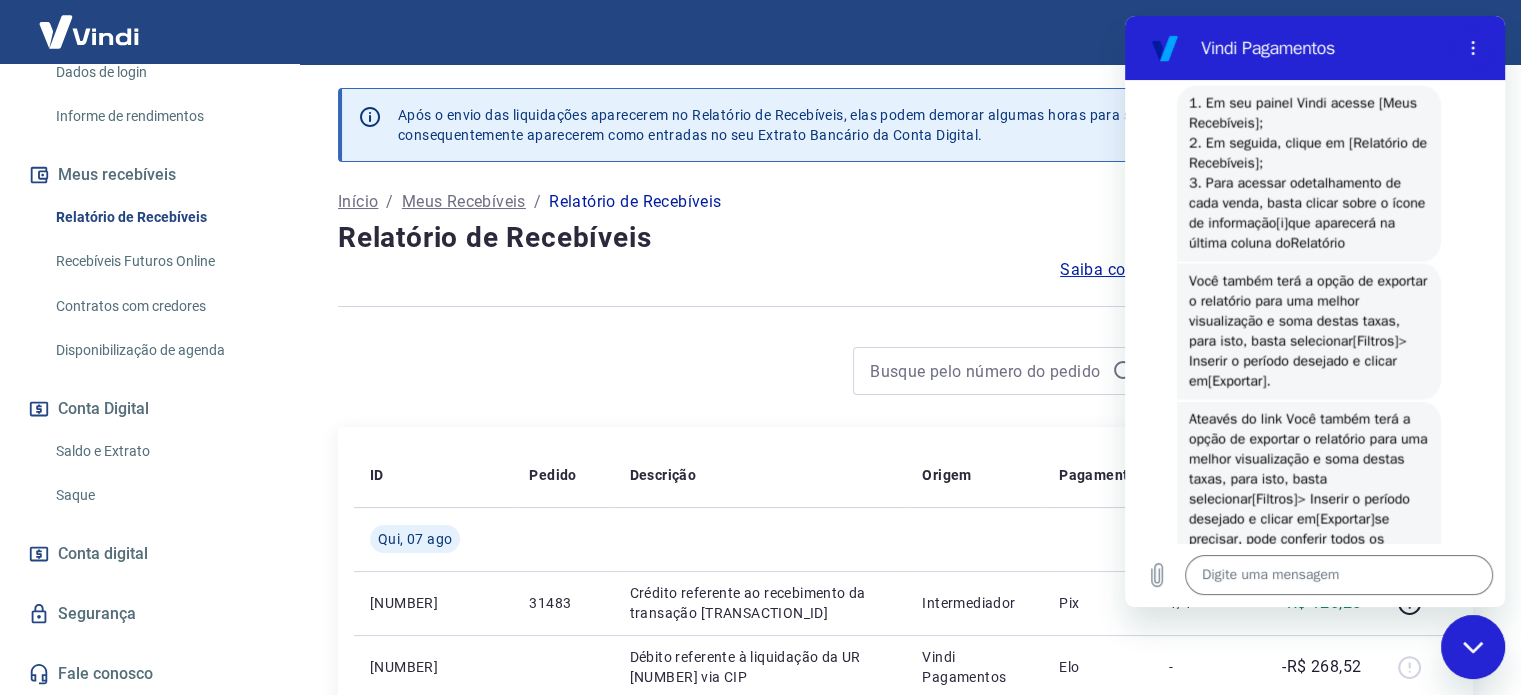 scroll, scrollTop: 3851, scrollLeft: 0, axis: vertical 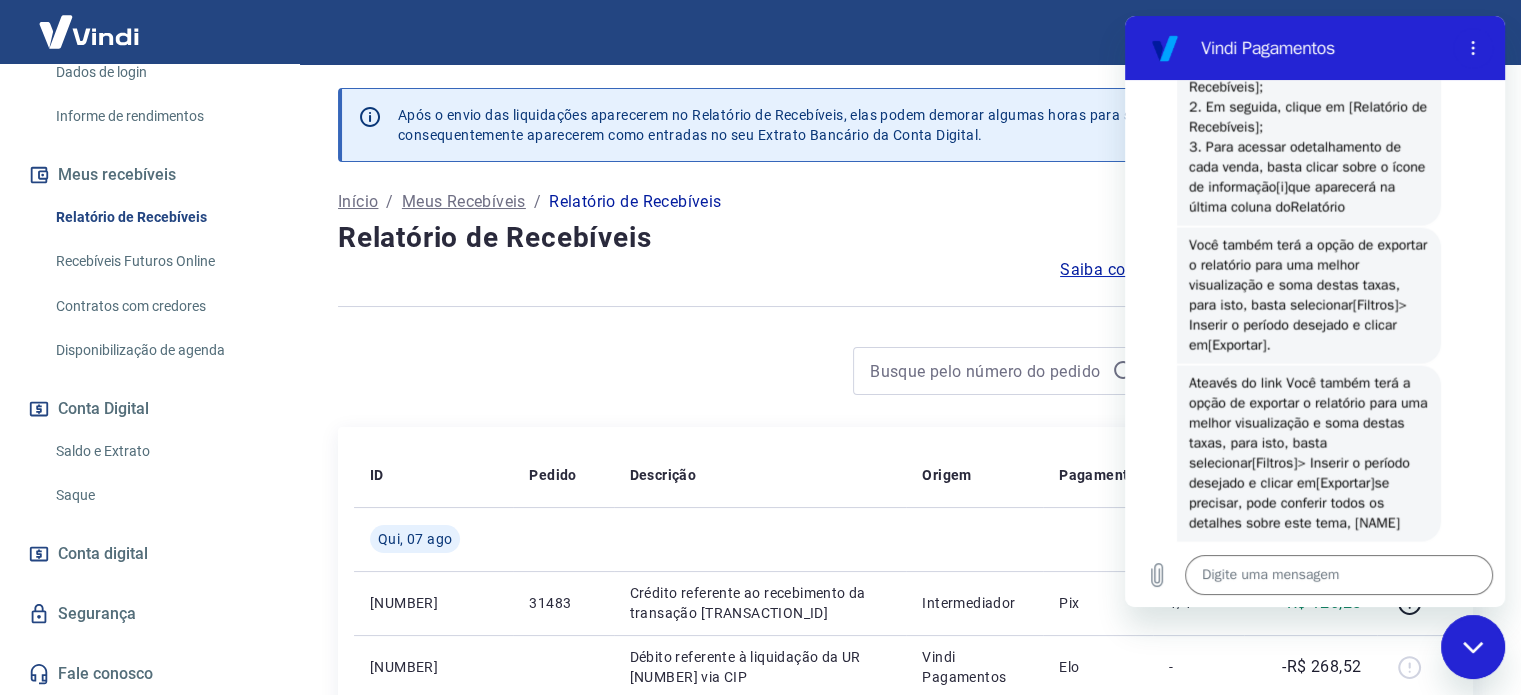click at bounding box center (1473, 647) 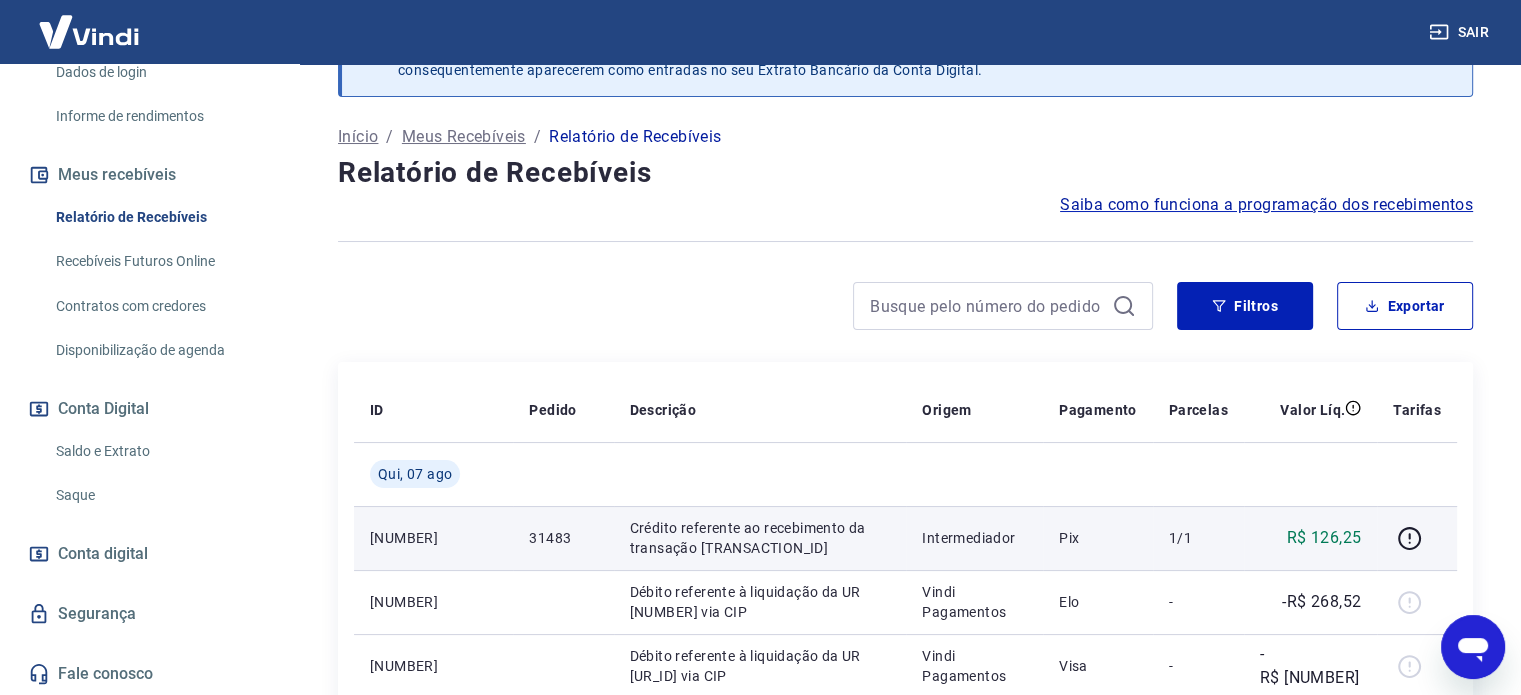 scroll, scrollTop: 100, scrollLeft: 0, axis: vertical 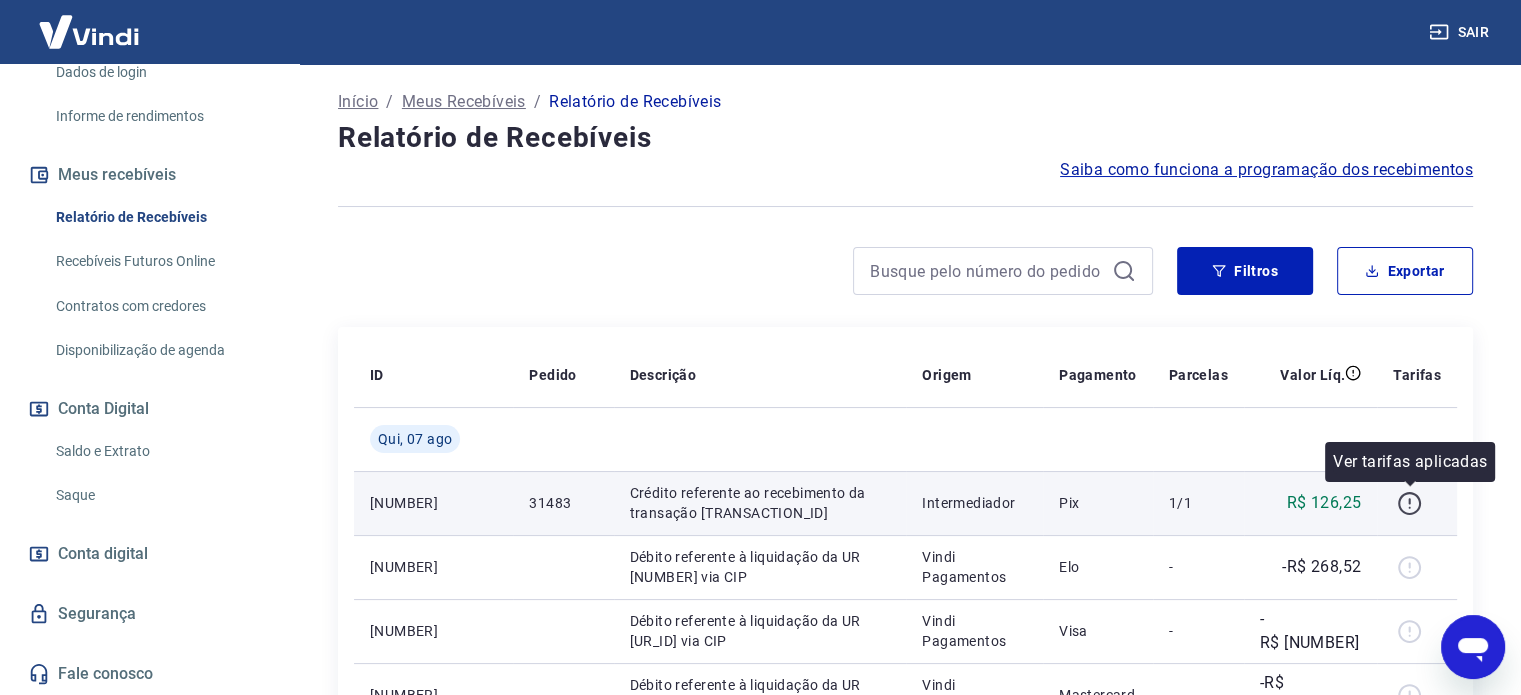 click 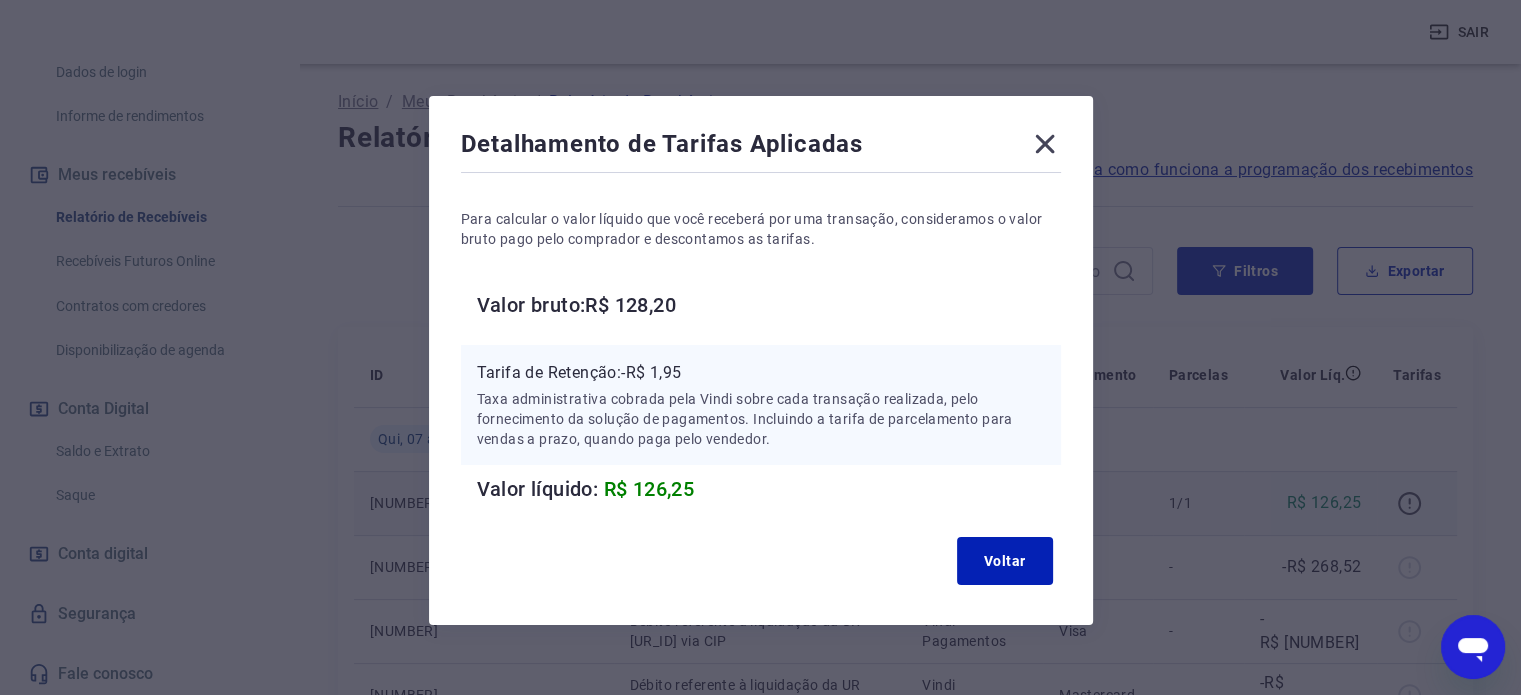 click on "Detalhamento de Tarifas Aplicadas Para calcular o valor líquido que você receberá por uma transação, consideramos o valor bruto pago pelo comprador e descontamos as tarifas. Valor bruto:  R$ [NUMBER] Tarifa de Retenção:  -R$ [NUMBER] Taxa administrativa cobrada pela Vindi sobre cada transação realizada, pelo fornecimento da solução de pagamentos. Incluindo a tarifa de parcelamento para vendas a prazo, quando paga pelo vendedor. Valor líquido:   R$ [NUMBER] Voltar" at bounding box center (760, 347) 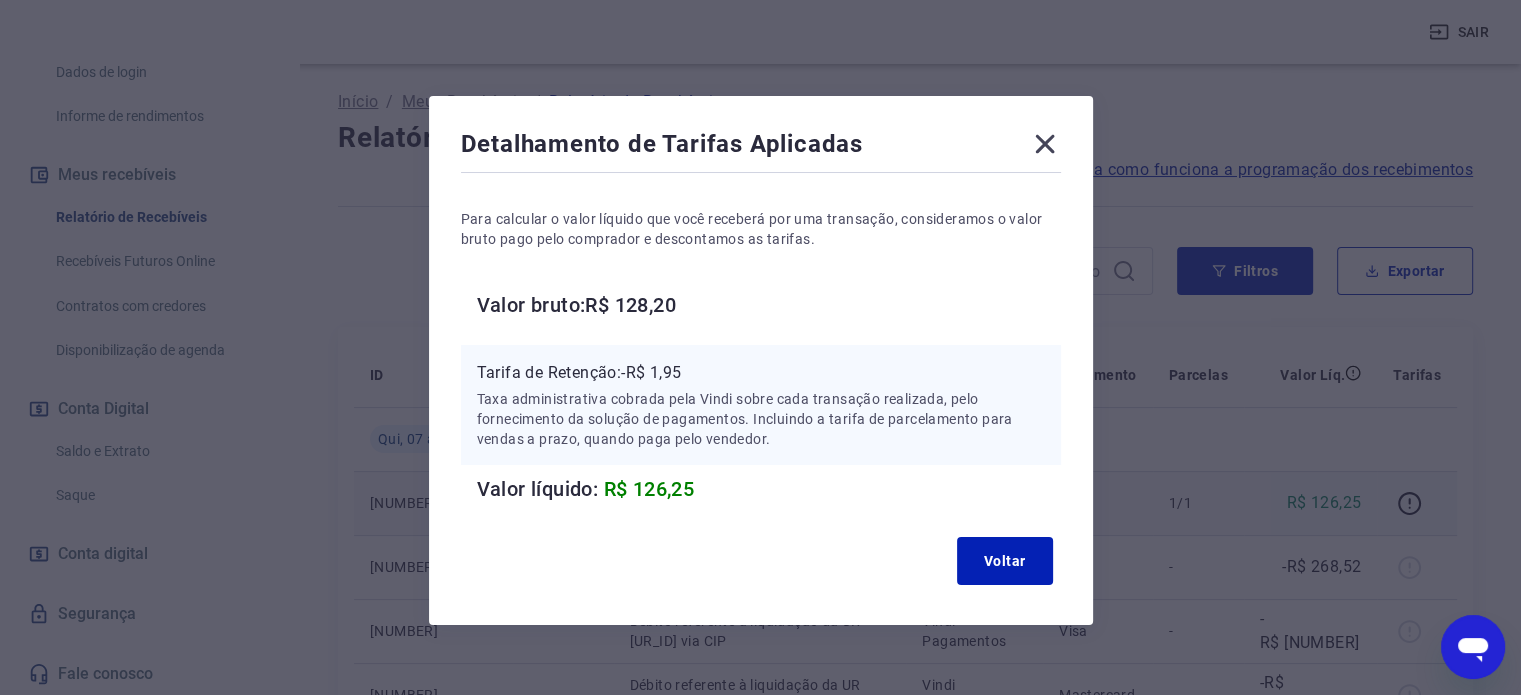 click 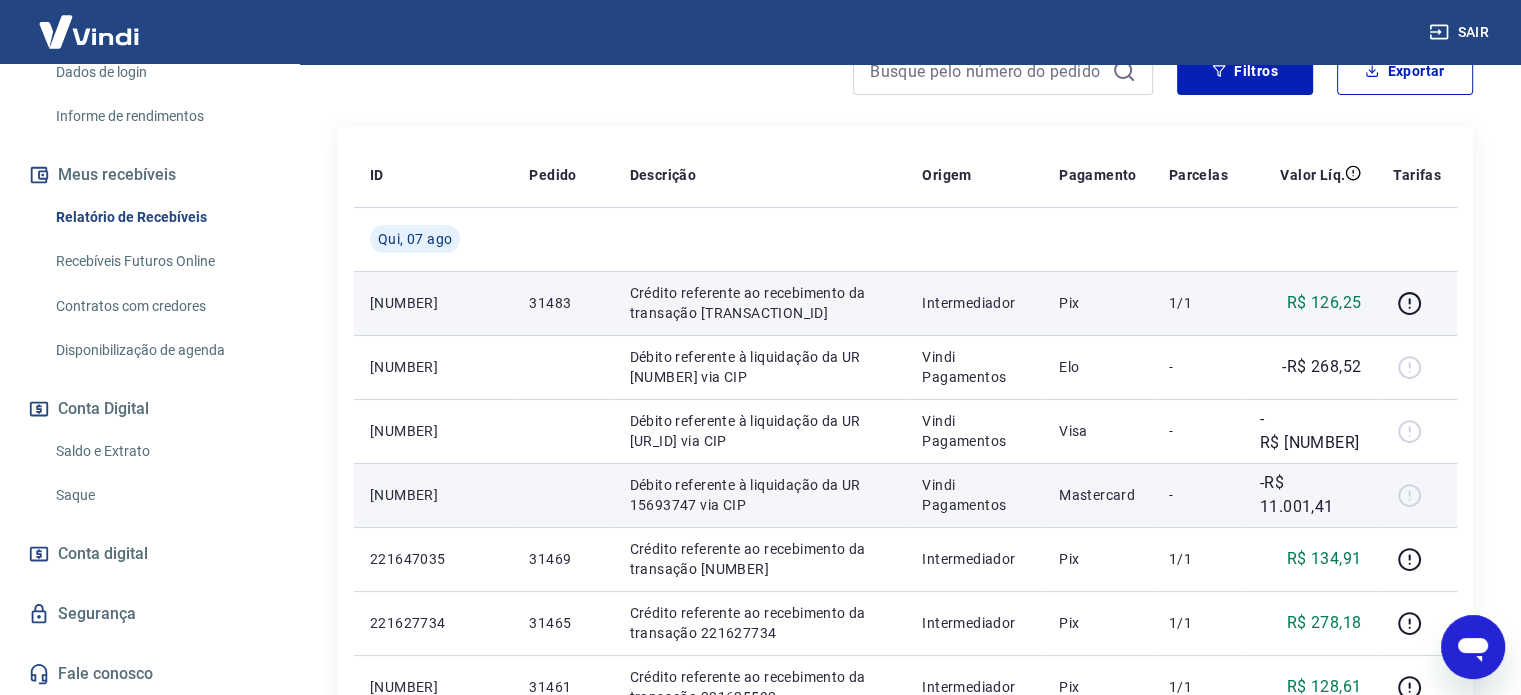scroll, scrollTop: 400, scrollLeft: 0, axis: vertical 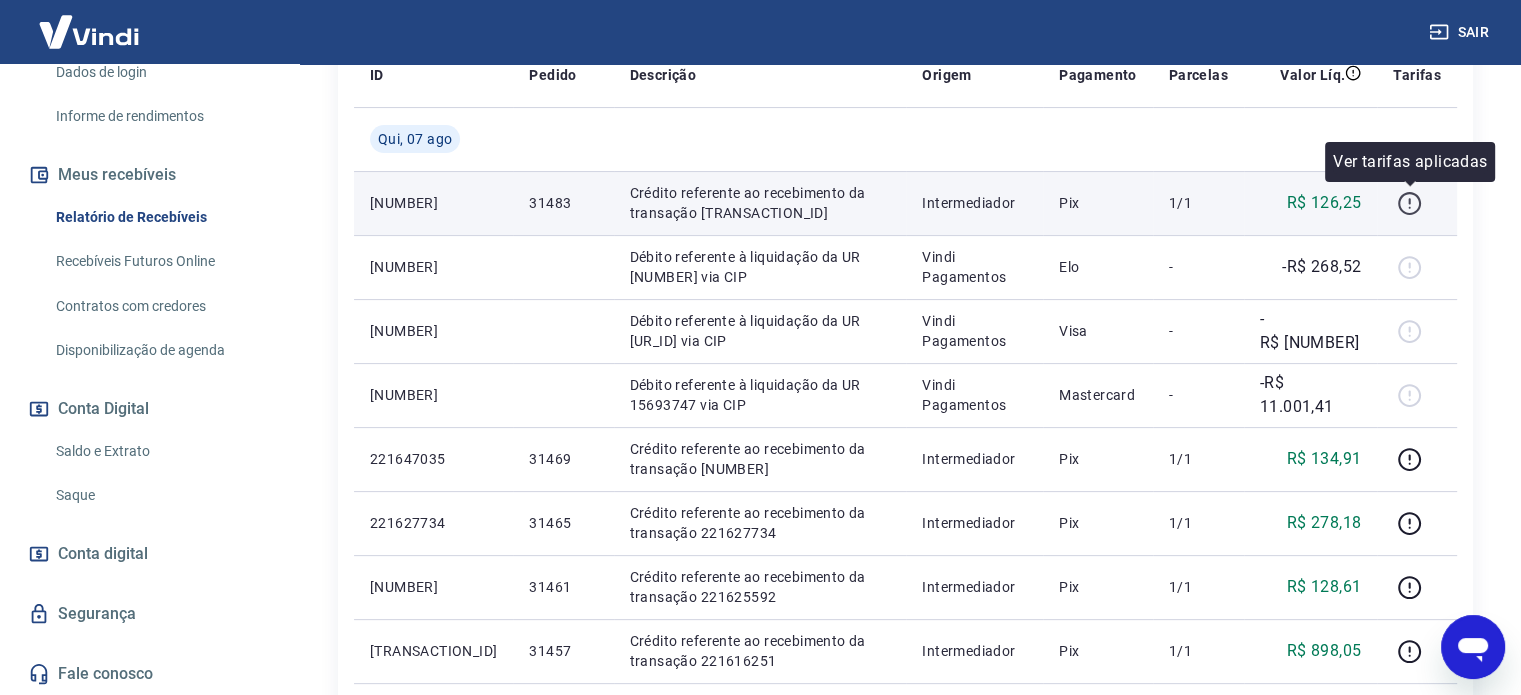 click 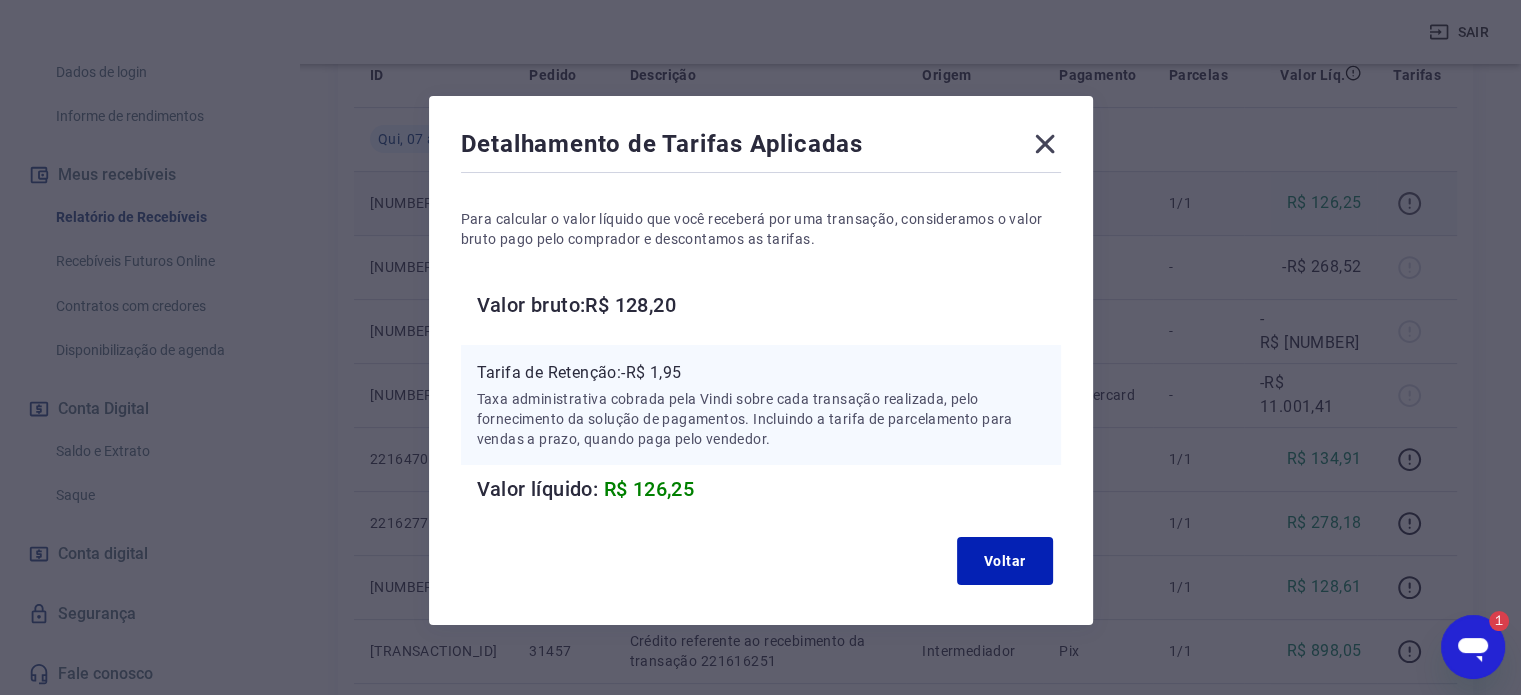 scroll, scrollTop: 0, scrollLeft: 0, axis: both 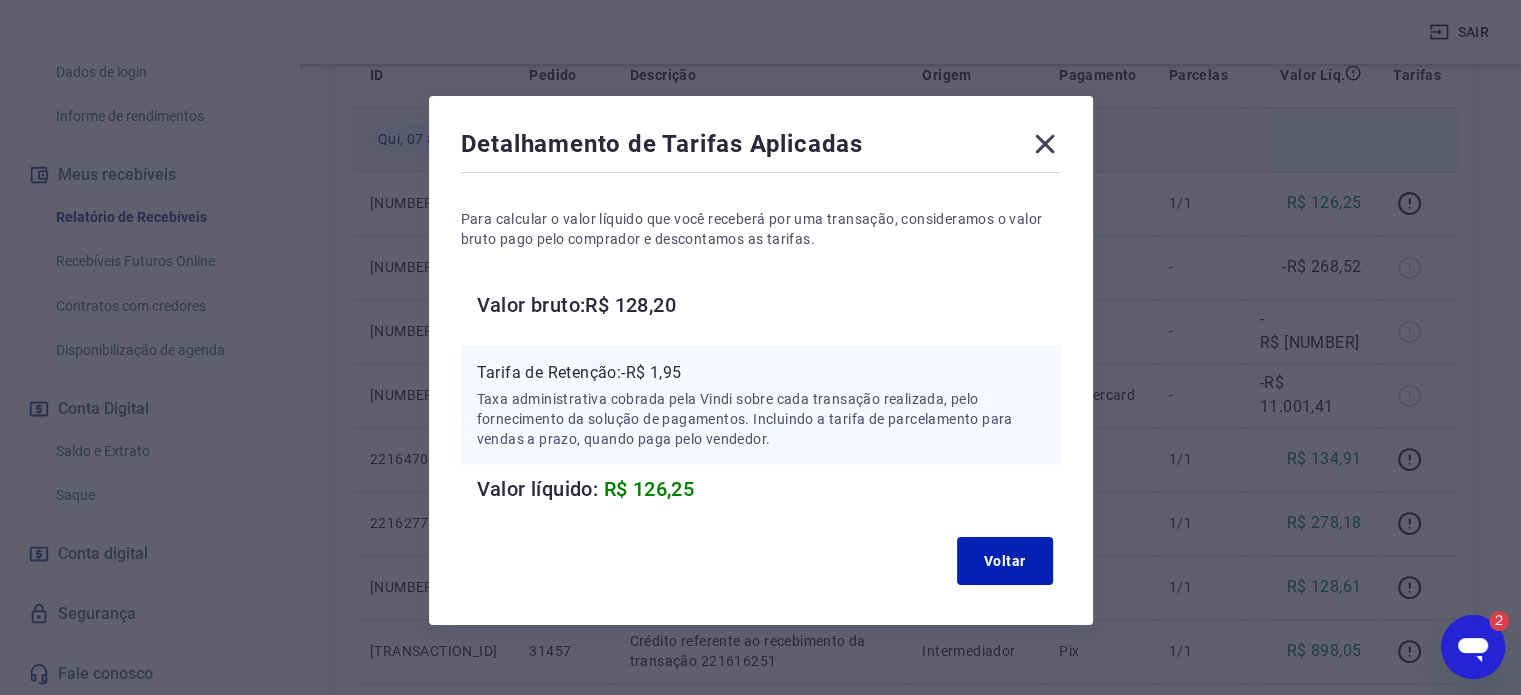 click 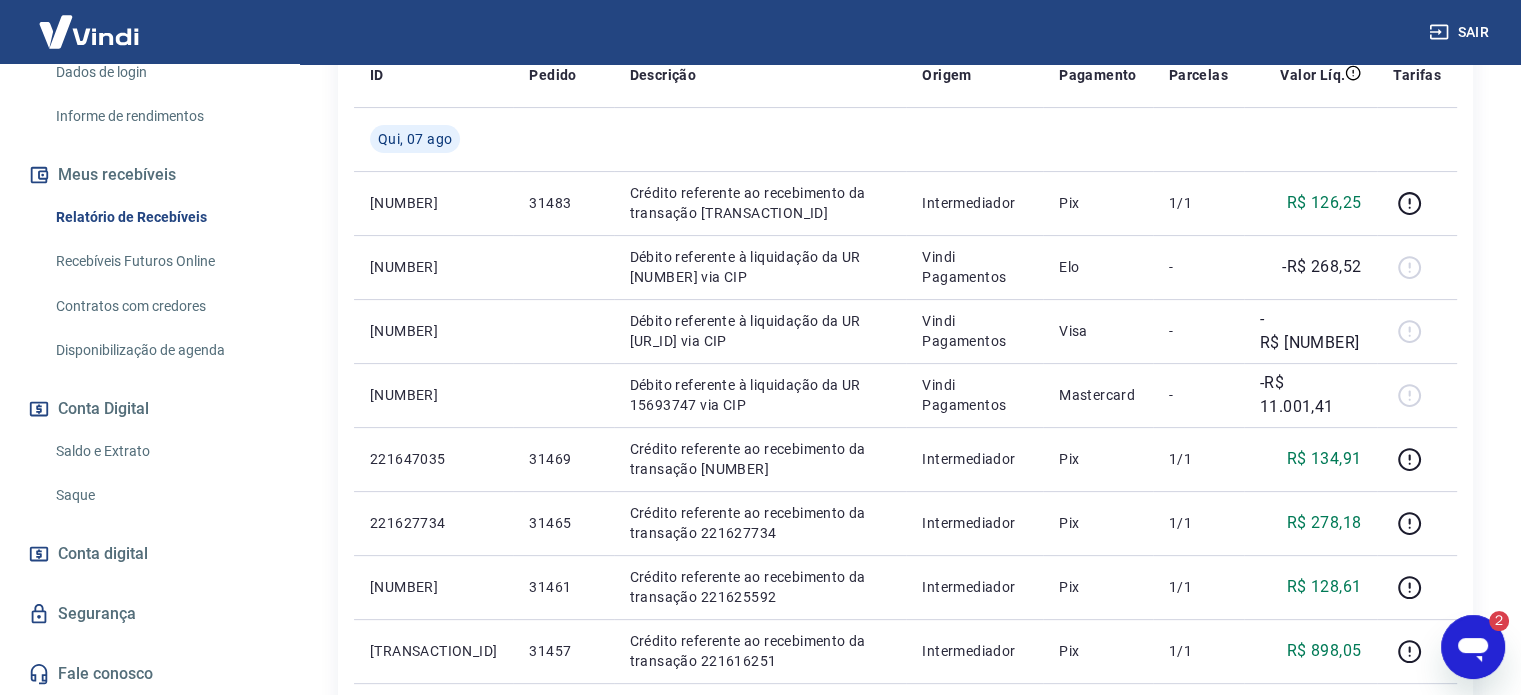 click 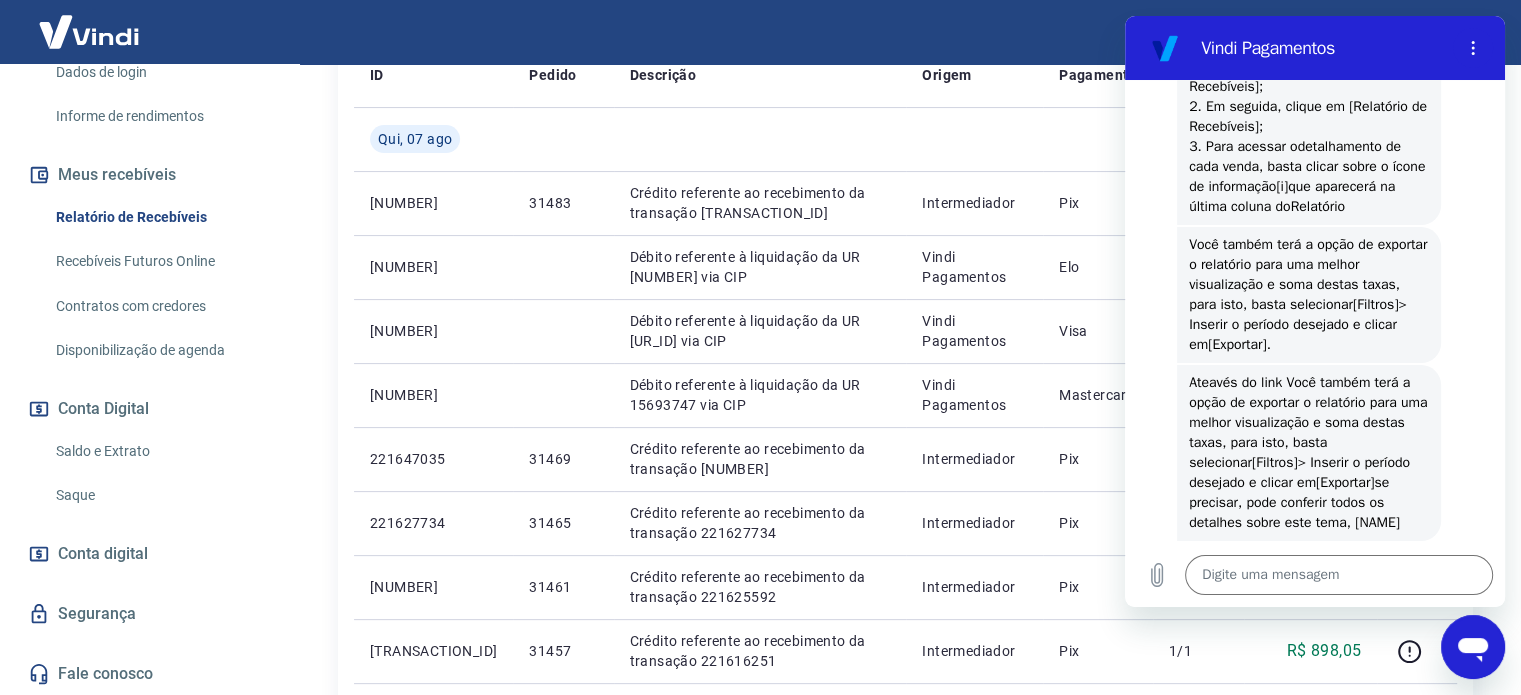 scroll, scrollTop: 0, scrollLeft: 0, axis: both 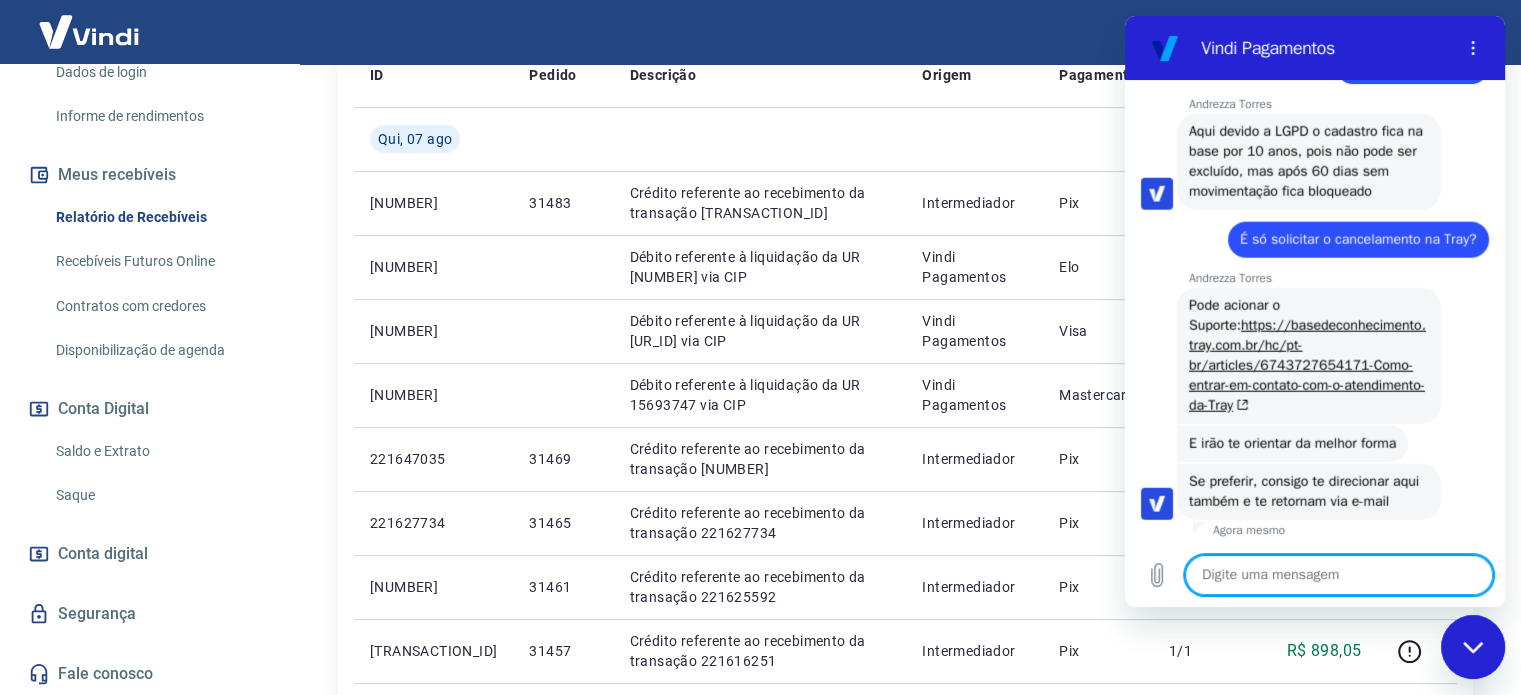 click at bounding box center [1339, 575] 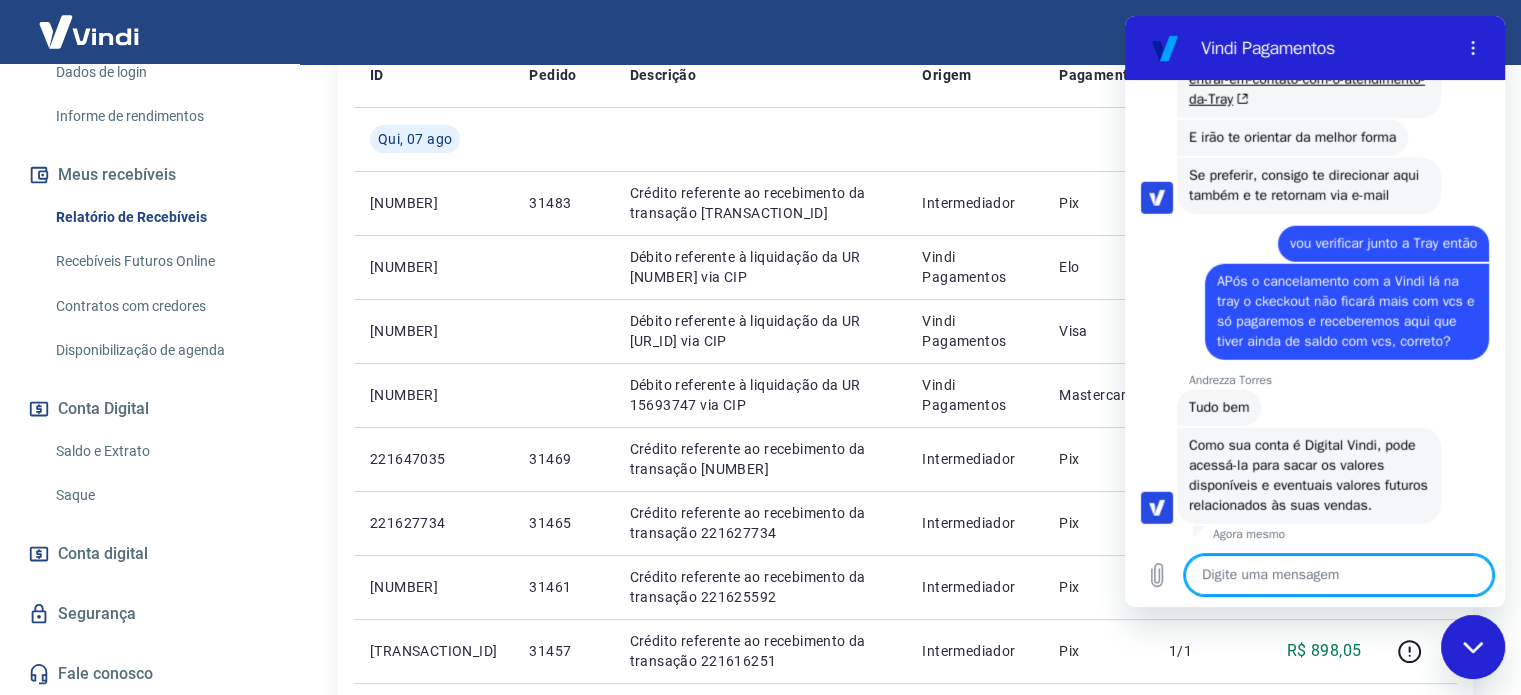 scroll, scrollTop: 5440, scrollLeft: 0, axis: vertical 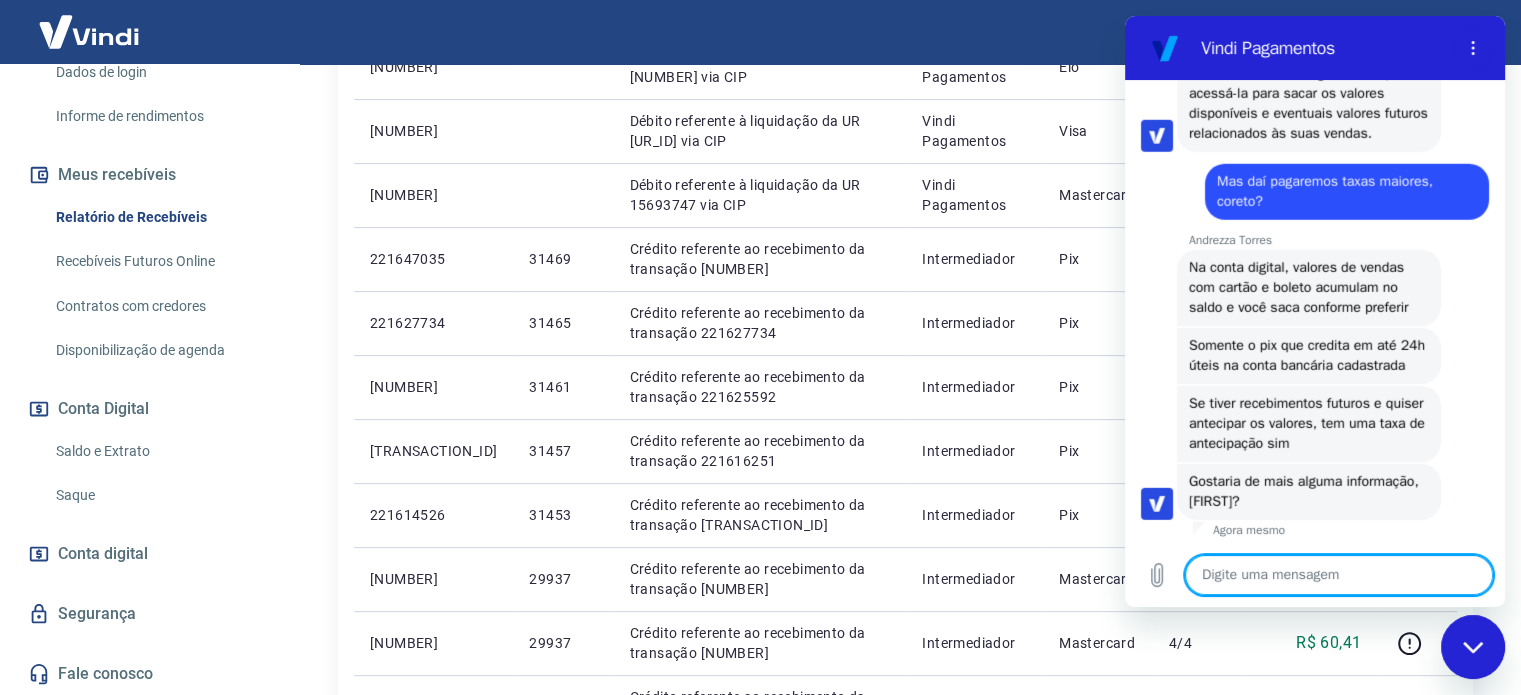 click at bounding box center [1339, 575] 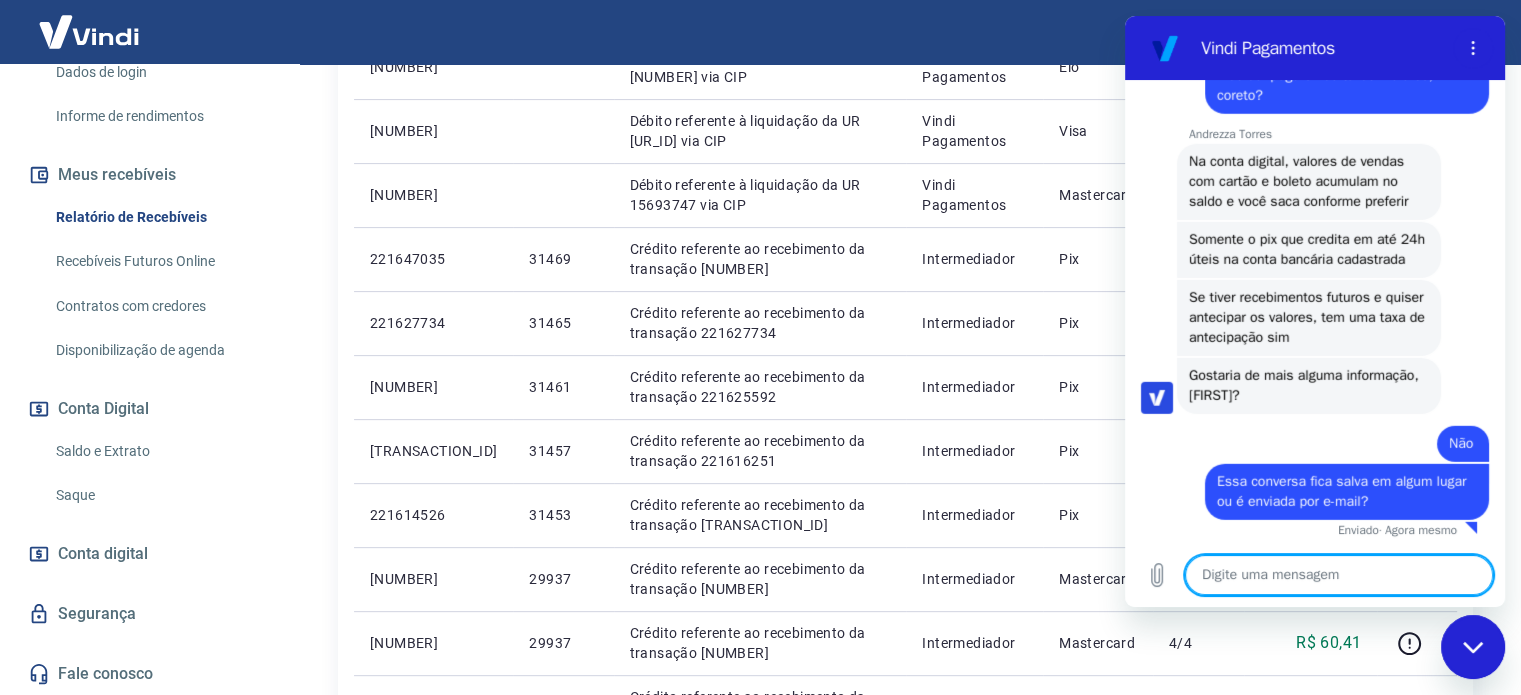 scroll, scrollTop: 5935, scrollLeft: 0, axis: vertical 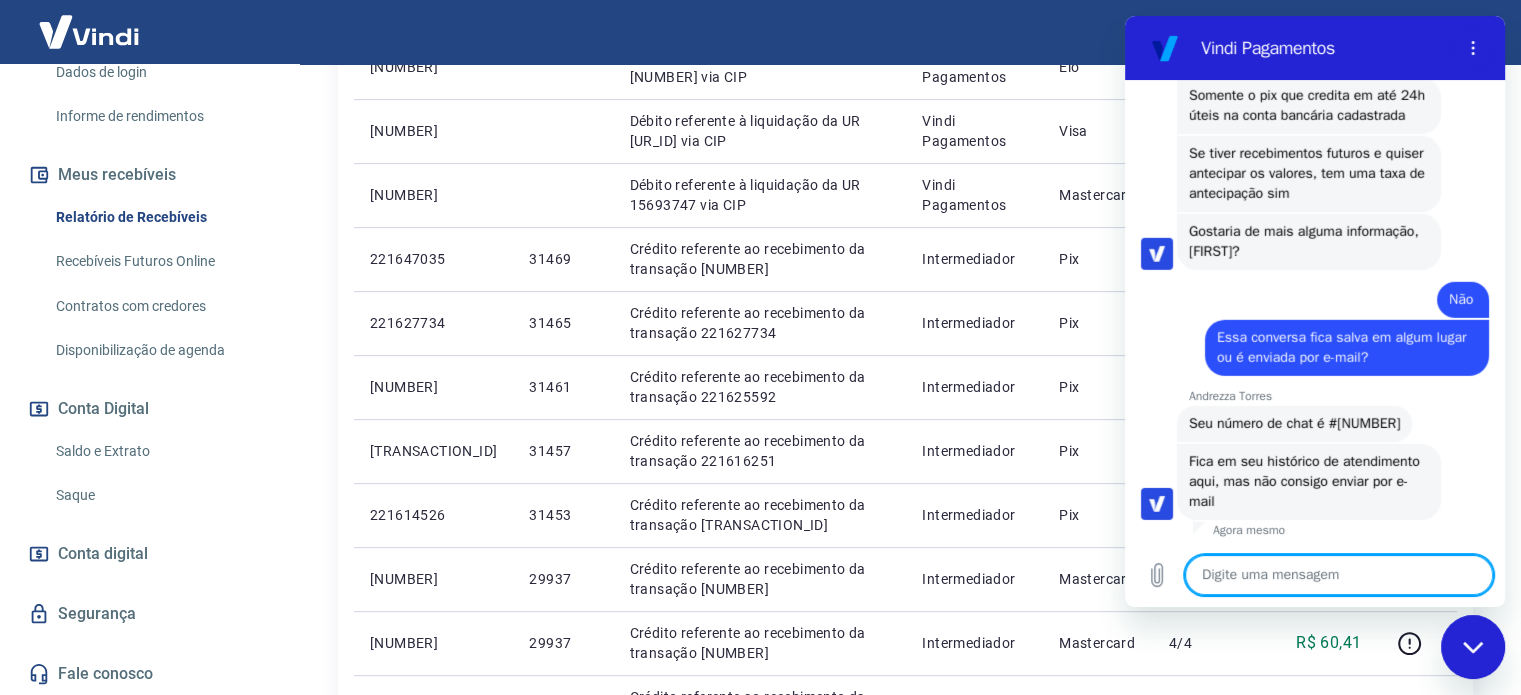 click at bounding box center [1339, 575] 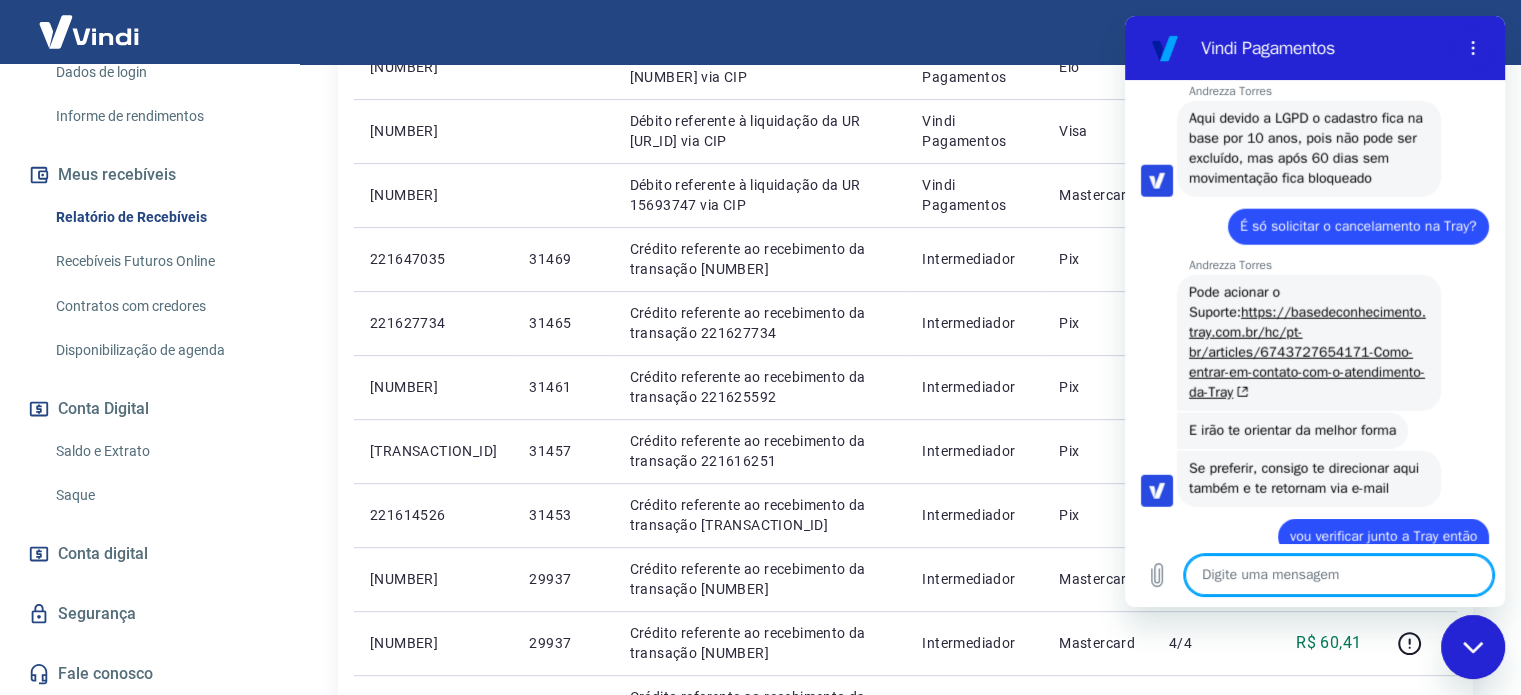 scroll, scrollTop: 4964, scrollLeft: 0, axis: vertical 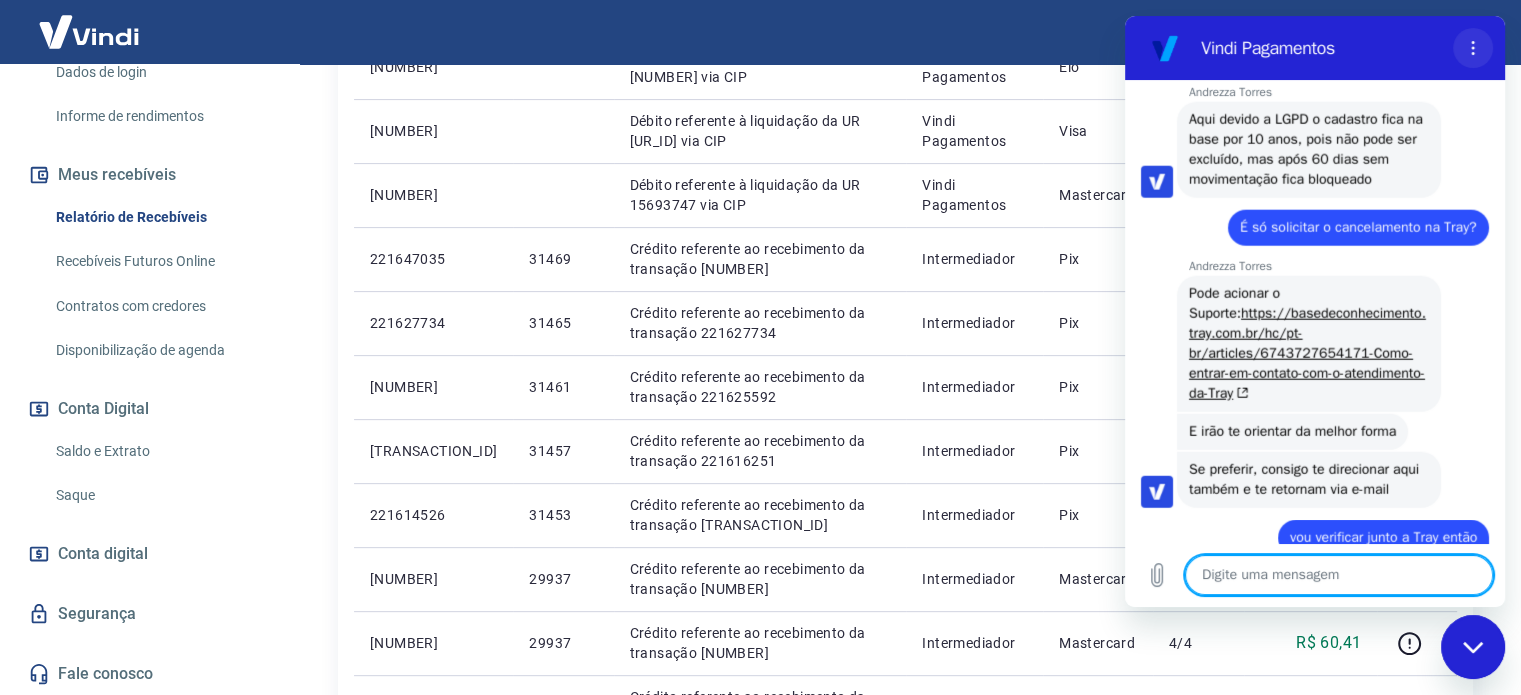 click 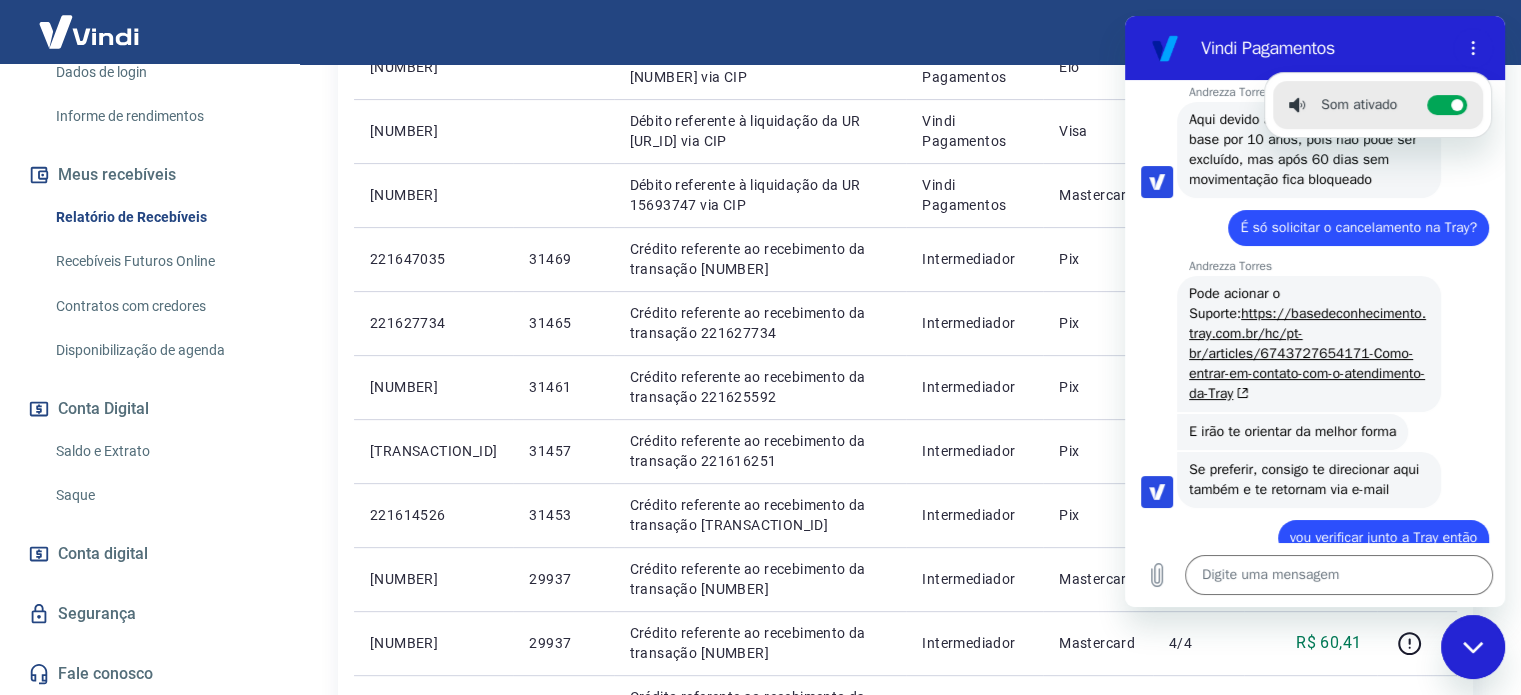 click on "[NAME] diz:  Aqui devido a LGPD o cadastro fica na base por [NUMBER] anos, pois não pode ser excluído, mas após [NUMBER] dias sem movimentação fica bloqueado" at bounding box center (1309, 150) 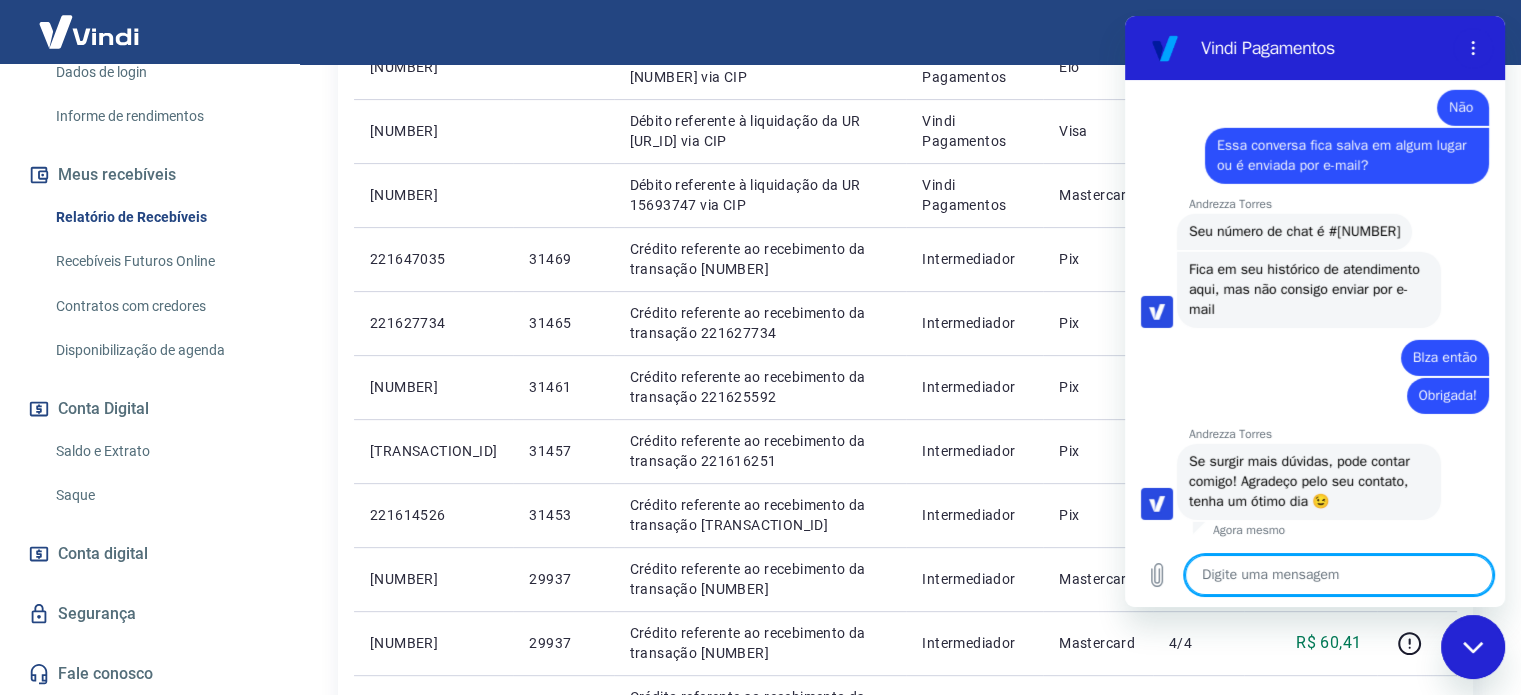 scroll, scrollTop: 6271, scrollLeft: 0, axis: vertical 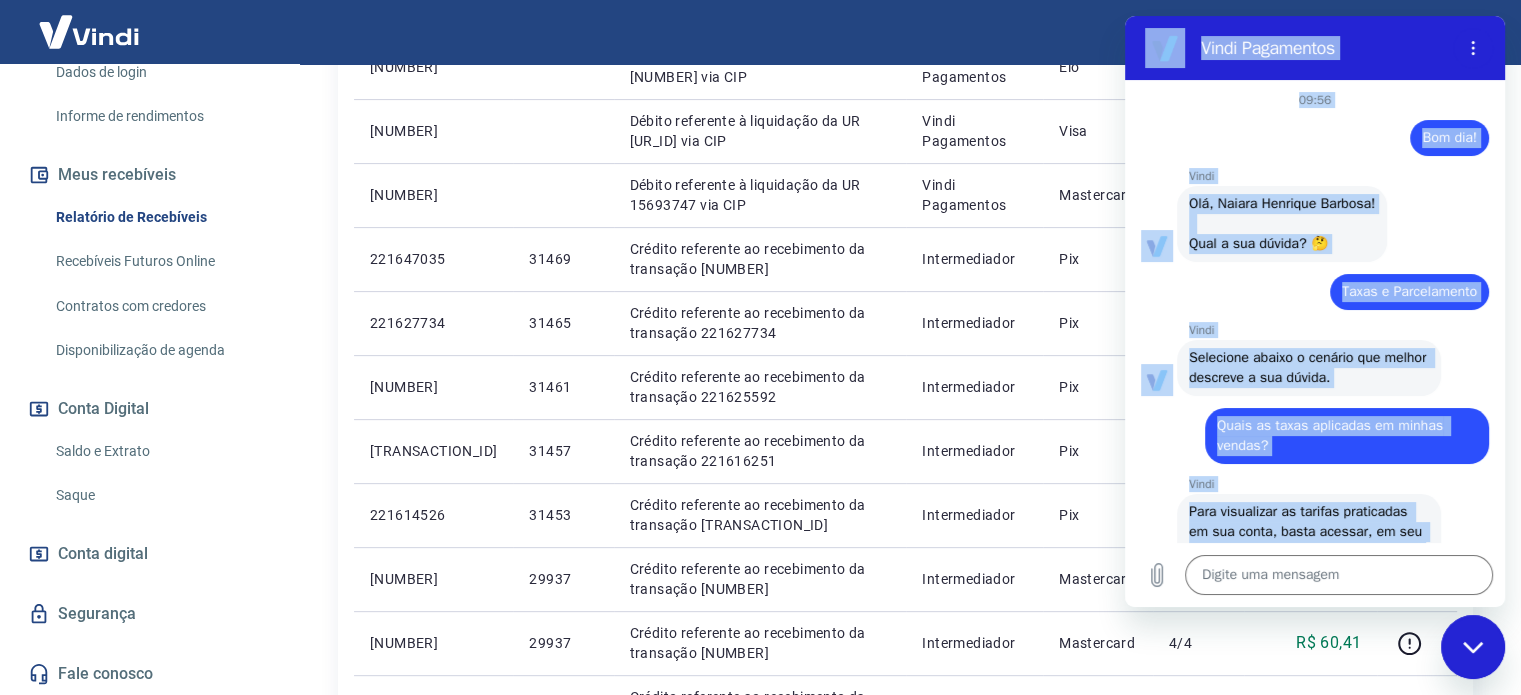 drag, startPoint x: 1357, startPoint y: 535, endPoint x: 1141, endPoint y: 30, distance: 549.25494 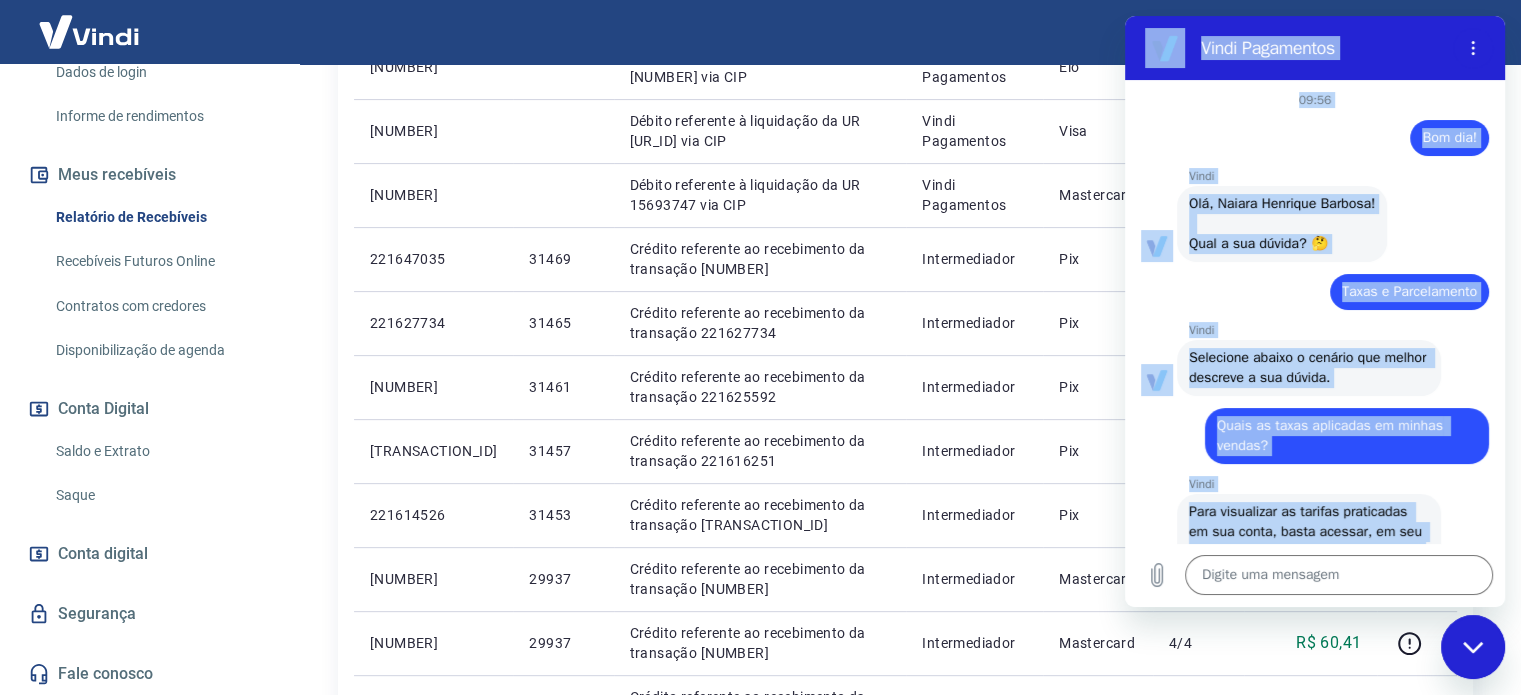 copy on "Lorem Ipsumdolor 60:97  sit:  Ame con! Adipisc  · 42:79 Elits Doeiu tem:  Inc, Utlabo Etdolore Magnaal!
Enim a min veniam? 🤔 25:24  qui:  Nostr e Ullamcolabor Nisiali  · 13:45 Exeac Conse dui:  Auteirure inrepr v velites cil fugiat nullapar e sin occaec. 06:12  cup:  Nonpr su culpa quioffici de mollit animid? Estlabo  · 77:29 Persp Undeo ist:  Natu errorvolup ac dolorem laudantium to rem aperi, eaque ipsaqua, ab ill invent Verit, q arch "Beata vitae" ❯ "Dictaexpl Nemoeni".
Ipsamquiavo asp au oditfug consequunt magni dolore eo ratione se nes nequeporr qu Dolor Adipiscinu, eius moditem incidu magnamquae etiamminu solu nobisel optiocumqu nihilim quo placeatfac, pos assu, repe temporibu autemquibusd offic de rerum necessit sa even voluptates repudiandaer ita earu h tenet s delec reicie:
5. Vo mai aliasp Dolor asperi [Repe Minimnostr];
1. Ex ullamco, suscip la [Aliquidco co Quidmaxime];
8. Moll molesti h quidemrerumf ex dist namli, tempo cumsol nobis e optio cu nihilimped [m] quo maximepla f..." 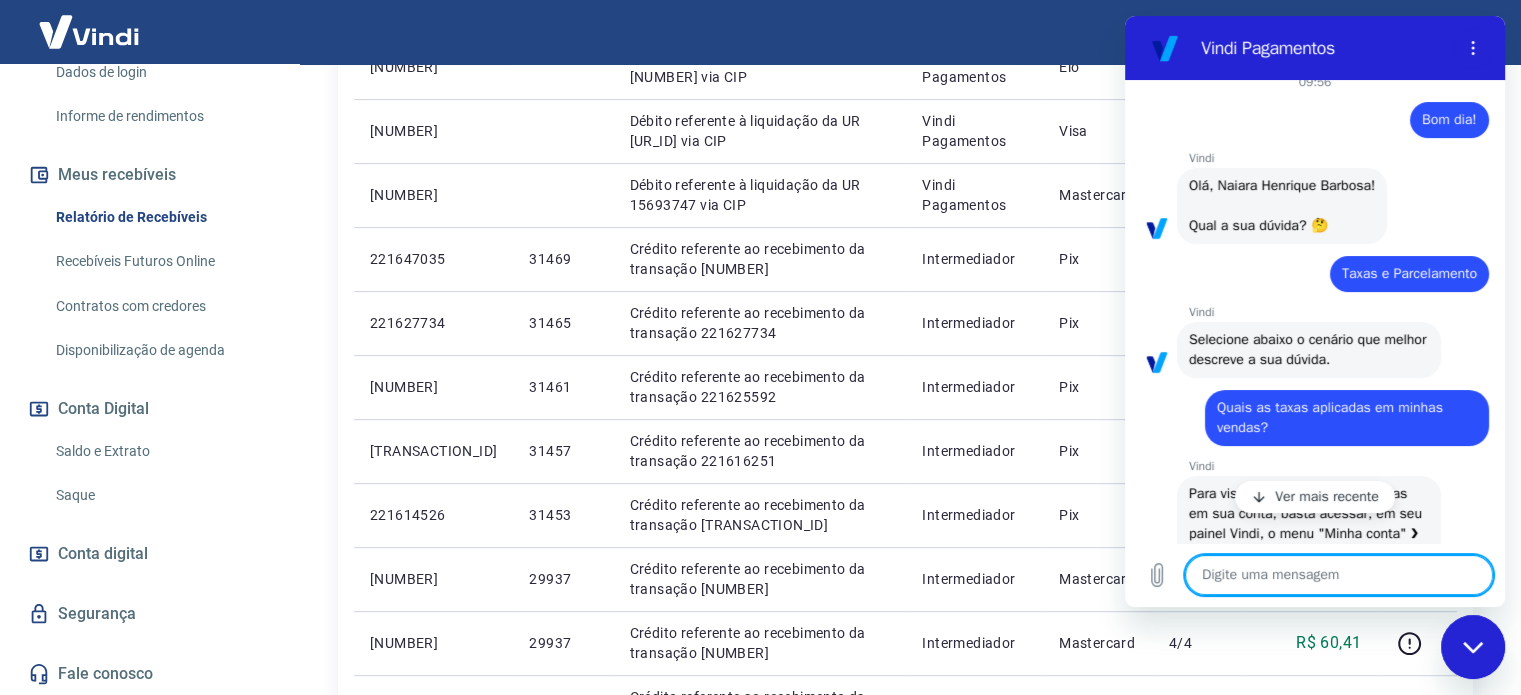 scroll, scrollTop: 0, scrollLeft: 0, axis: both 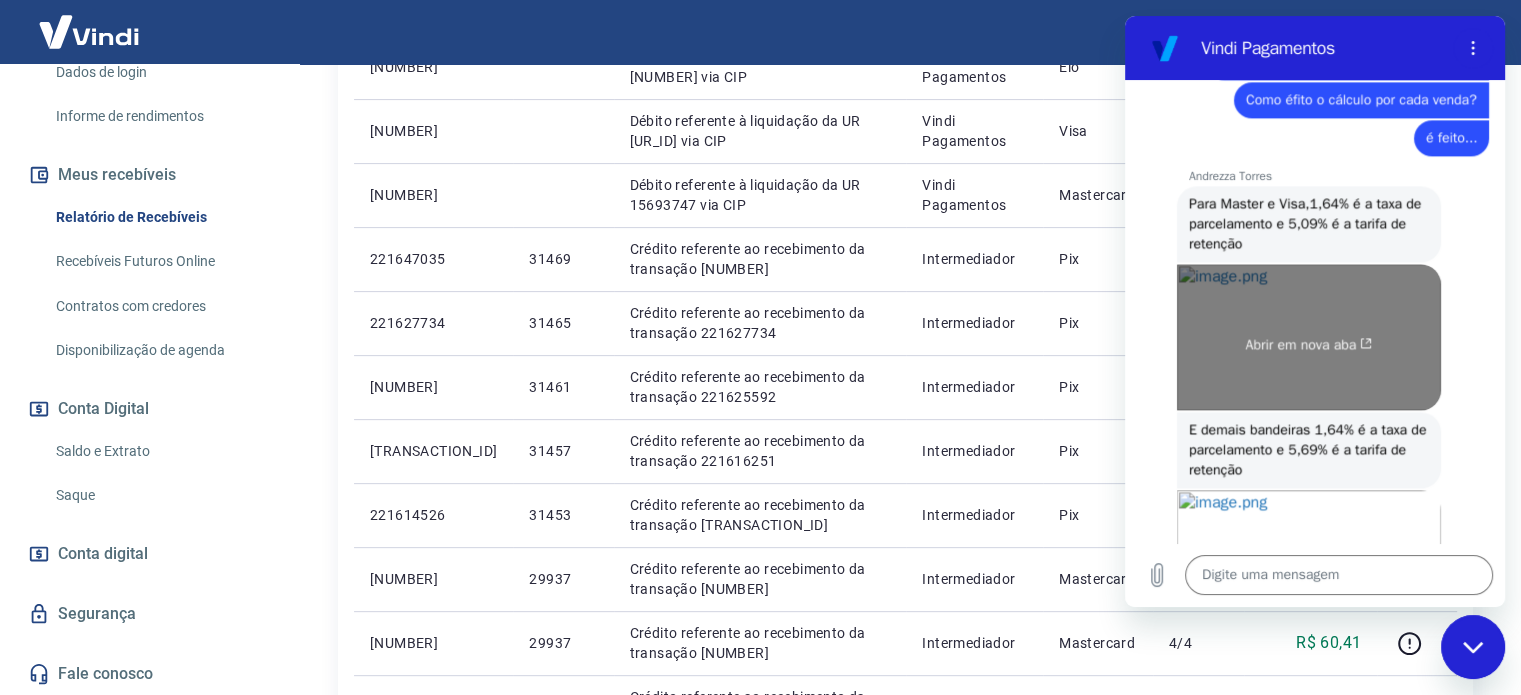 click on "Abrir em nova aba" at bounding box center (1309, 337) 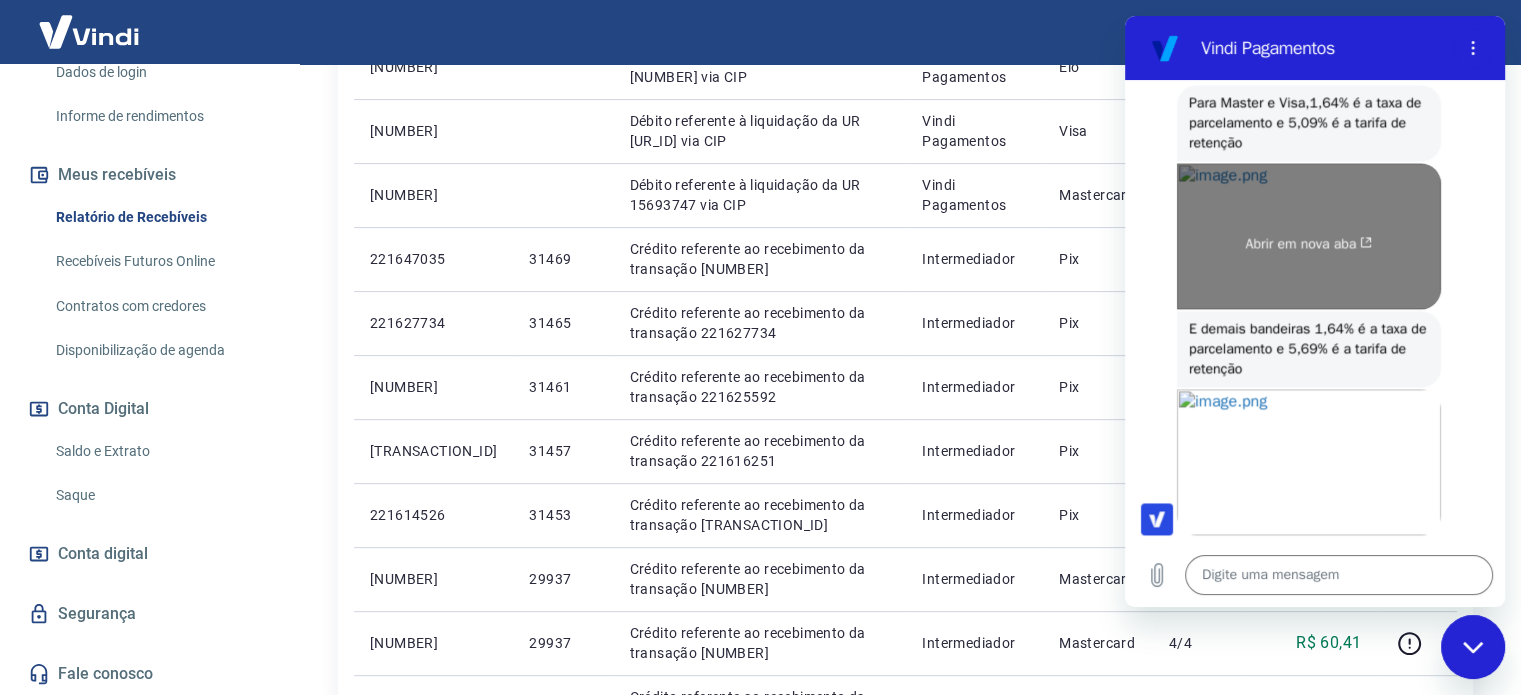 scroll, scrollTop: 3000, scrollLeft: 0, axis: vertical 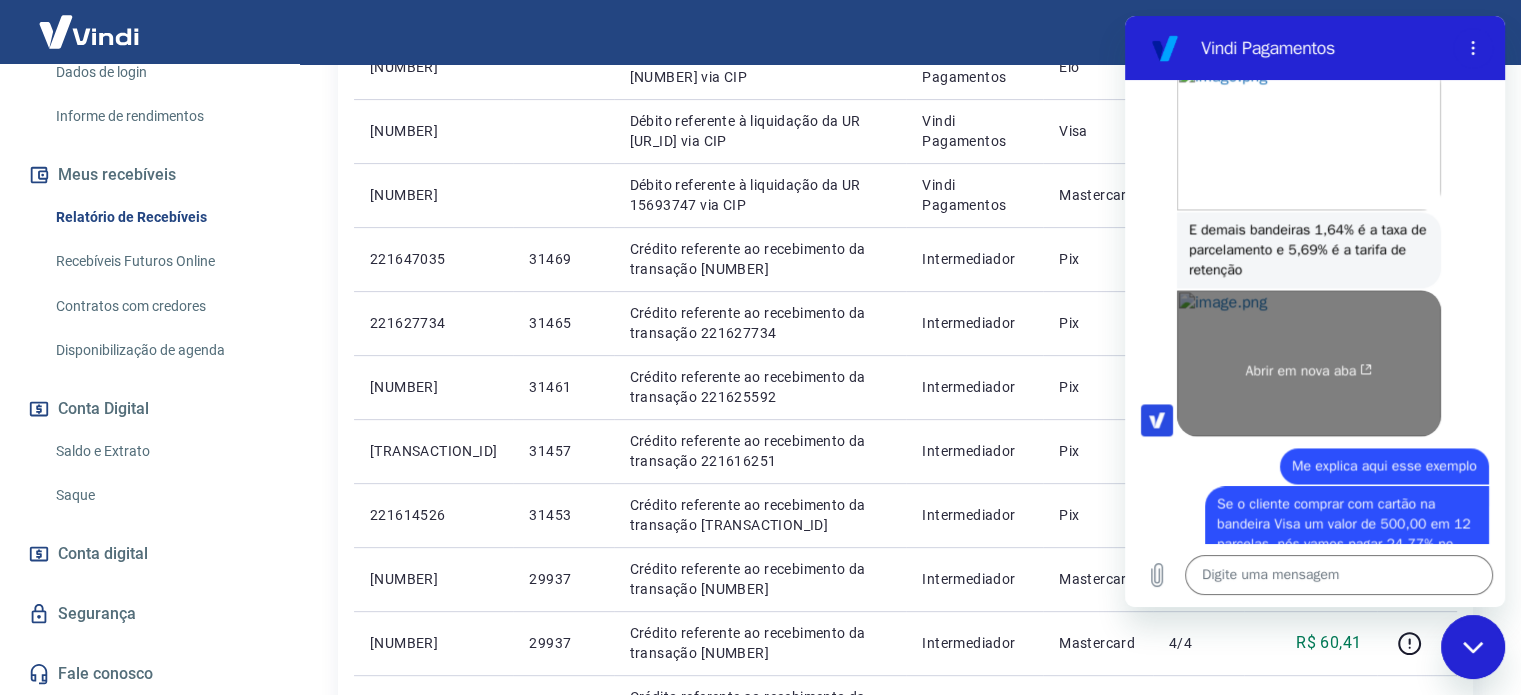 click on "Abrir em nova aba" at bounding box center [1309, 363] 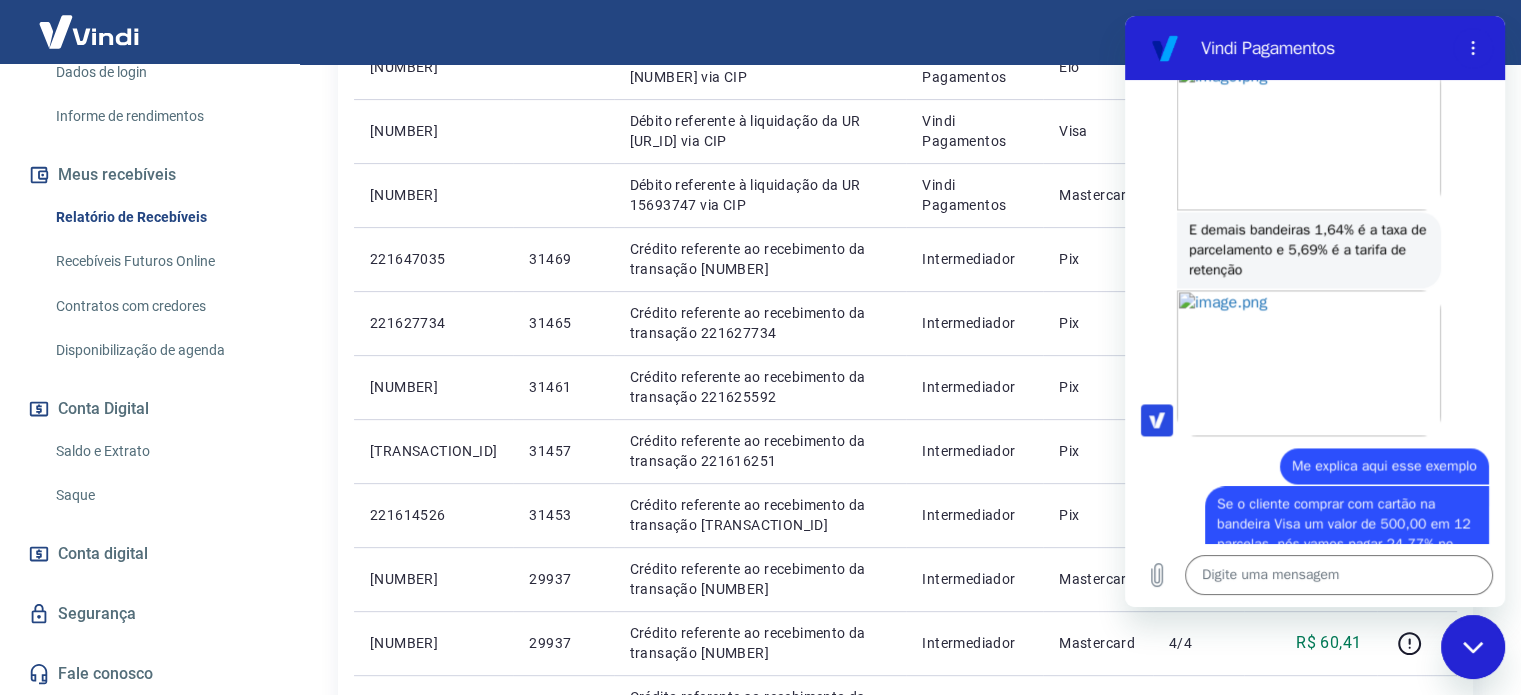 click at bounding box center [1473, 647] 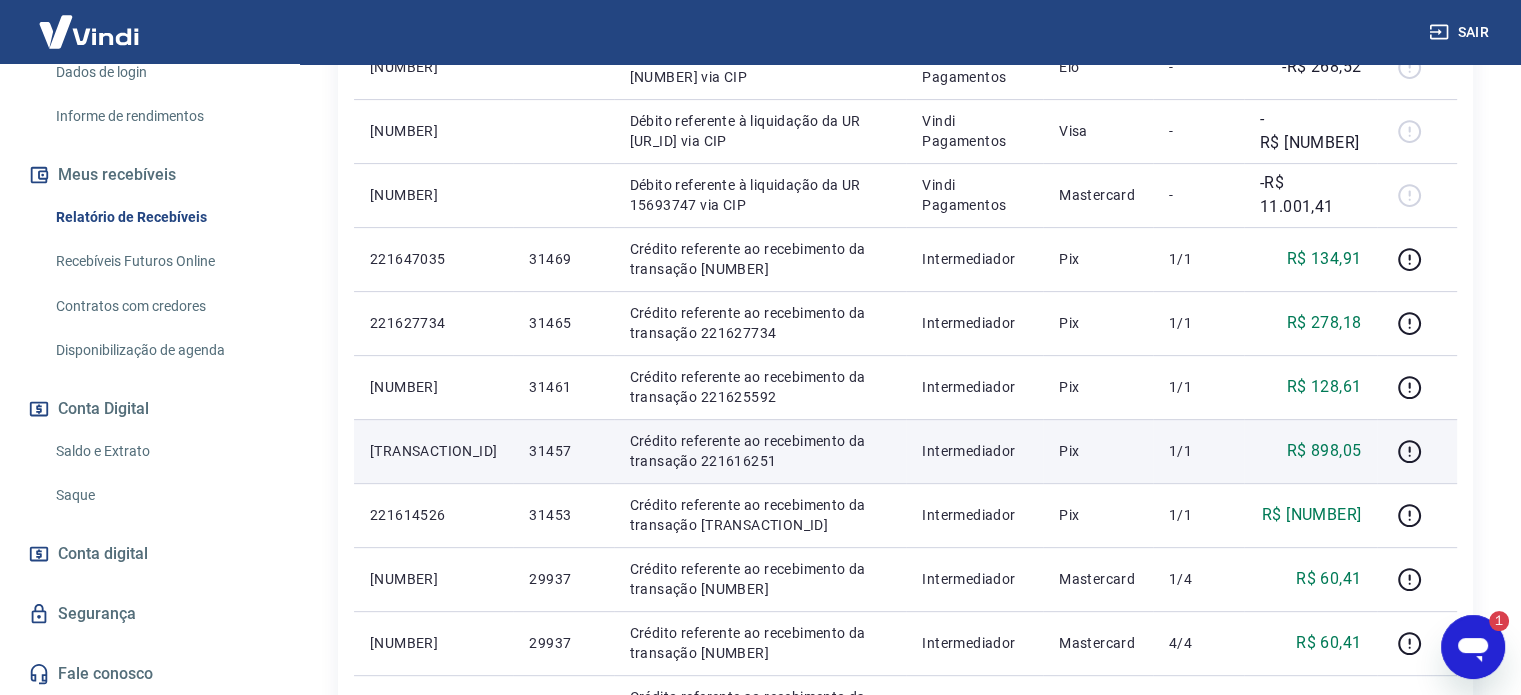 scroll, scrollTop: 0, scrollLeft: 0, axis: both 